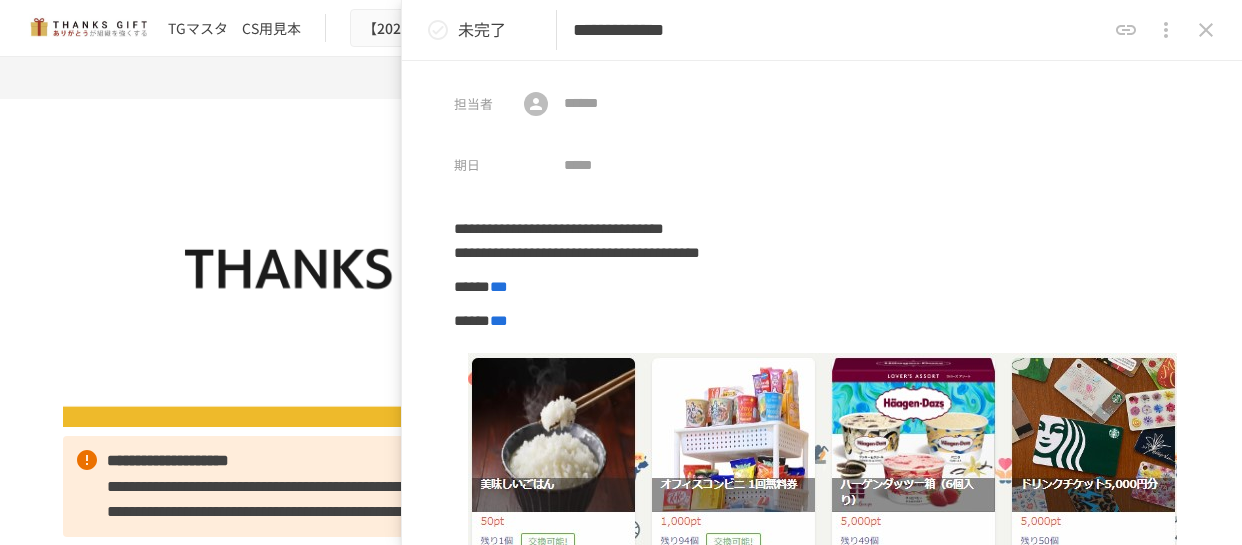 scroll, scrollTop: 0, scrollLeft: 0, axis: both 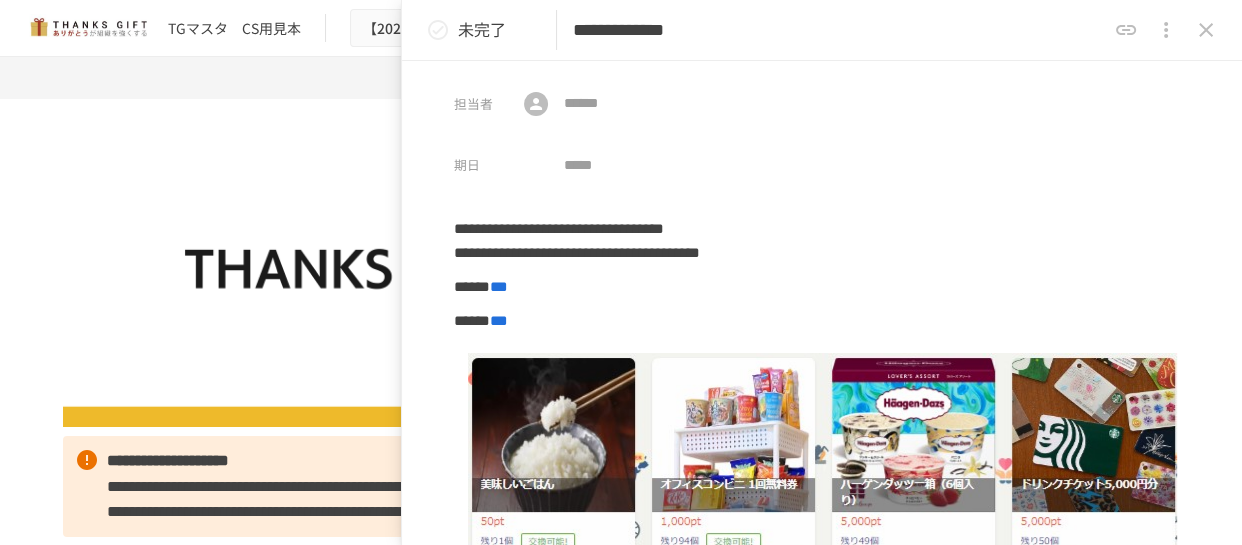 click at bounding box center [1166, 30] 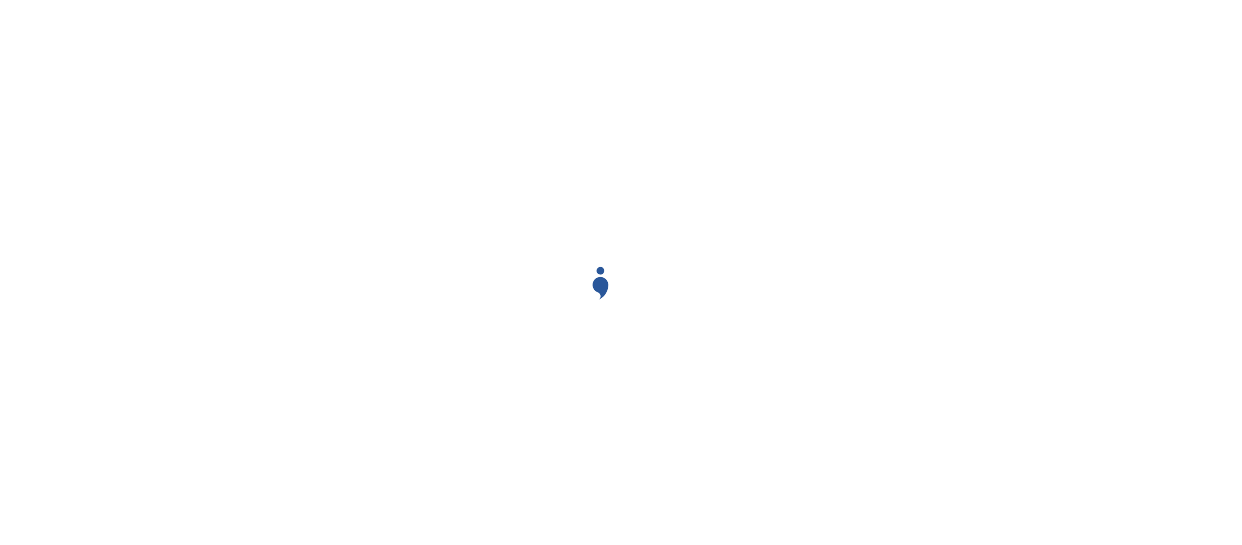 scroll, scrollTop: 0, scrollLeft: 0, axis: both 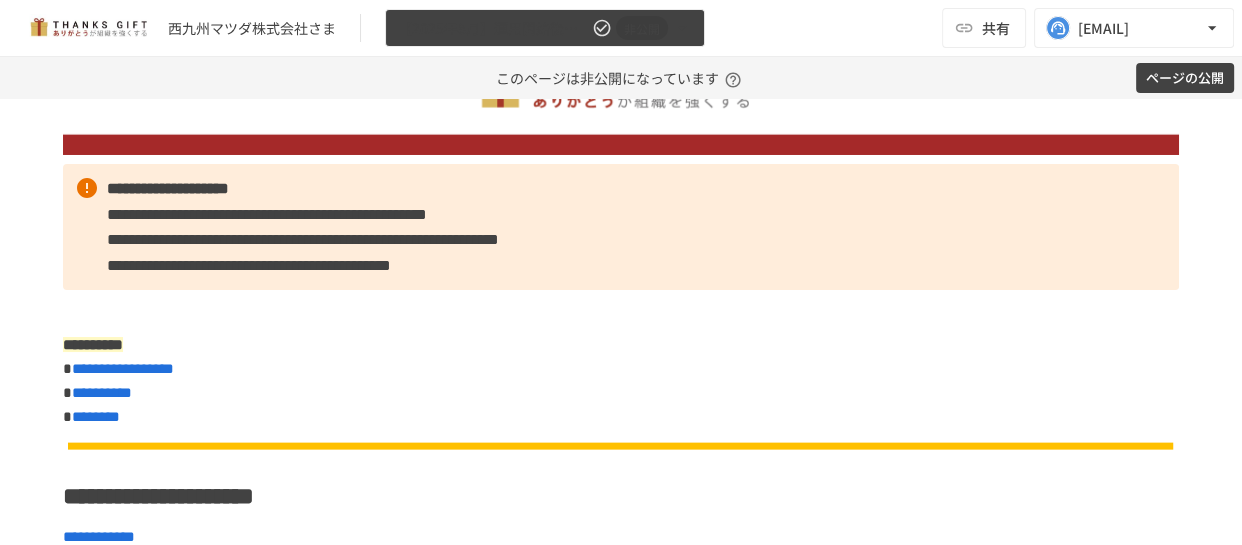 click on "【2025年8月】運用開始後振り返りミーティング" at bounding box center (493, 28) 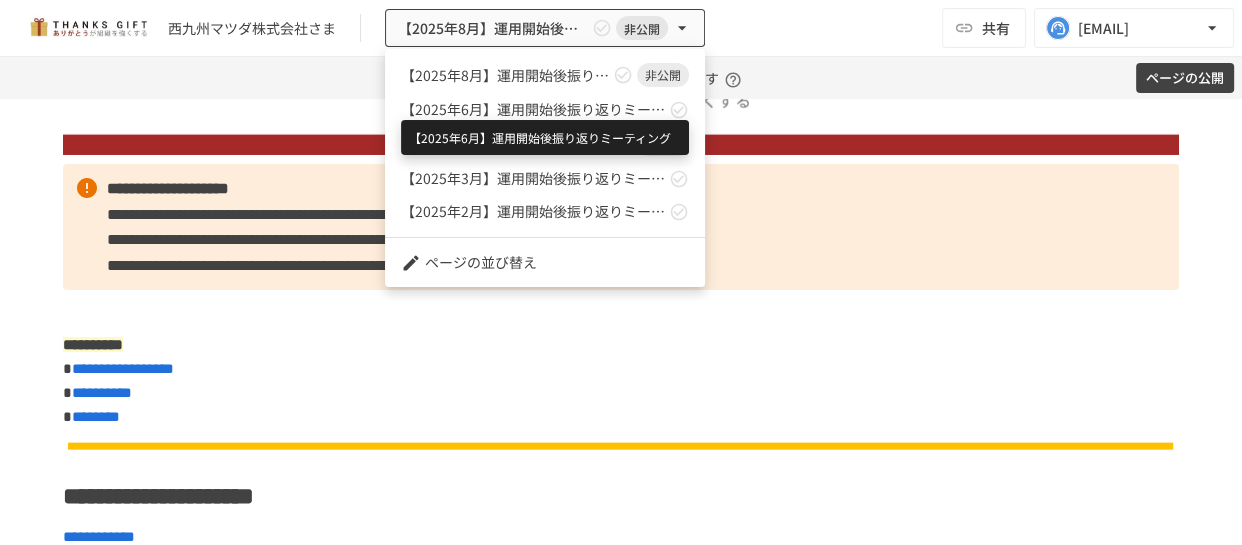 click on "【2025年6月】運用開始後振り返りミーティング" at bounding box center [533, 109] 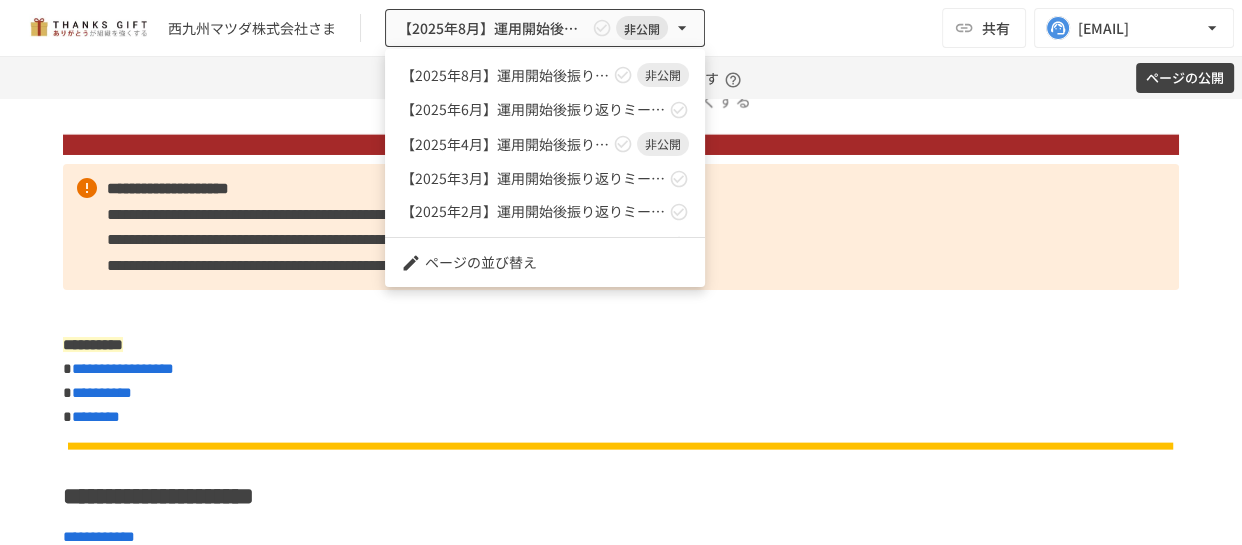 click at bounding box center (621, 272) 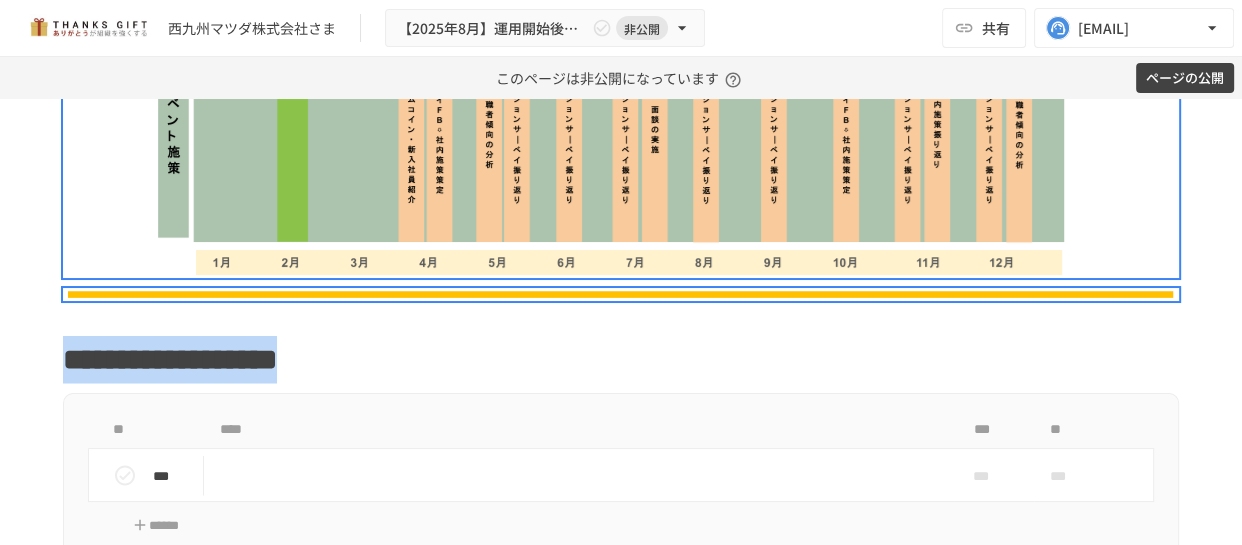 scroll, scrollTop: 3454, scrollLeft: 0, axis: vertical 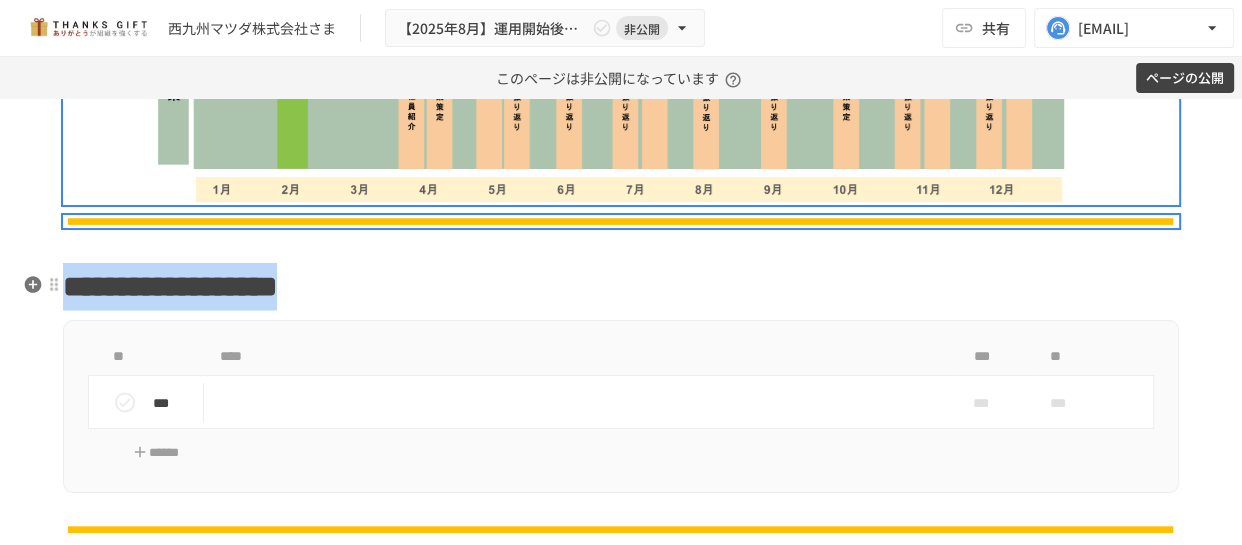 drag, startPoint x: 174, startPoint y: 208, endPoint x: 628, endPoint y: 293, distance: 461.88852 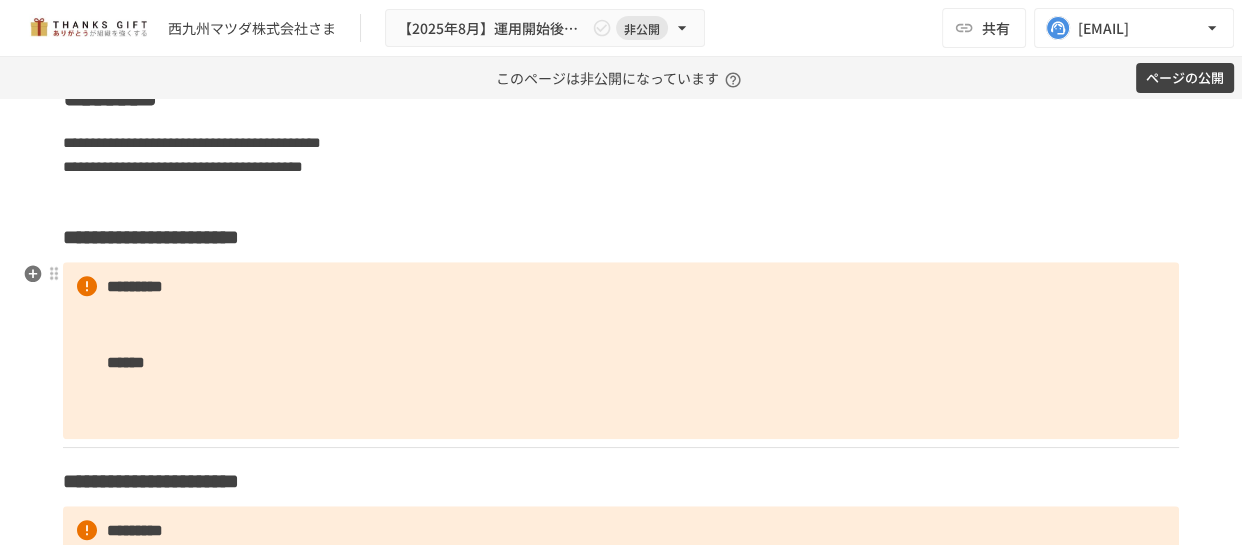 scroll, scrollTop: 1734, scrollLeft: 0, axis: vertical 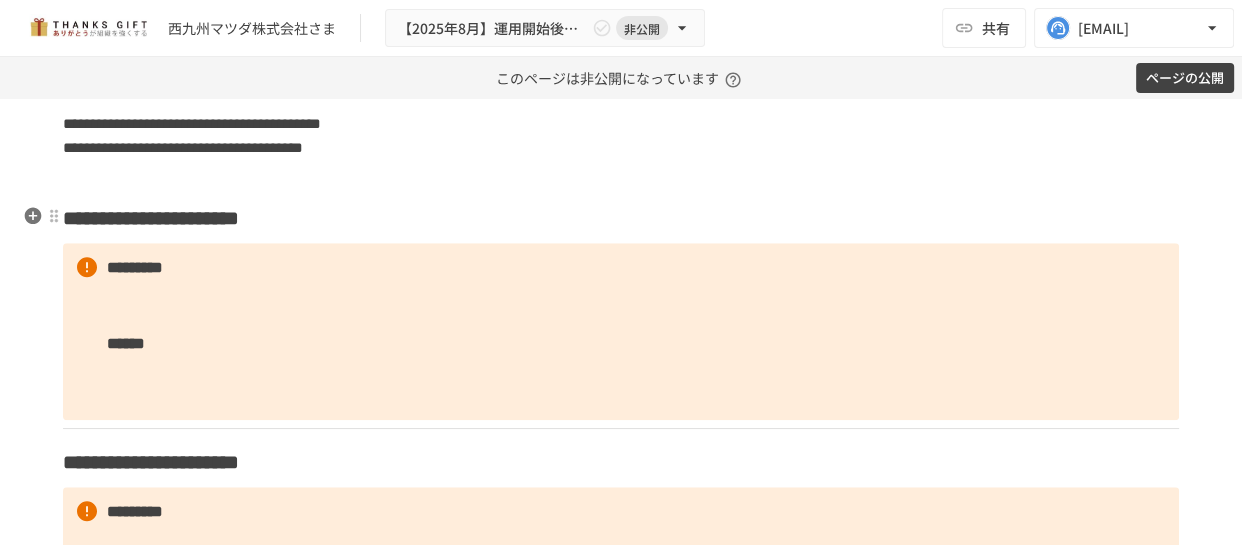 click on "**********" at bounding box center [621, 218] 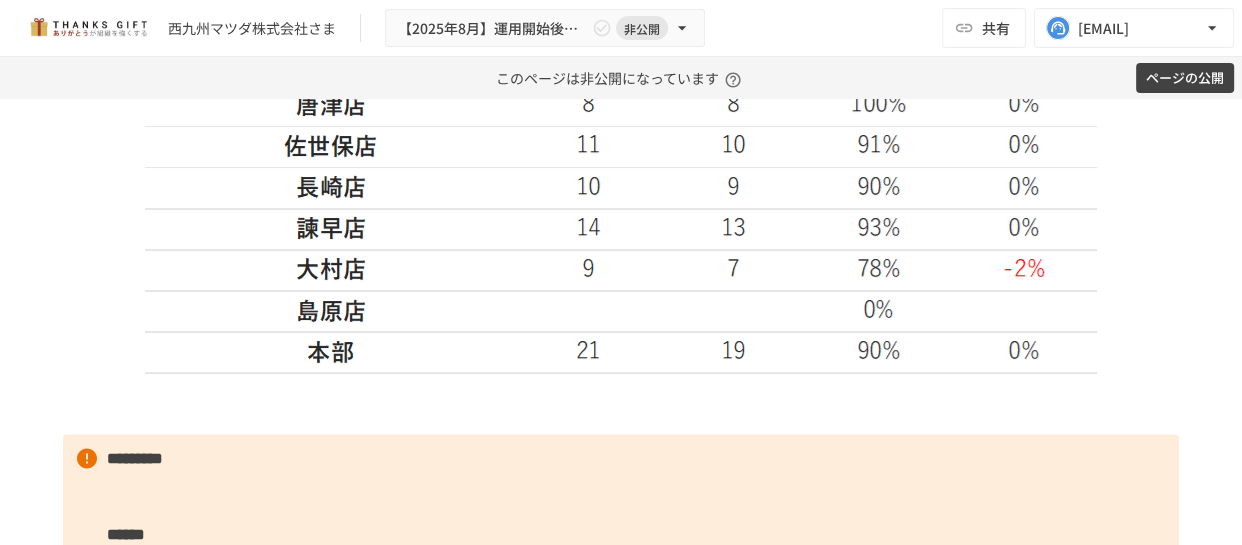 scroll, scrollTop: 2370, scrollLeft: 0, axis: vertical 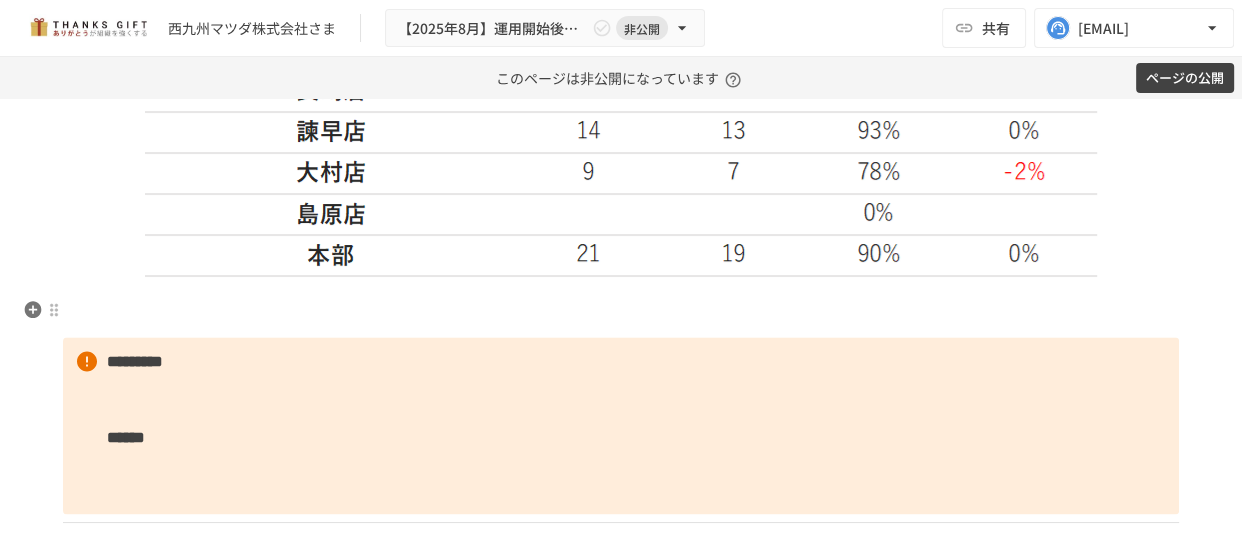 click at bounding box center (621, 312) 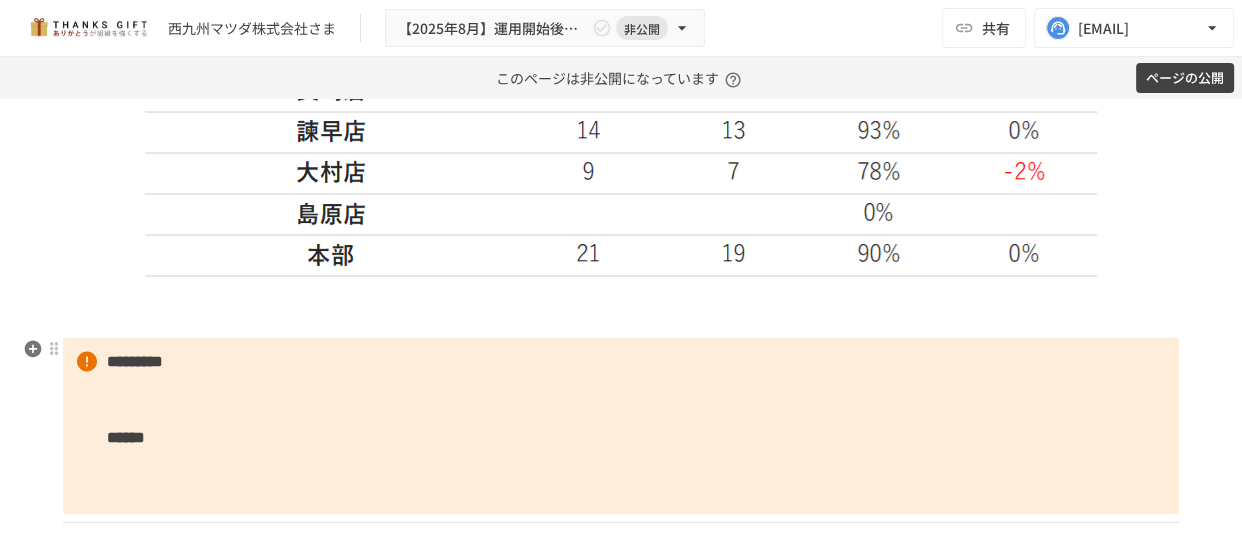 click on "********* ******" at bounding box center [621, 426] 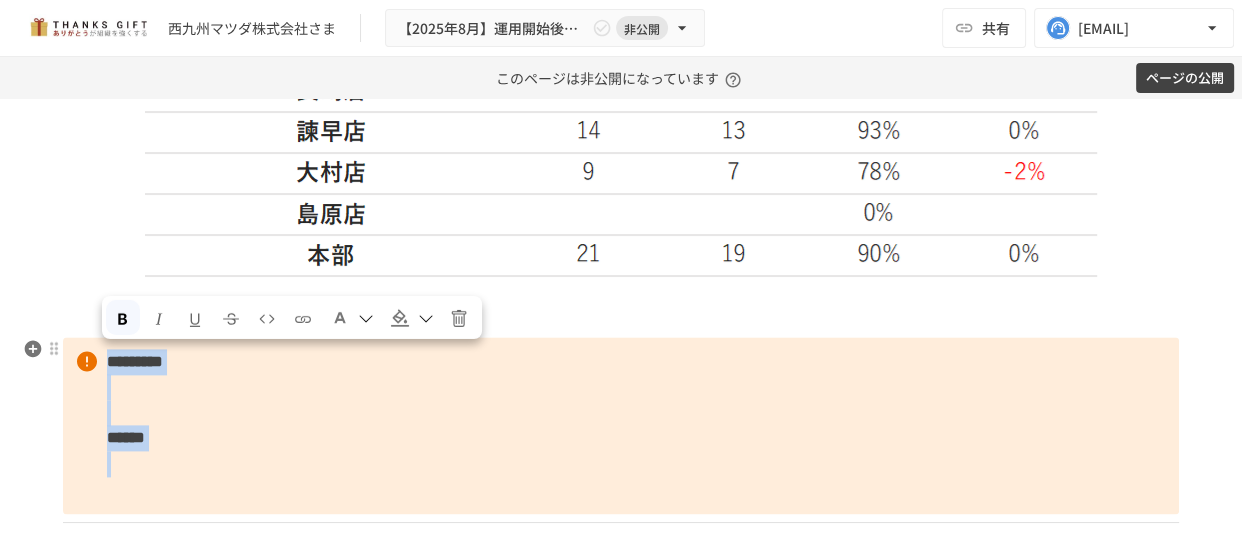 drag, startPoint x: 142, startPoint y: 451, endPoint x: 104, endPoint y: 360, distance: 98.61542 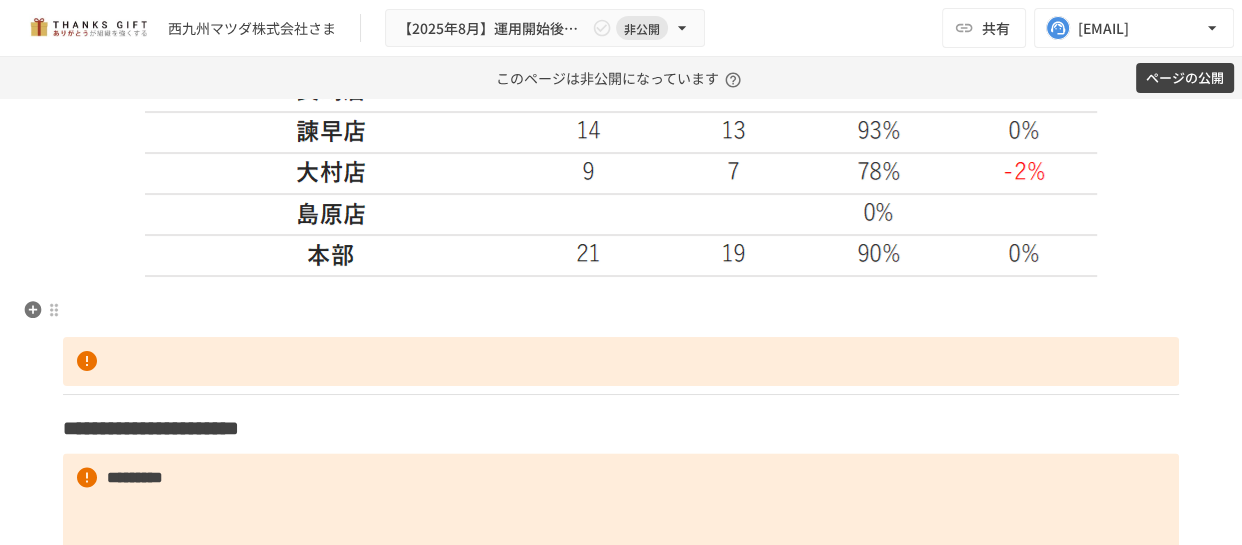 click at bounding box center [621, 312] 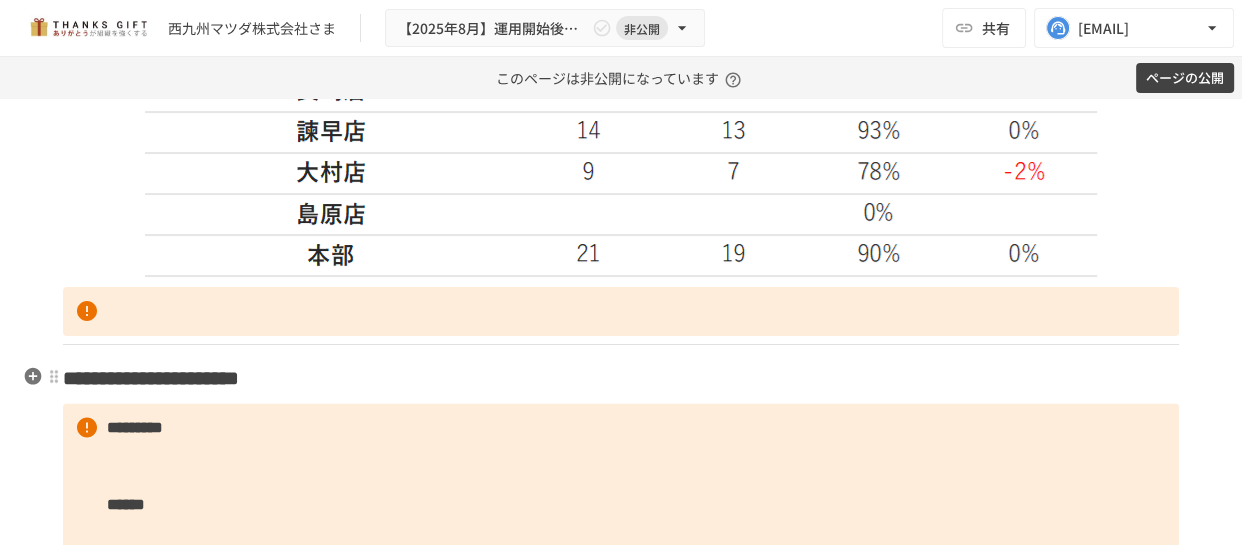click on "**********" at bounding box center (621, 378) 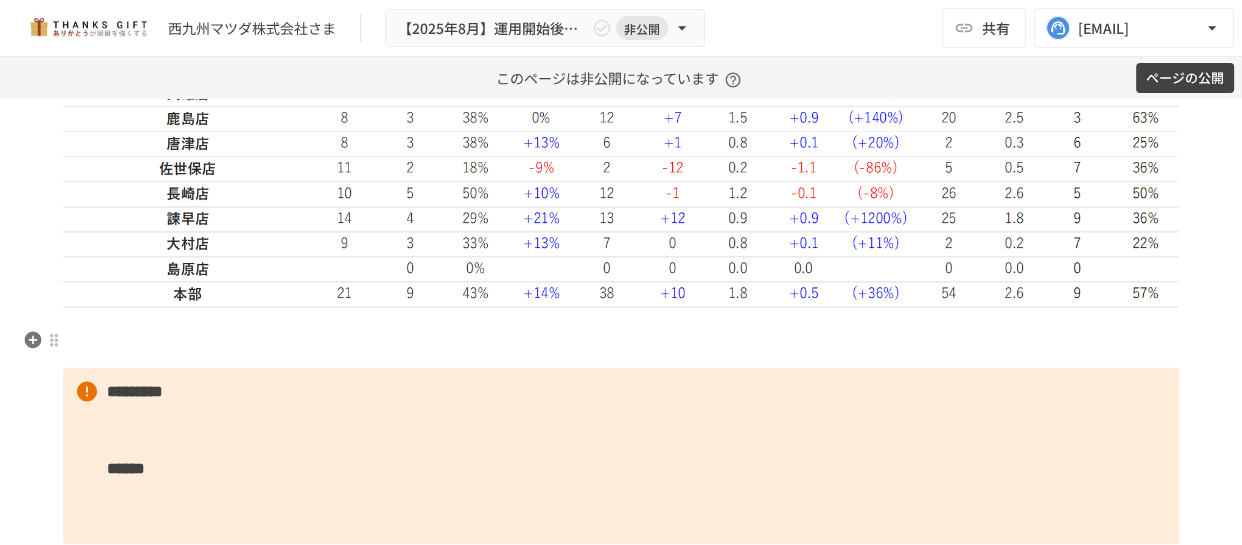scroll, scrollTop: 2916, scrollLeft: 0, axis: vertical 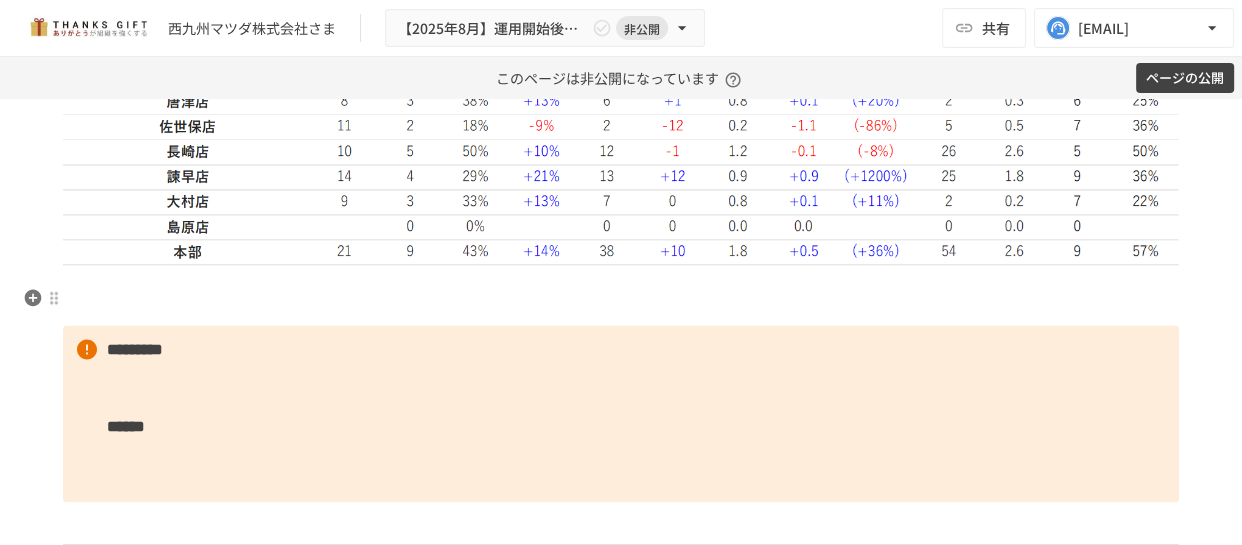 click on "**********" at bounding box center [621, 1716] 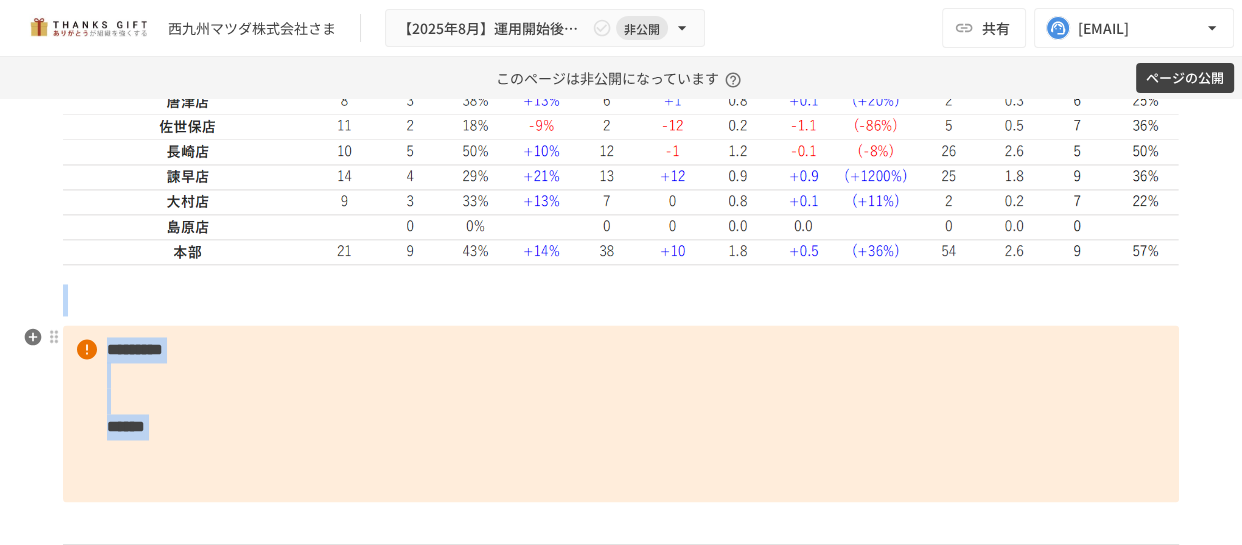 drag, startPoint x: 186, startPoint y: 299, endPoint x: 199, endPoint y: 456, distance: 157.5373 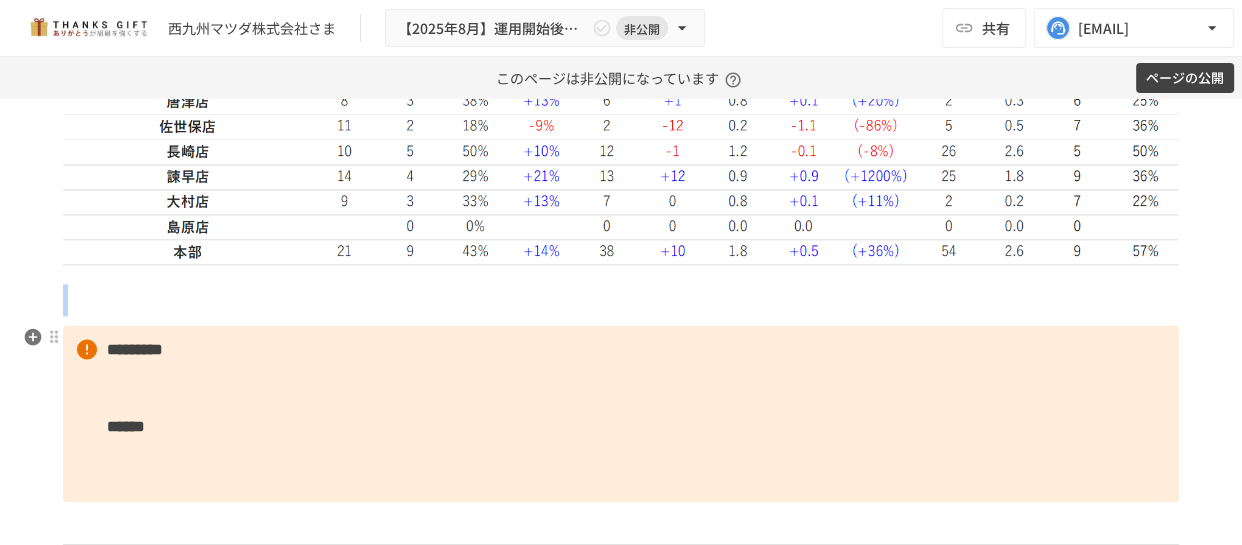 click on "********* ******" at bounding box center [621, 414] 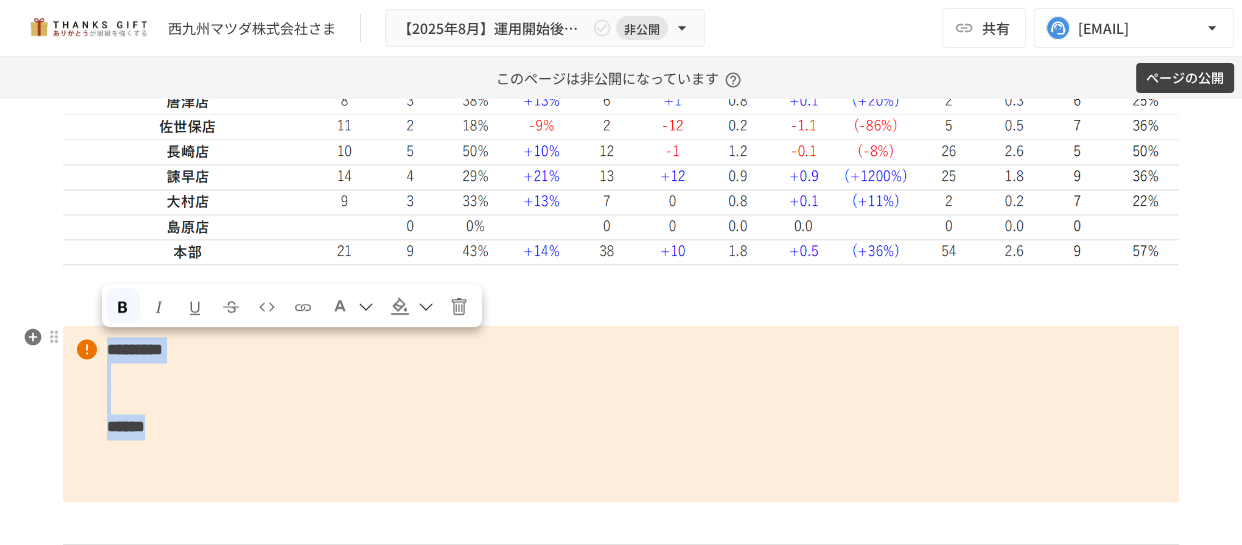 drag, startPoint x: 230, startPoint y: 425, endPoint x: 100, endPoint y: 348, distance: 151.09268 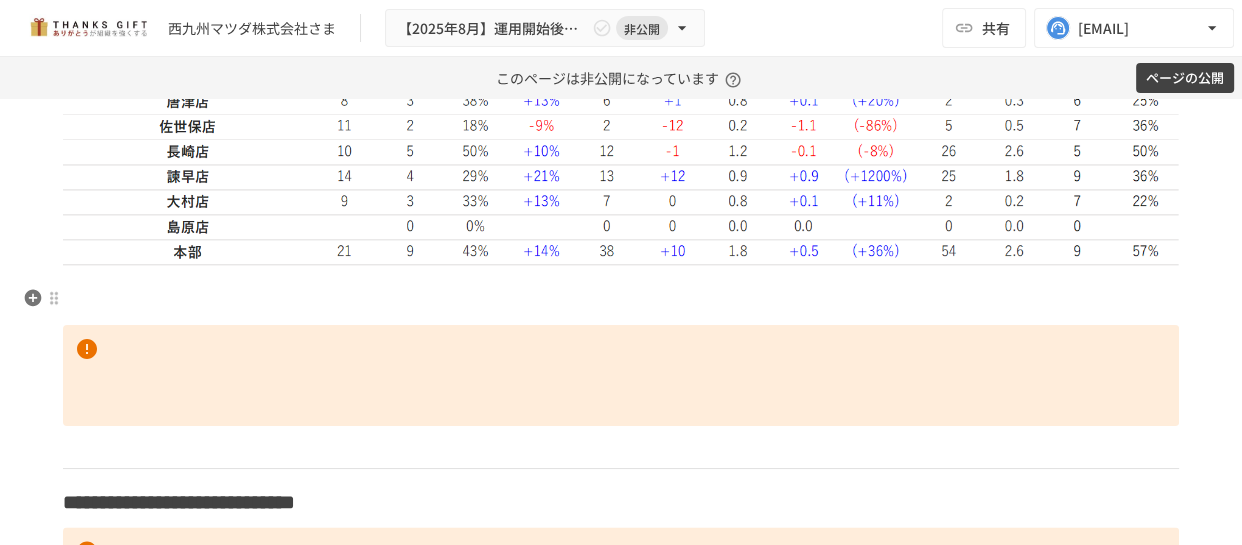 click at bounding box center (621, 300) 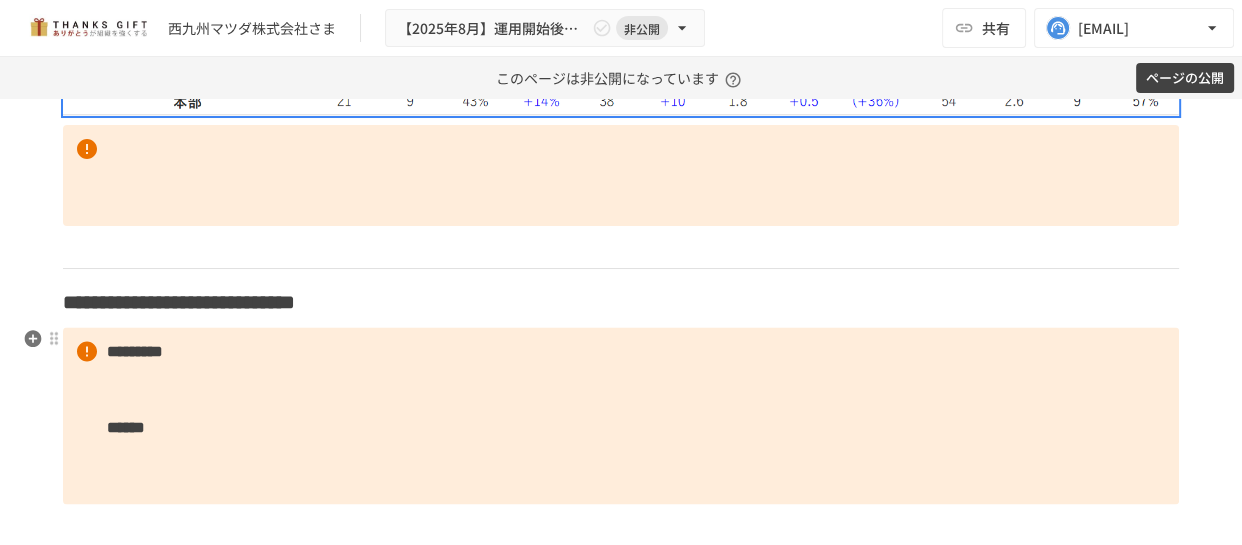 scroll, scrollTop: 3189, scrollLeft: 0, axis: vertical 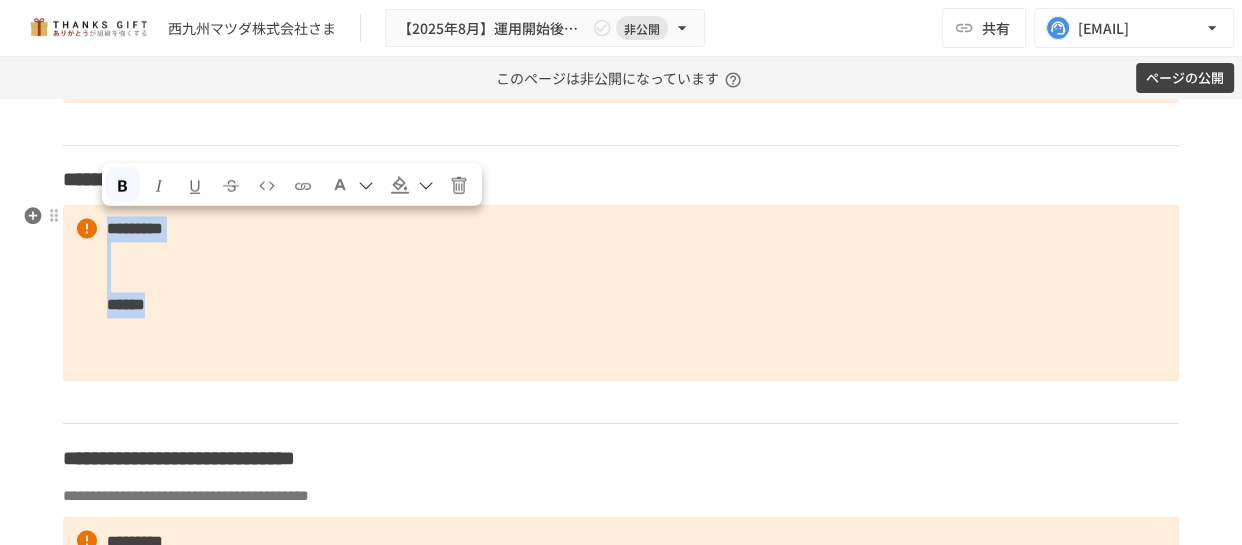 drag, startPoint x: 331, startPoint y: 312, endPoint x: 101, endPoint y: 234, distance: 242.86621 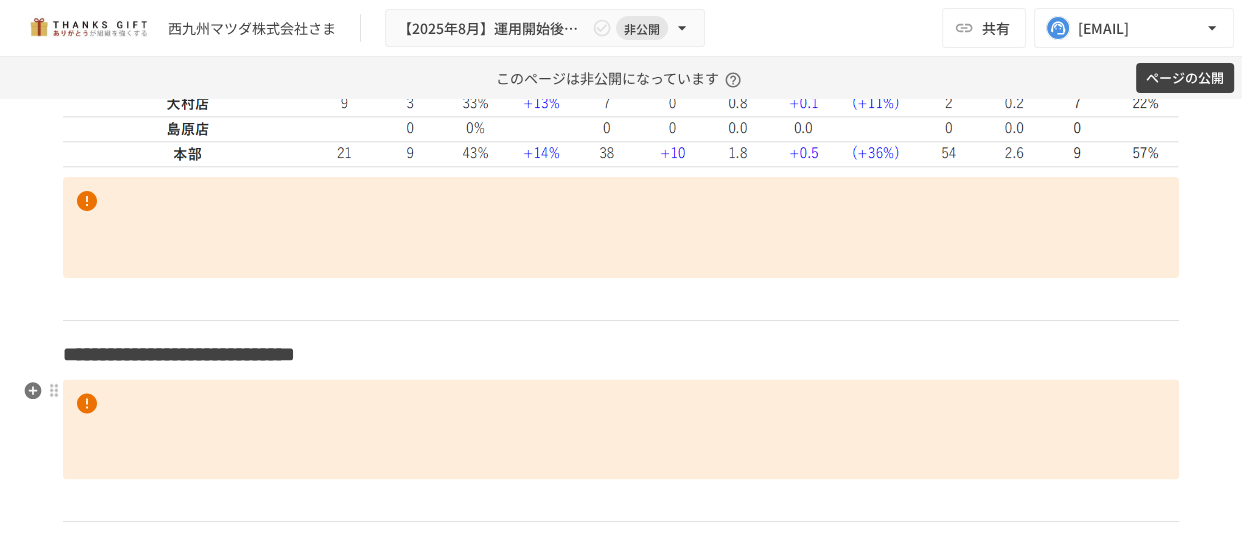 scroll, scrollTop: 3007, scrollLeft: 0, axis: vertical 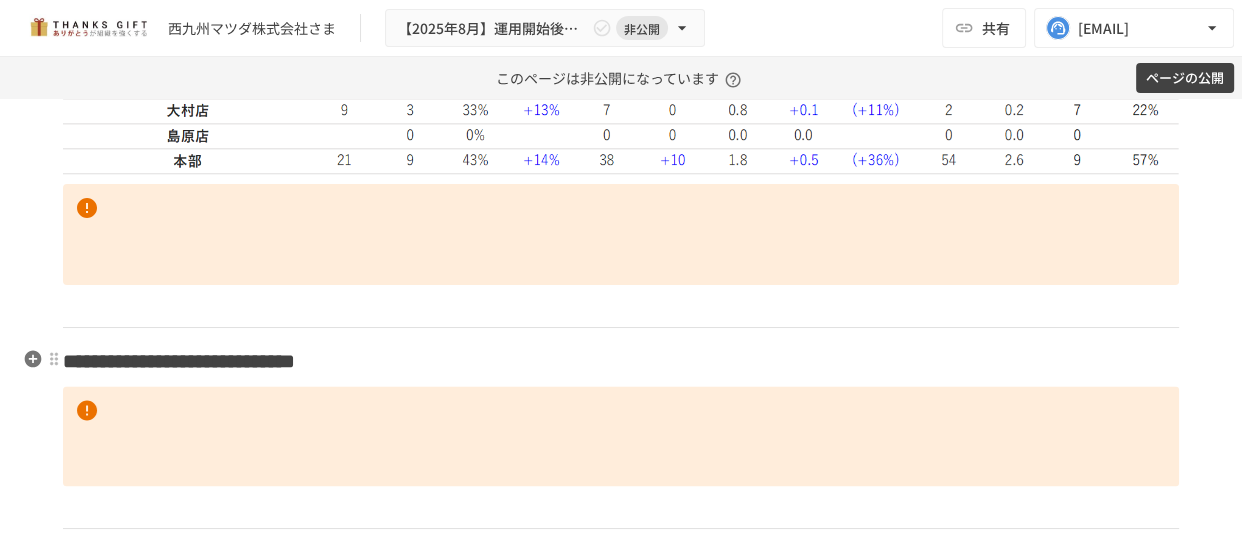 click on "**********" at bounding box center (621, 361) 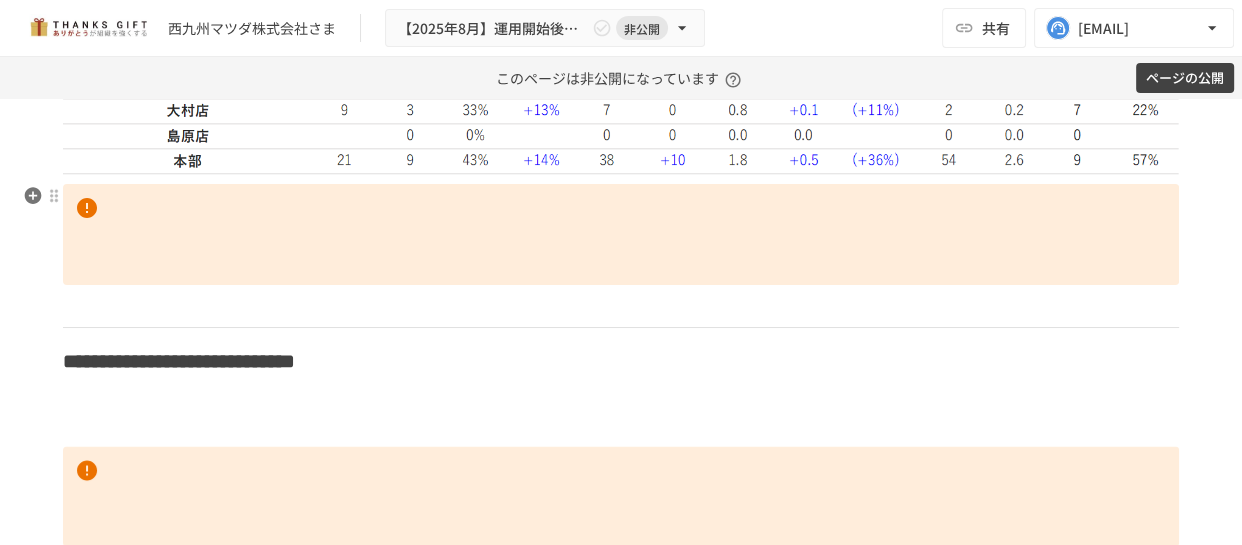 click at bounding box center [621, 234] 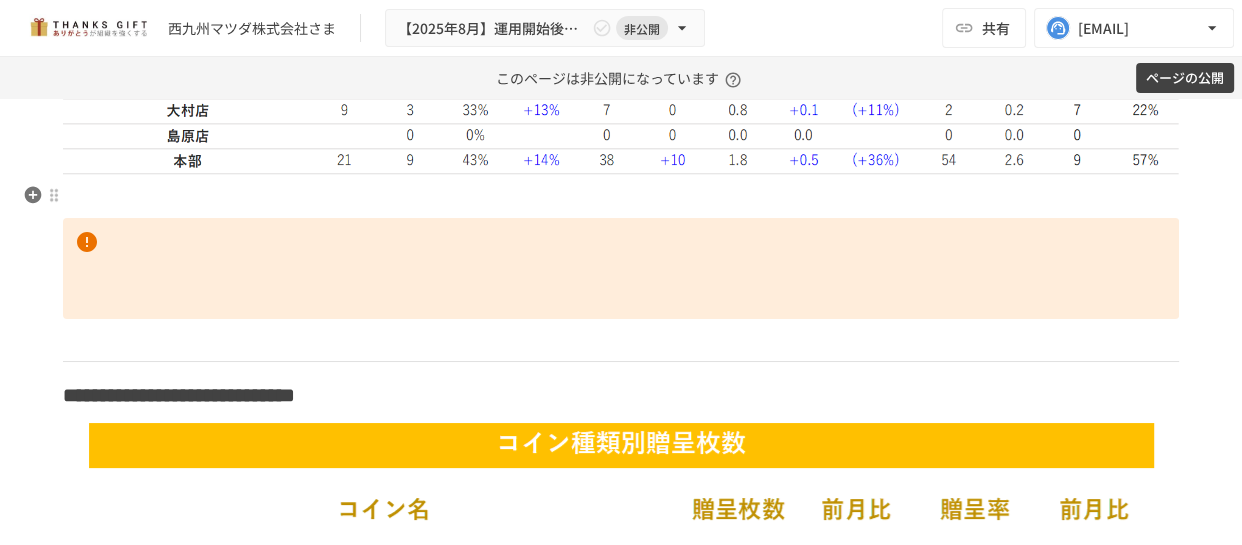drag, startPoint x: 372, startPoint y: 193, endPoint x: 434, endPoint y: 333, distance: 153.11433 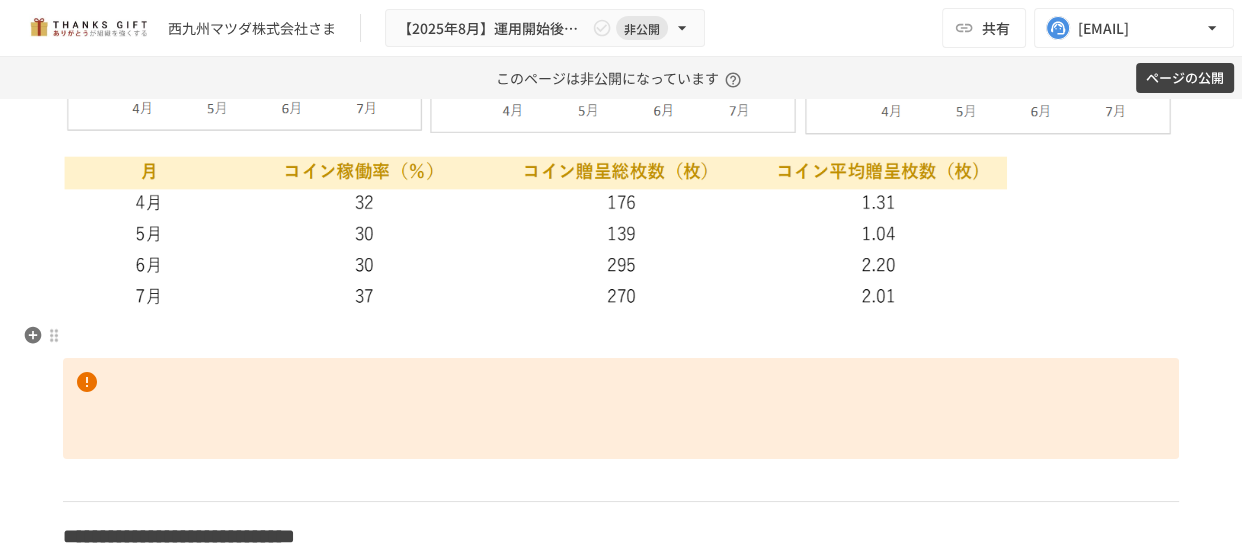 scroll, scrollTop: 3461, scrollLeft: 0, axis: vertical 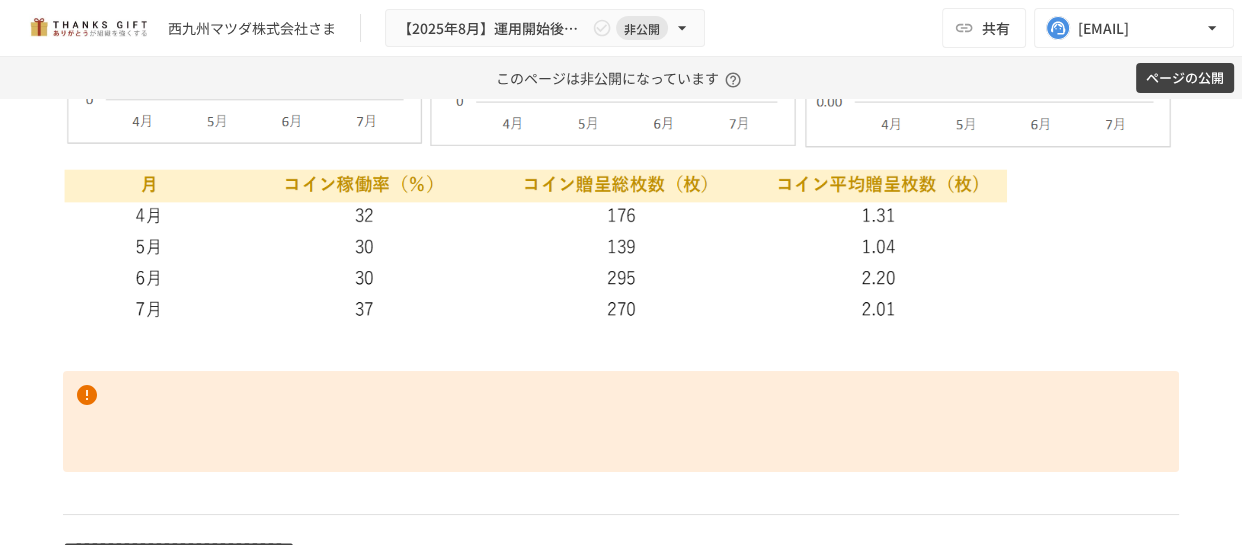 click at bounding box center (621, 350) 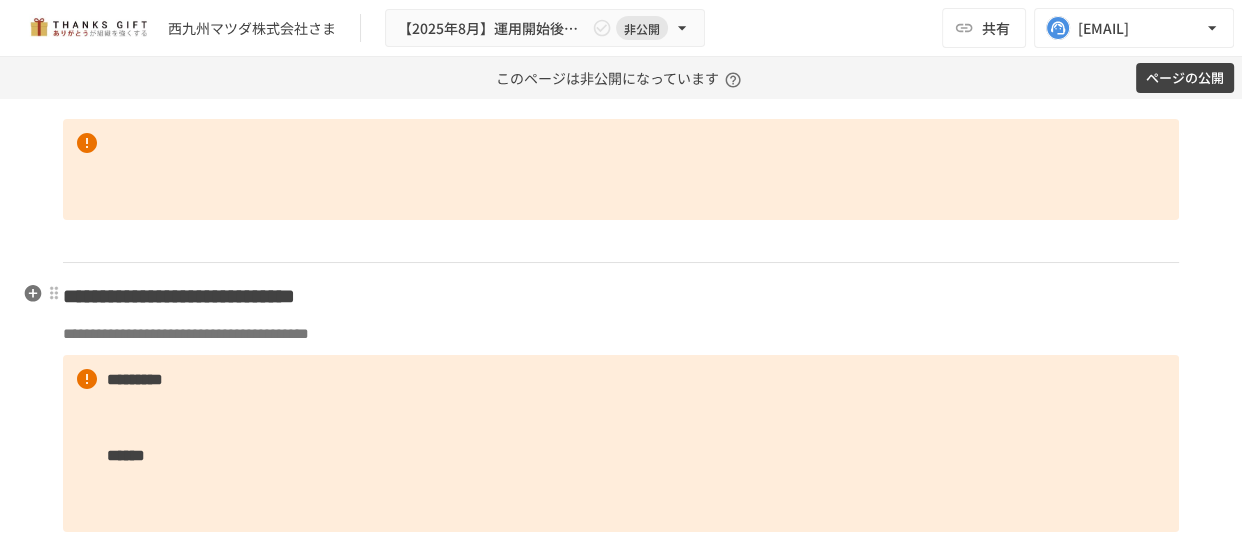 scroll, scrollTop: 4280, scrollLeft: 0, axis: vertical 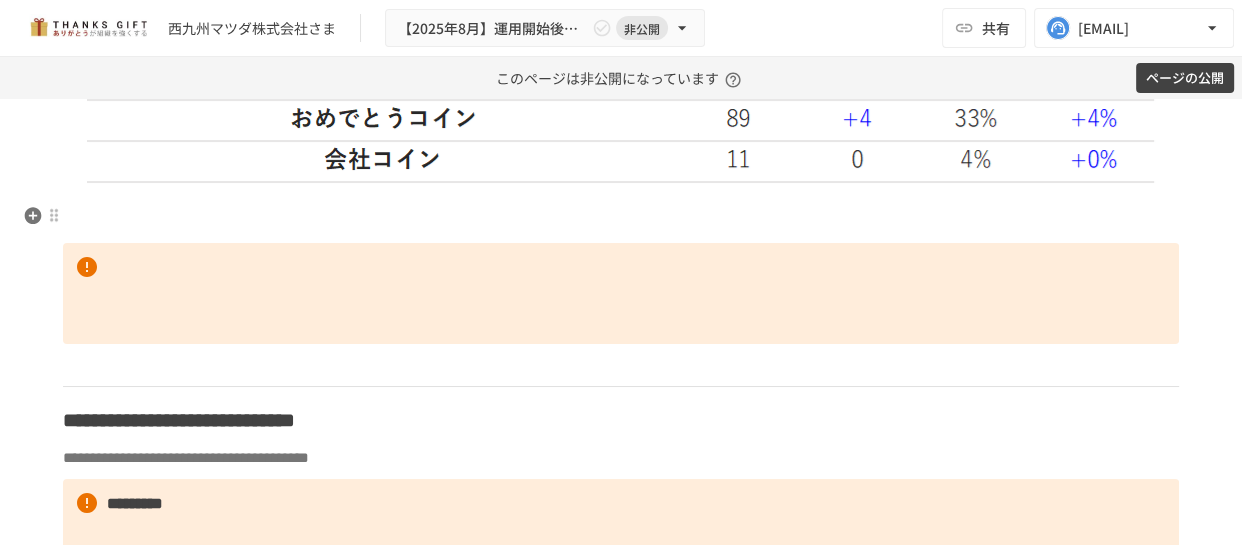 click at bounding box center [621, 218] 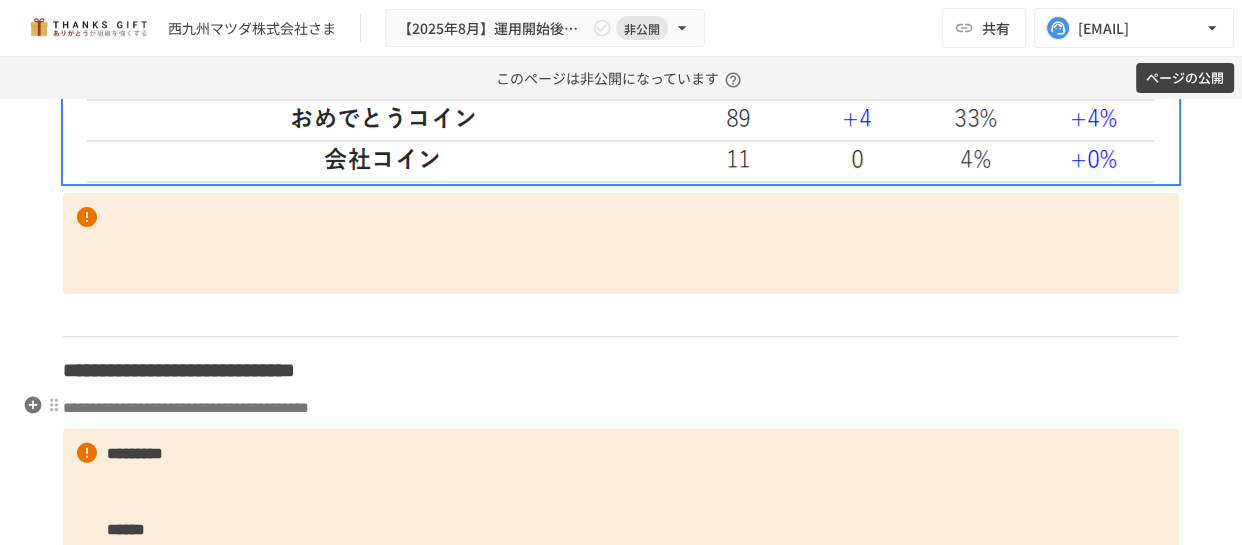 click on "**********" at bounding box center (621, 408) 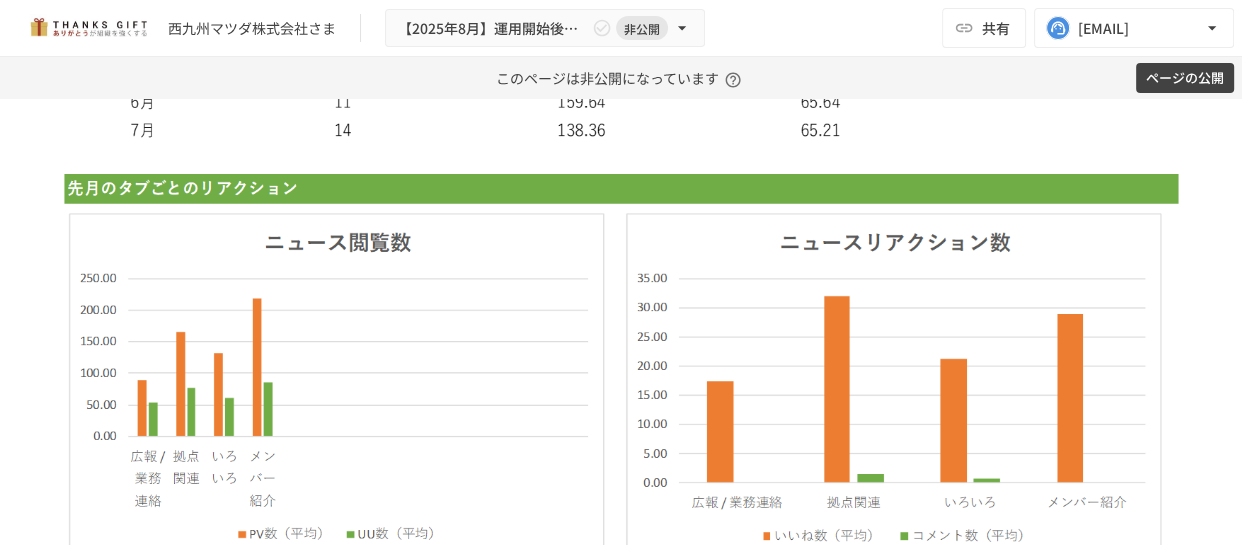 scroll, scrollTop: 5370, scrollLeft: 0, axis: vertical 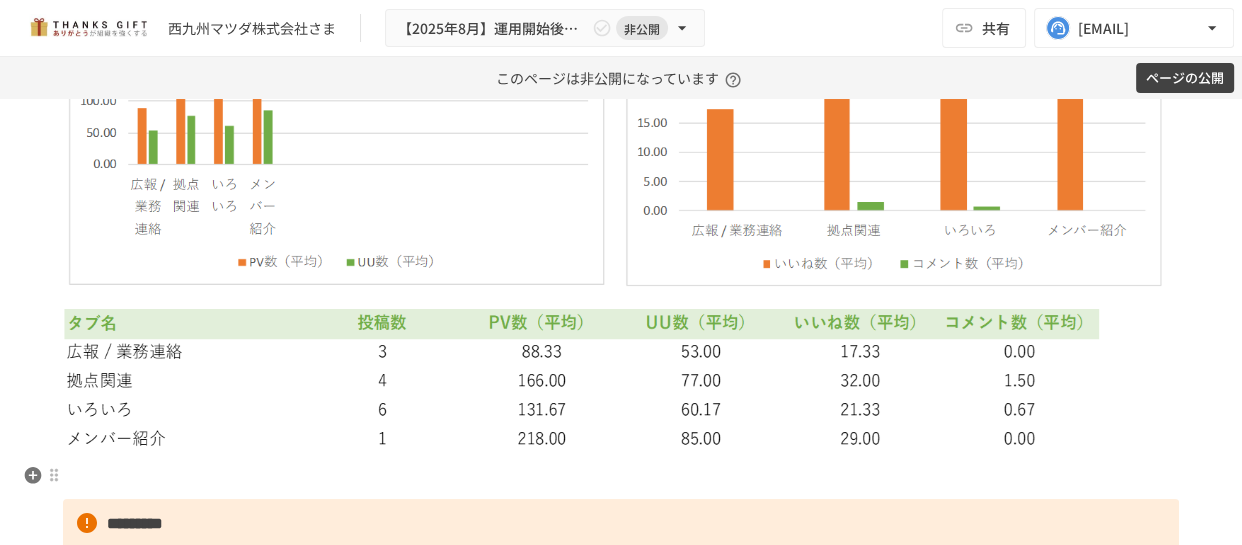 click at bounding box center (621, 478) 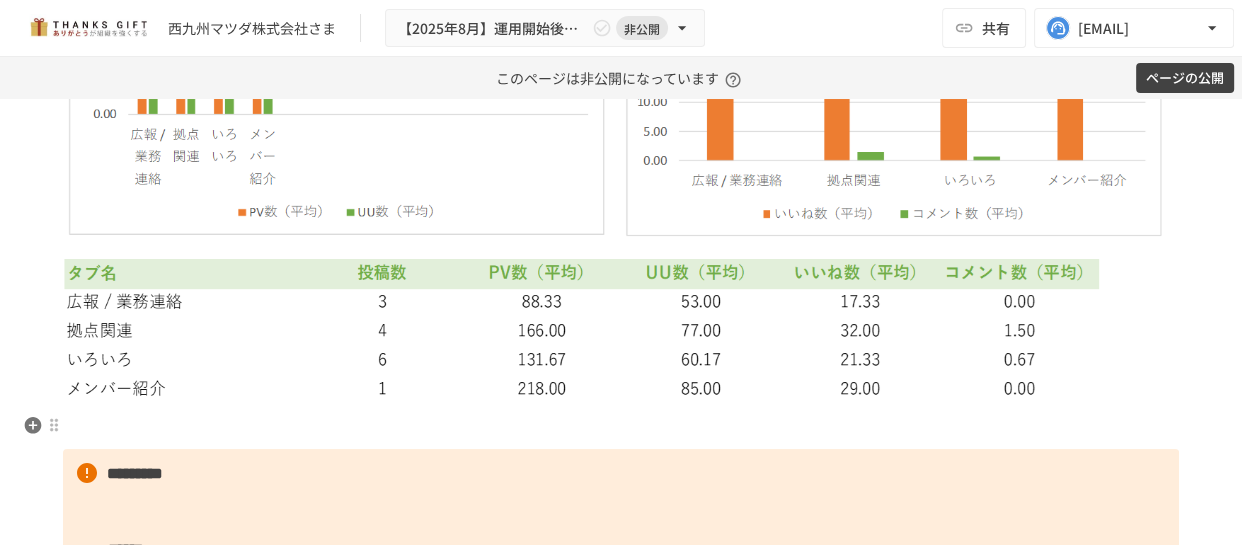 scroll, scrollTop: 5461, scrollLeft: 0, axis: vertical 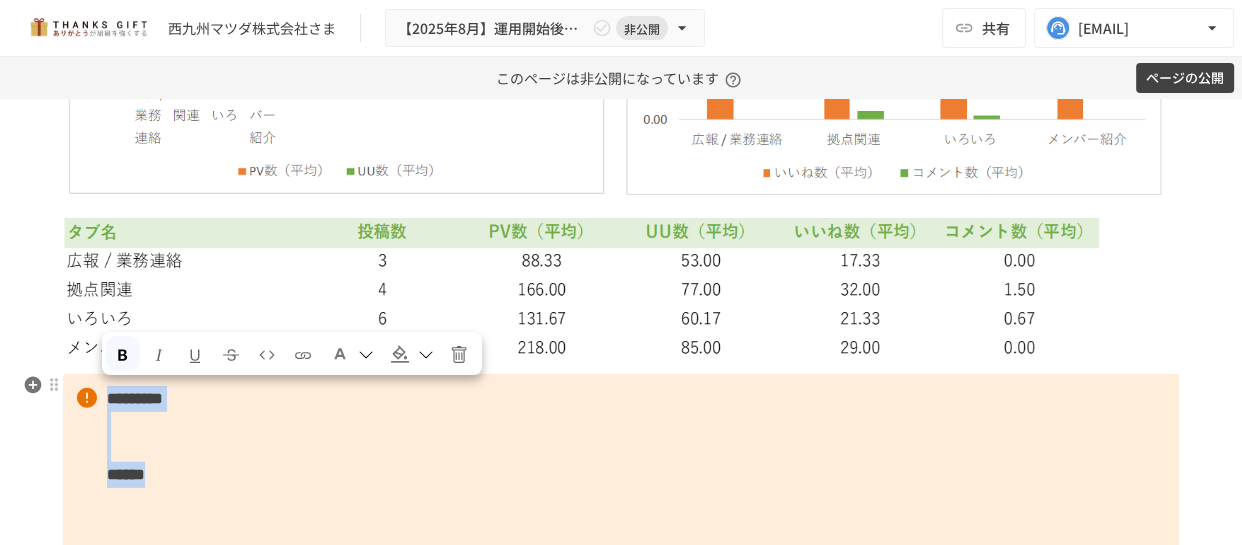 drag, startPoint x: 189, startPoint y: 454, endPoint x: 106, endPoint y: 390, distance: 104.80935 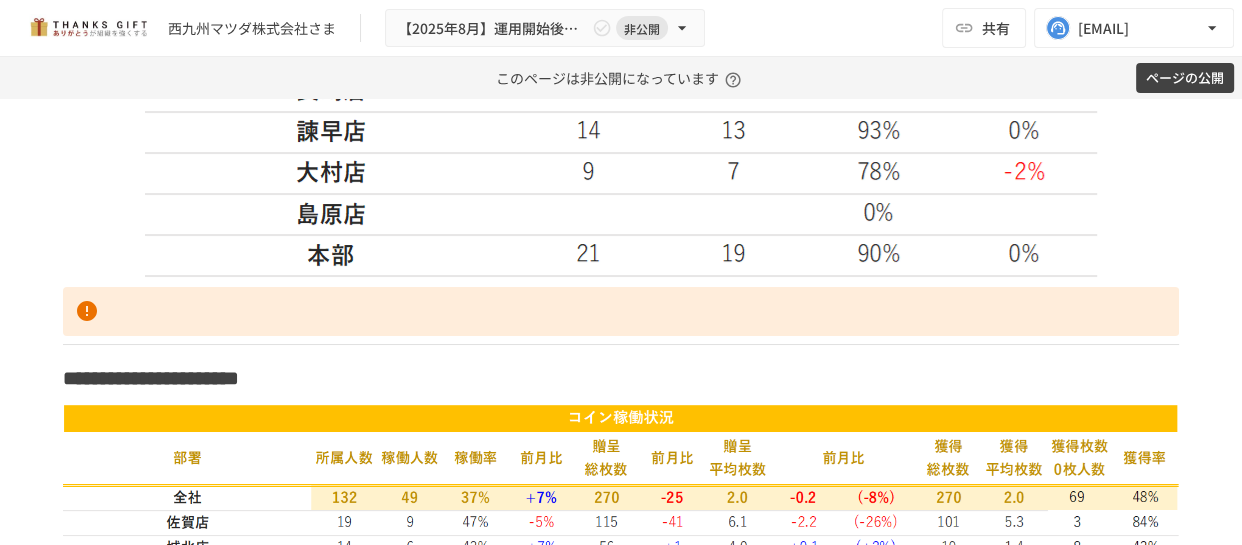 scroll, scrollTop: 2189, scrollLeft: 0, axis: vertical 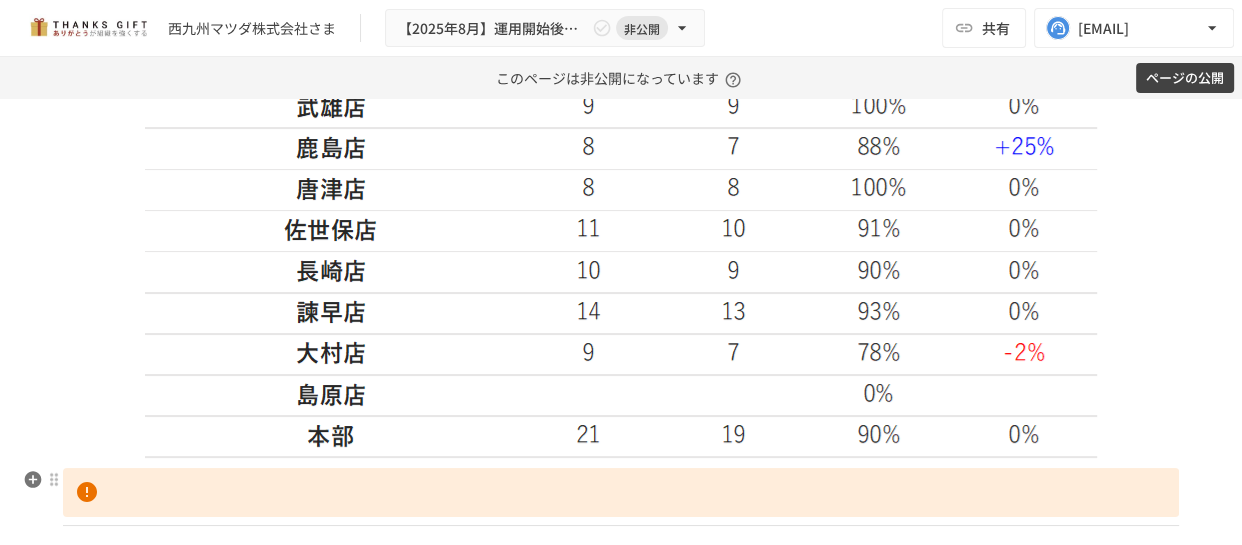 click at bounding box center (621, 493) 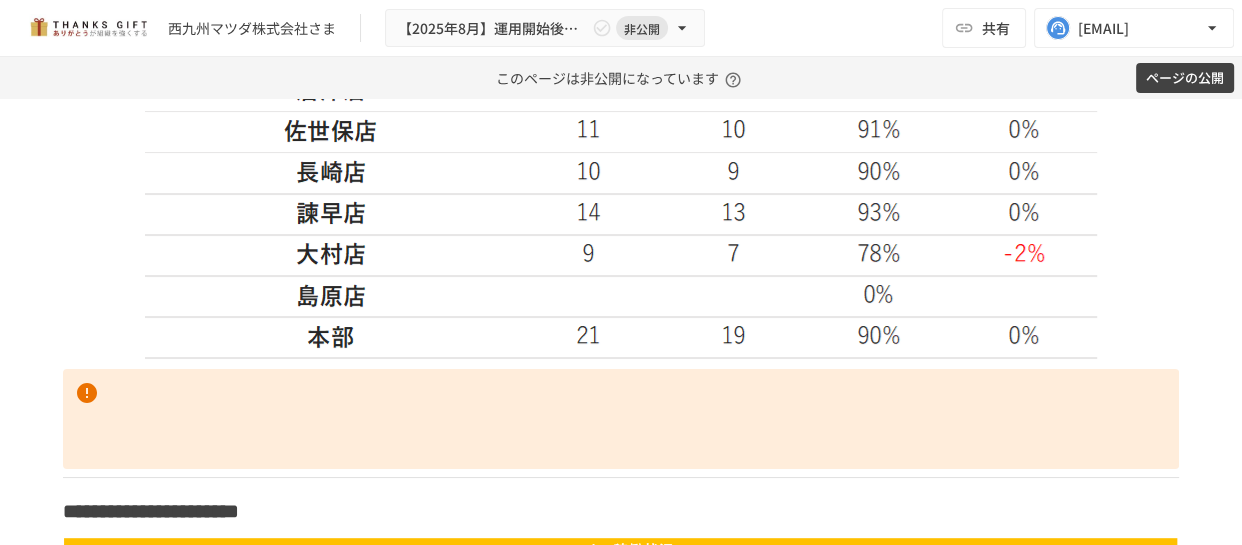 scroll, scrollTop: 2380, scrollLeft: 0, axis: vertical 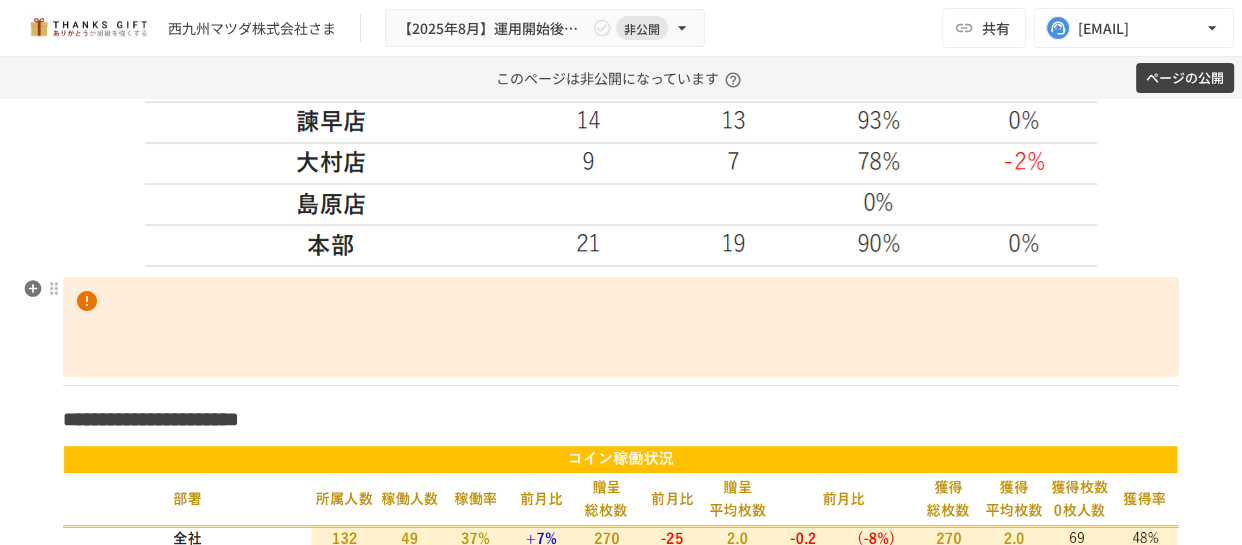 drag, startPoint x: 607, startPoint y: 340, endPoint x: 600, endPoint y: 348, distance: 10.630146 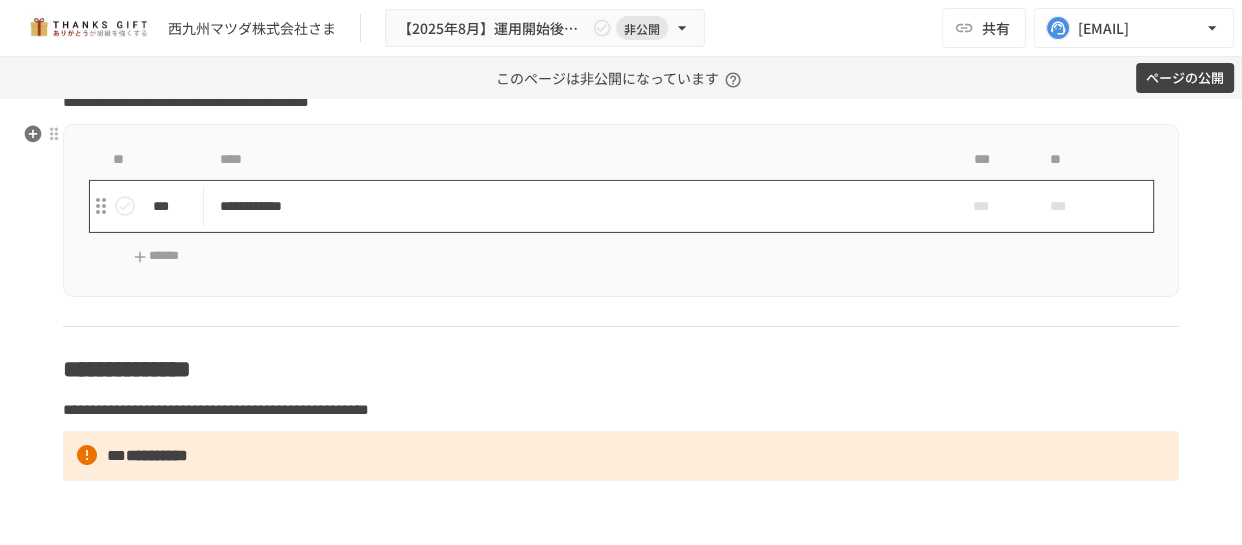 click on "**********" at bounding box center [579, 206] 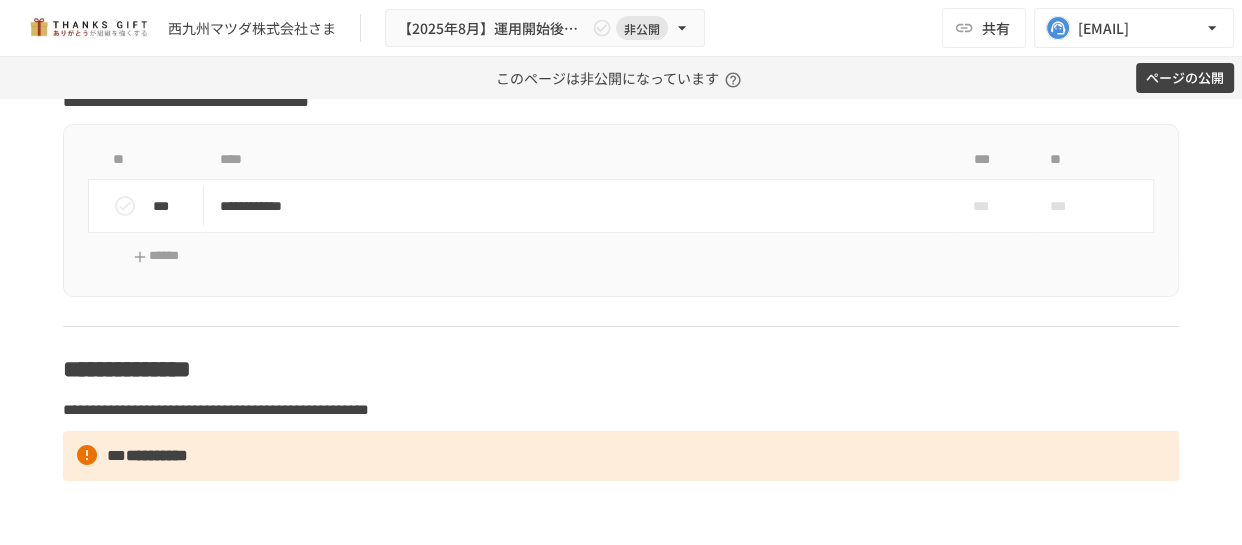 scroll, scrollTop: 2620, scrollLeft: 0, axis: vertical 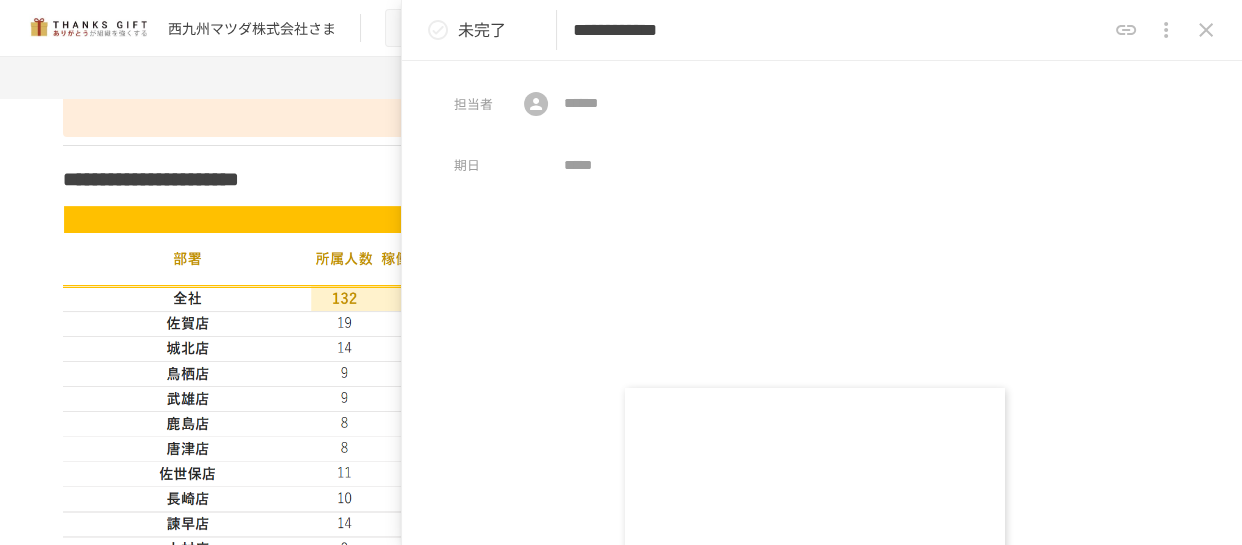 click 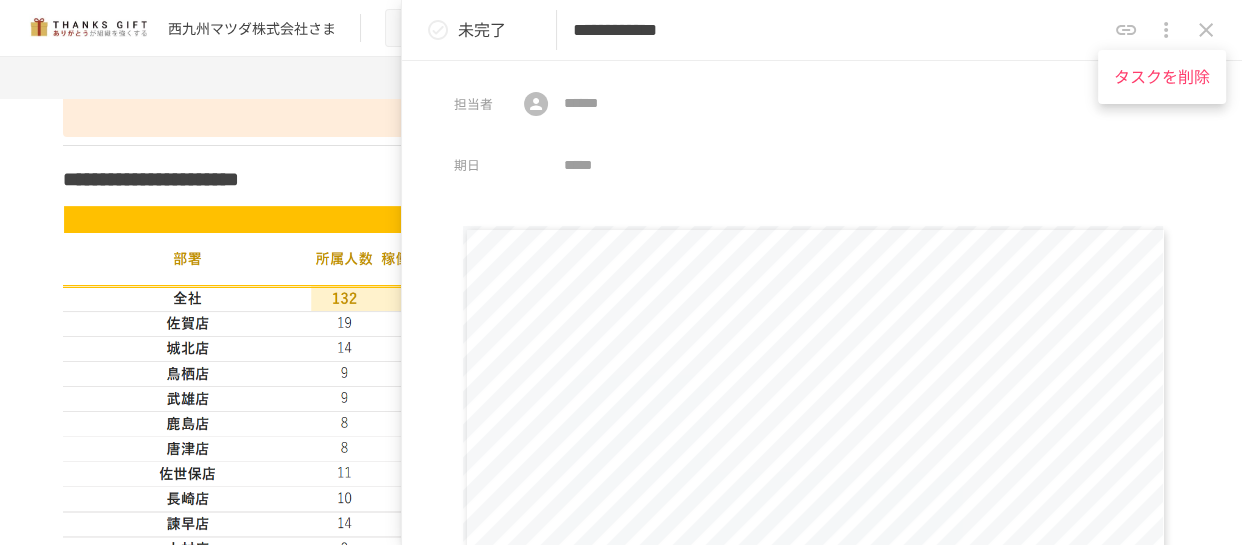 drag, startPoint x: 1151, startPoint y: 63, endPoint x: 1140, endPoint y: 74, distance: 15.556349 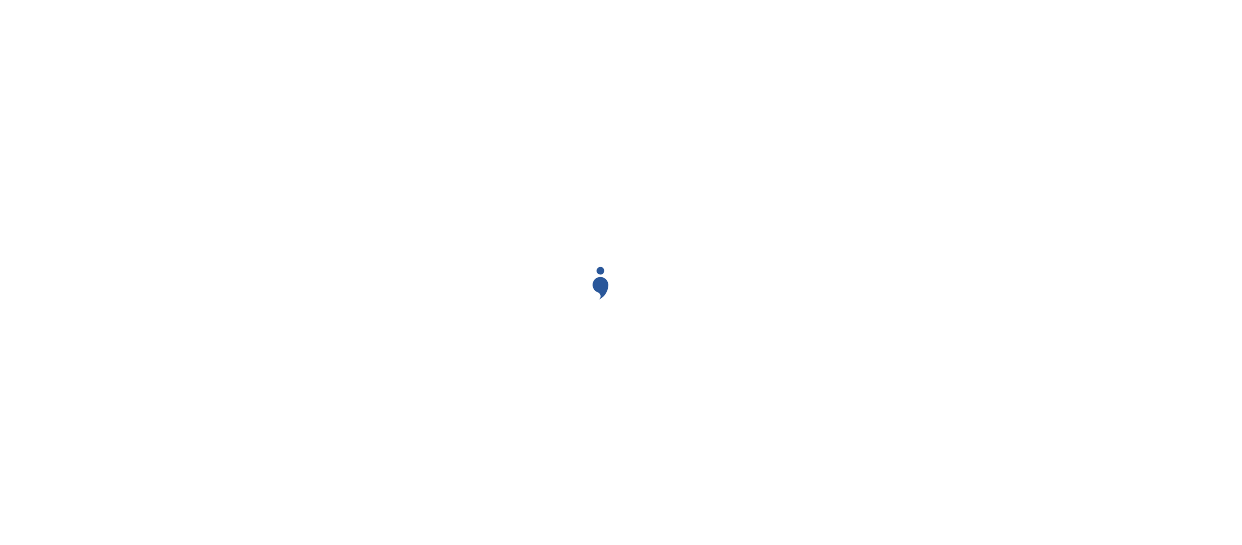 scroll, scrollTop: 0, scrollLeft: 0, axis: both 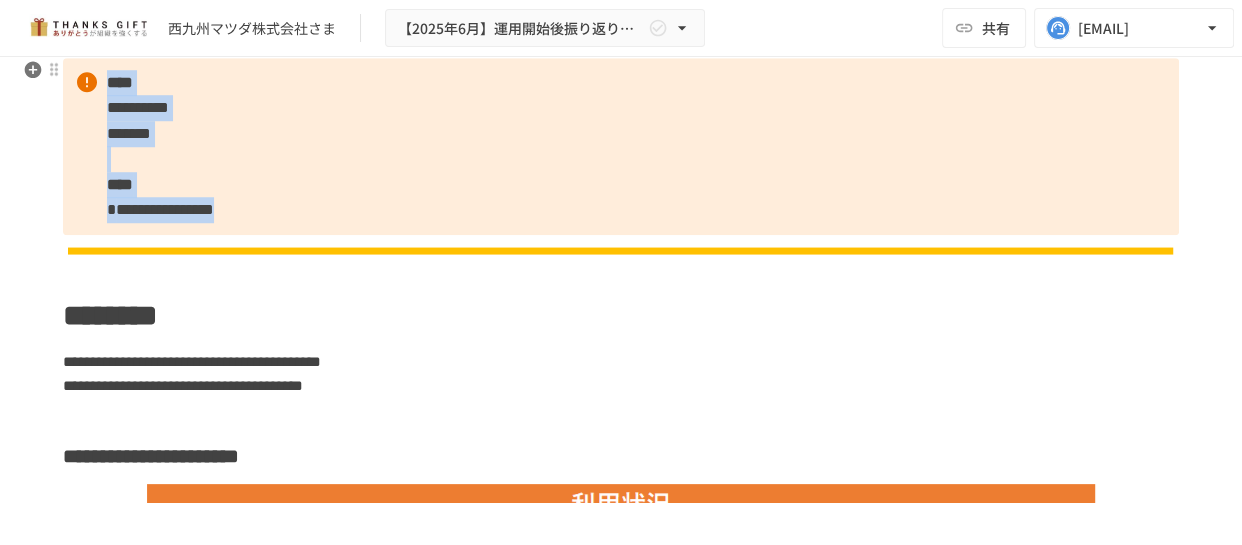 drag, startPoint x: 110, startPoint y: 238, endPoint x: 570, endPoint y: 211, distance: 460.79172 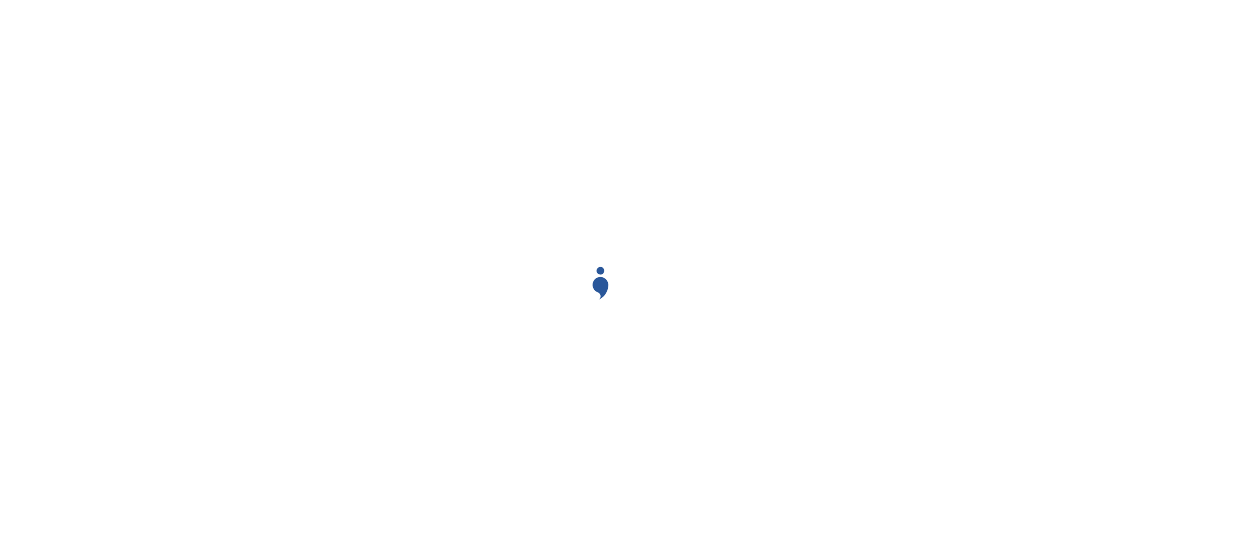 scroll, scrollTop: 0, scrollLeft: 0, axis: both 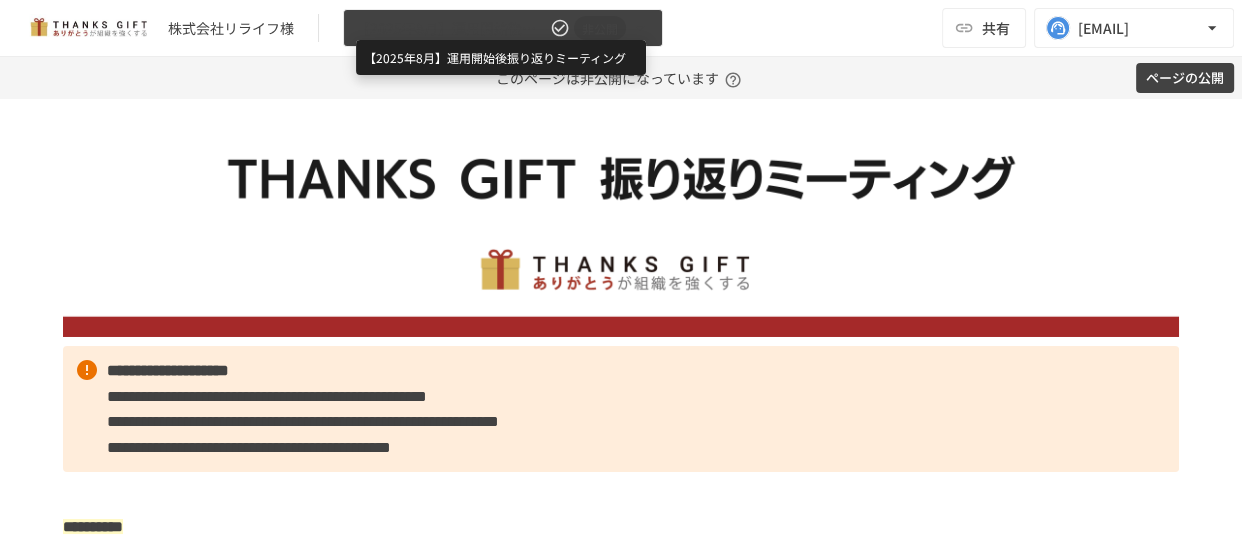 click on "【2025年8月】運用開始後振り返りミーティング" at bounding box center [451, 28] 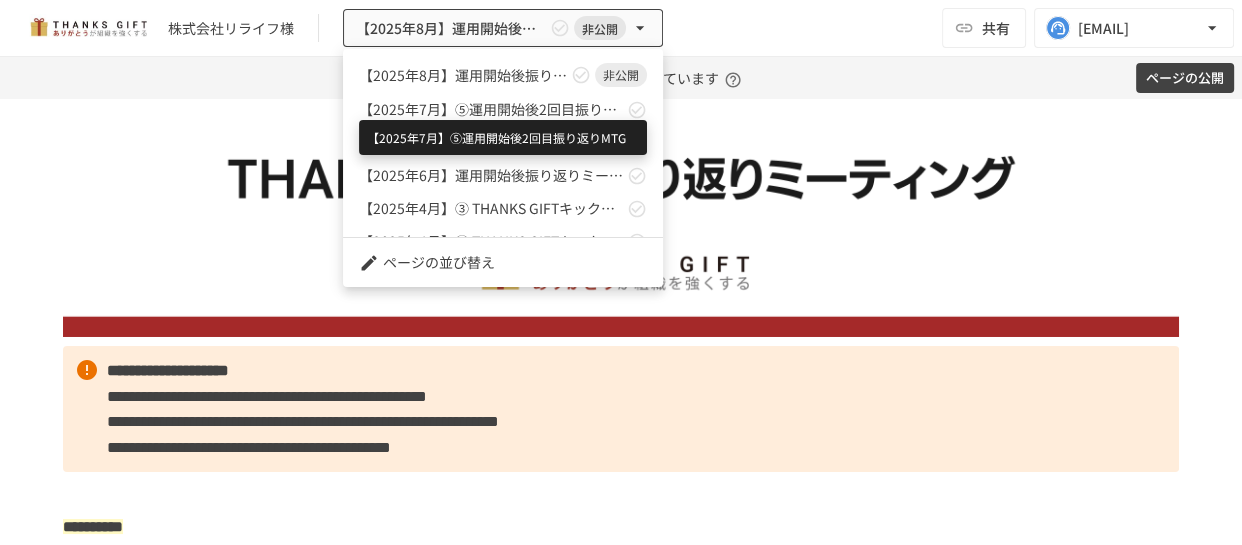 click on "【2025年7月】⑤運用開始後2回目振り返りMTG" at bounding box center [491, 109] 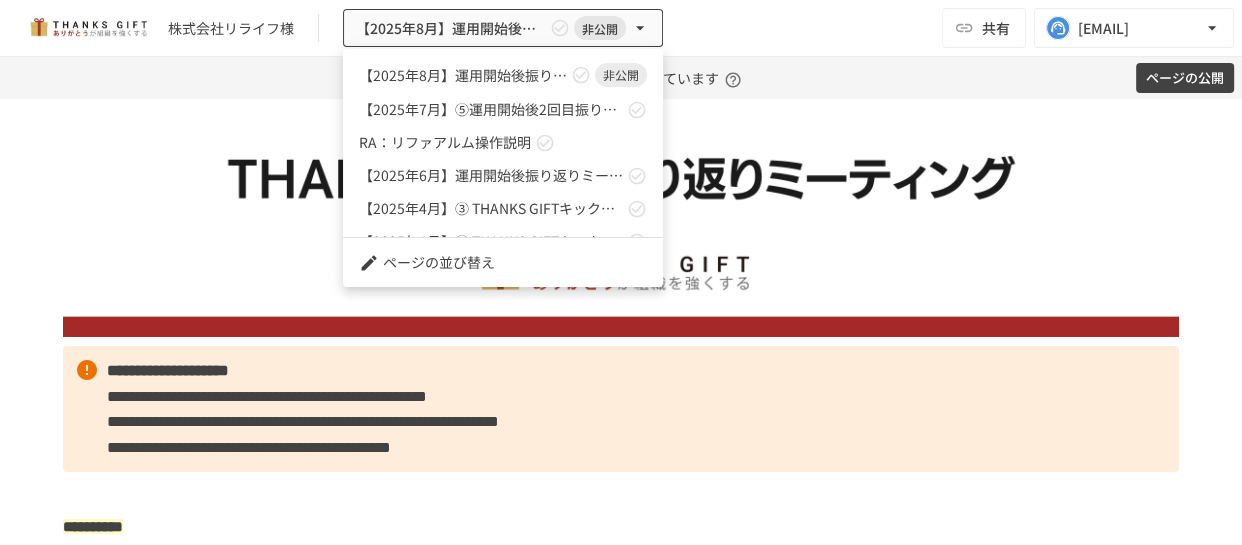 click at bounding box center (621, 272) 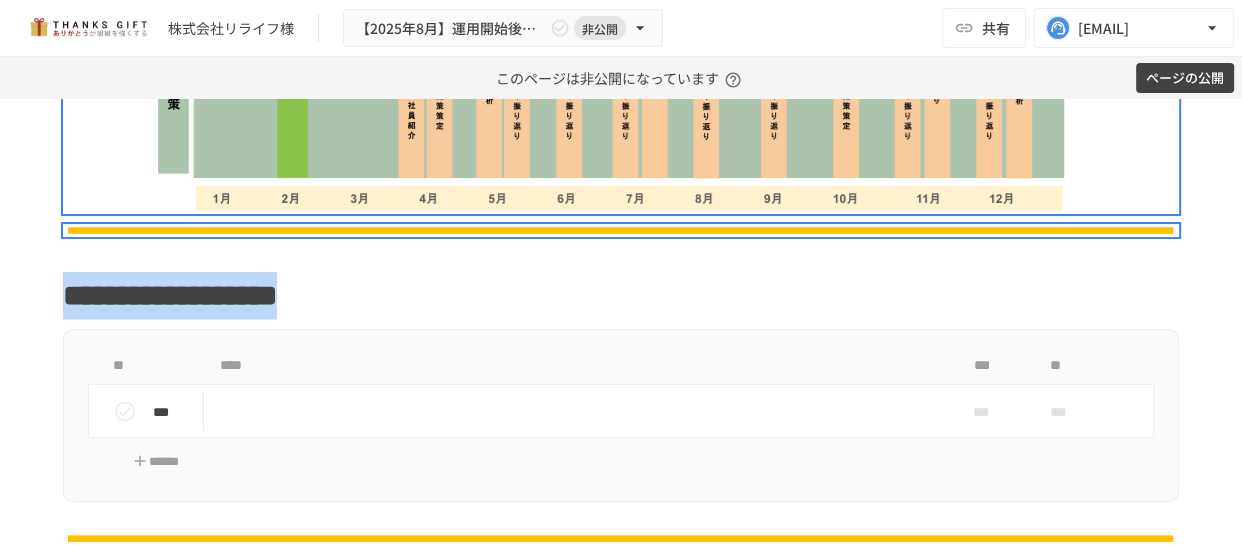 scroll, scrollTop: 3454, scrollLeft: 0, axis: vertical 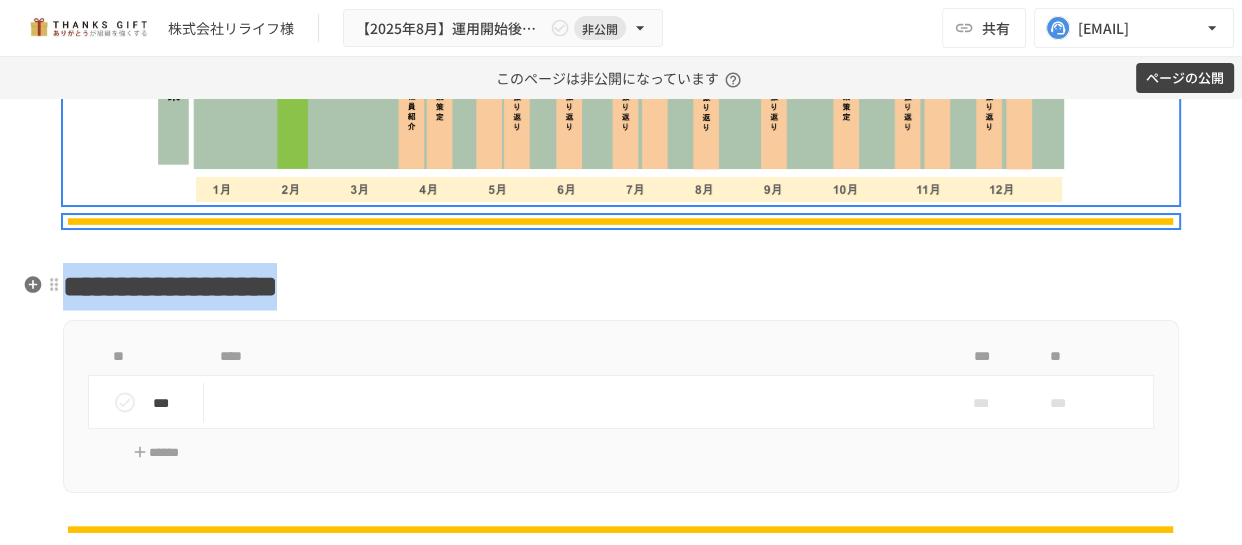 drag, startPoint x: 113, startPoint y: 371, endPoint x: 813, endPoint y: 281, distance: 705.762 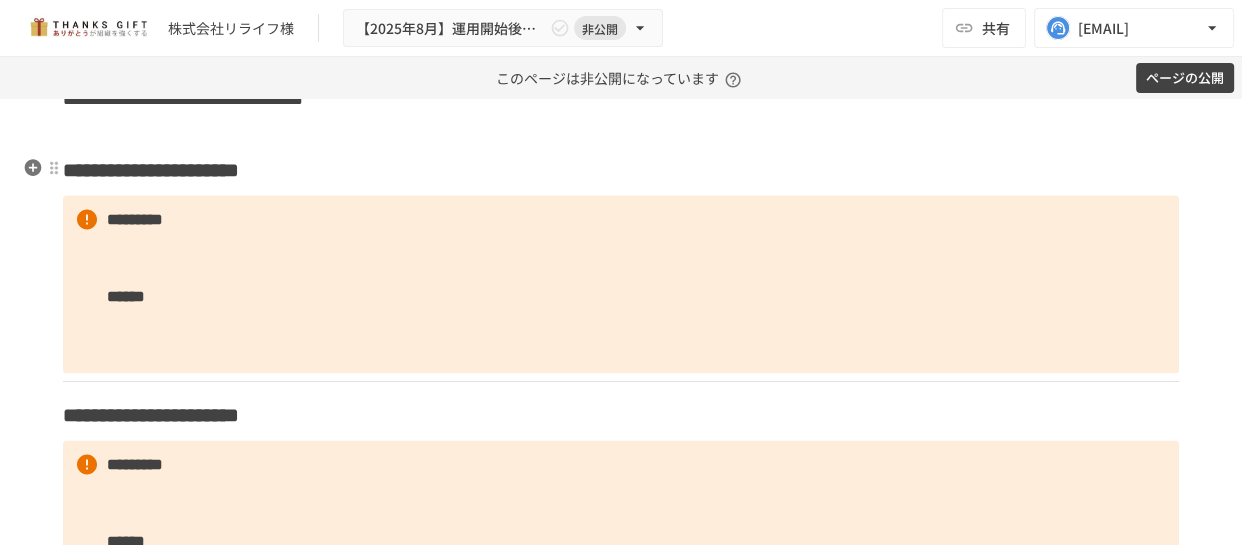 scroll, scrollTop: 2545, scrollLeft: 0, axis: vertical 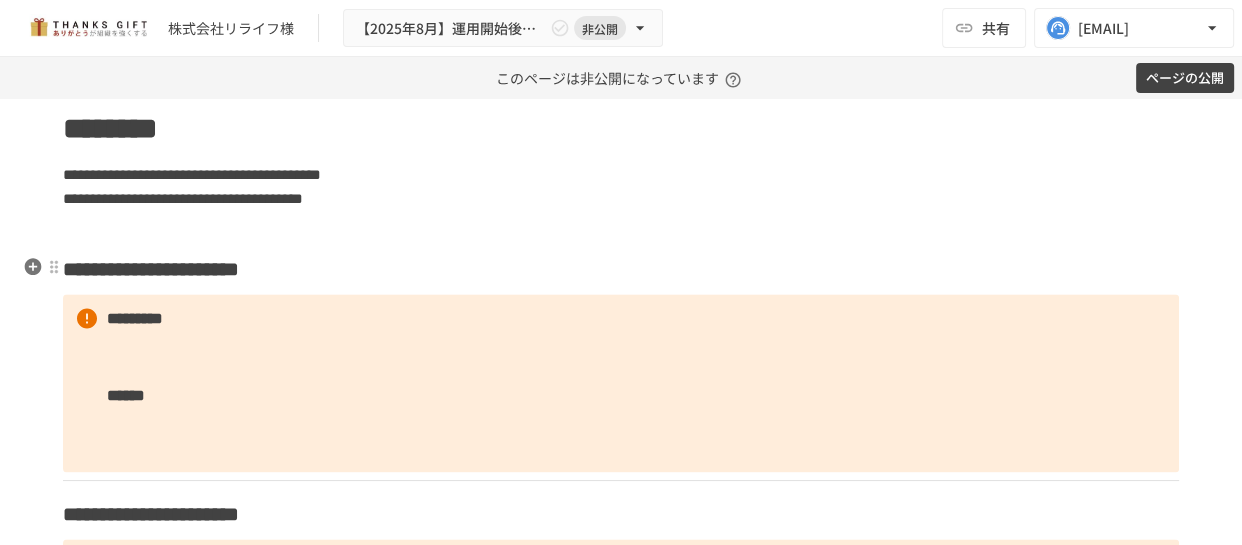 drag, startPoint x: 505, startPoint y: 260, endPoint x: 509, endPoint y: 277, distance: 17.464249 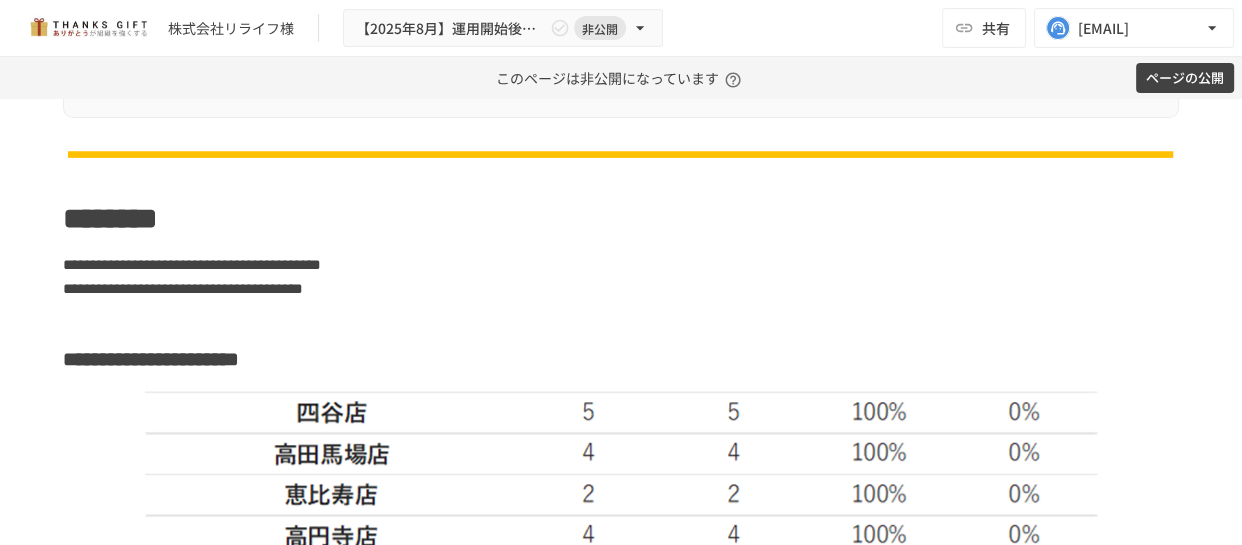 scroll, scrollTop: 2454, scrollLeft: 0, axis: vertical 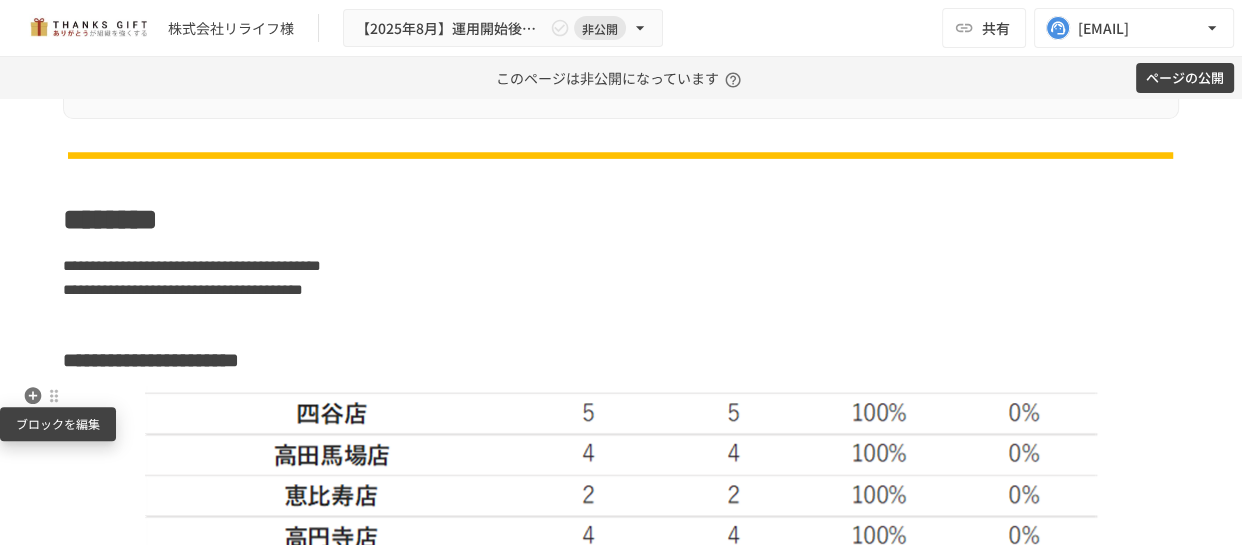 click at bounding box center [54, 396] 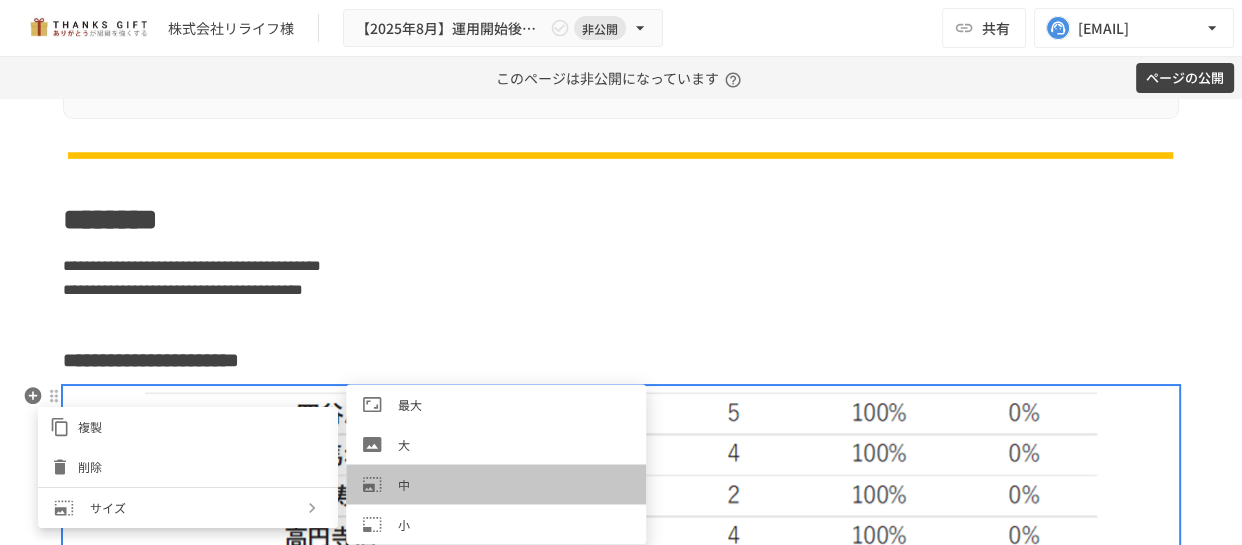 click on "中" at bounding box center [514, 484] 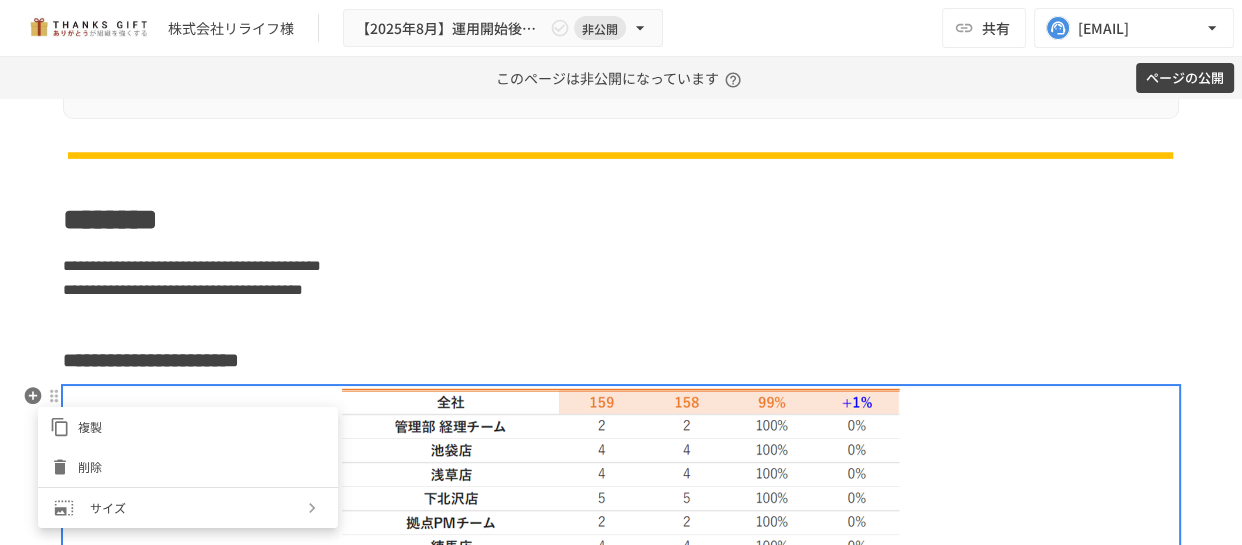 click at bounding box center (621, 272) 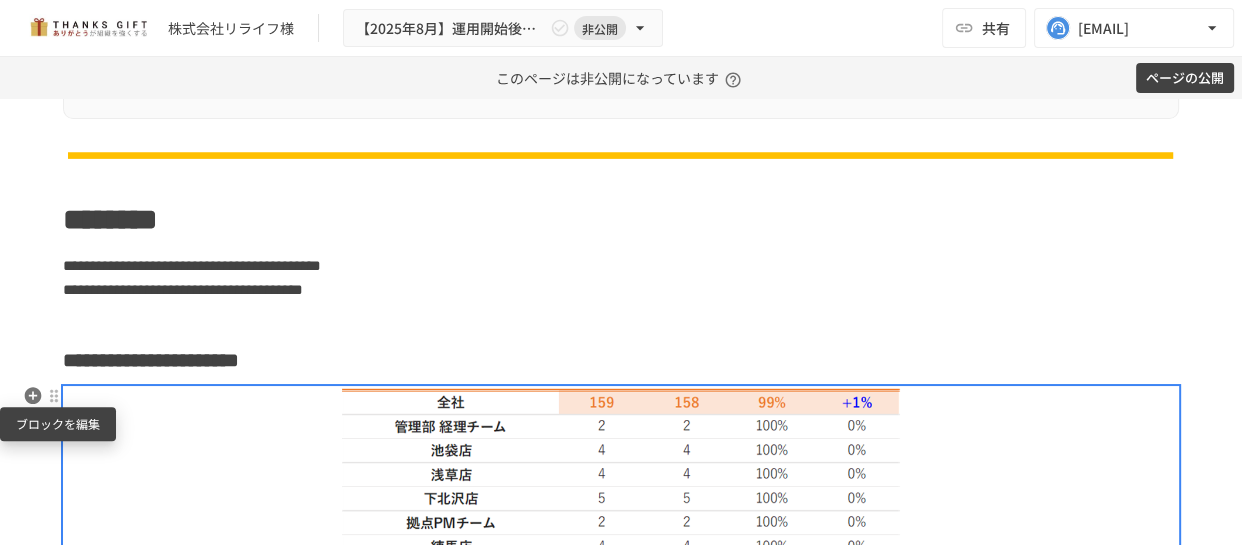 click at bounding box center [54, 396] 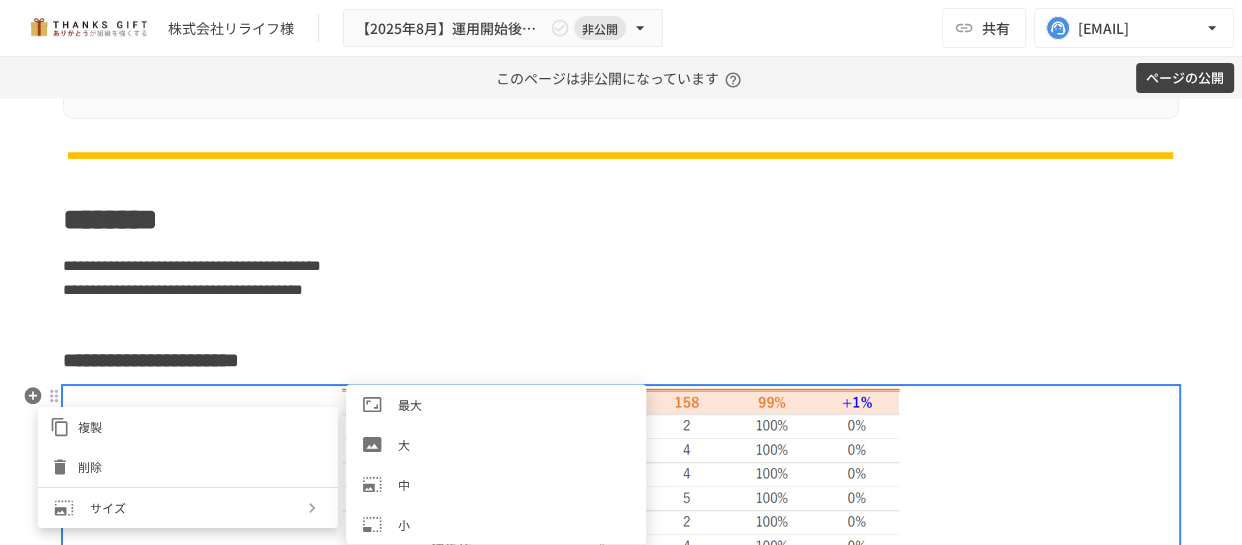 click 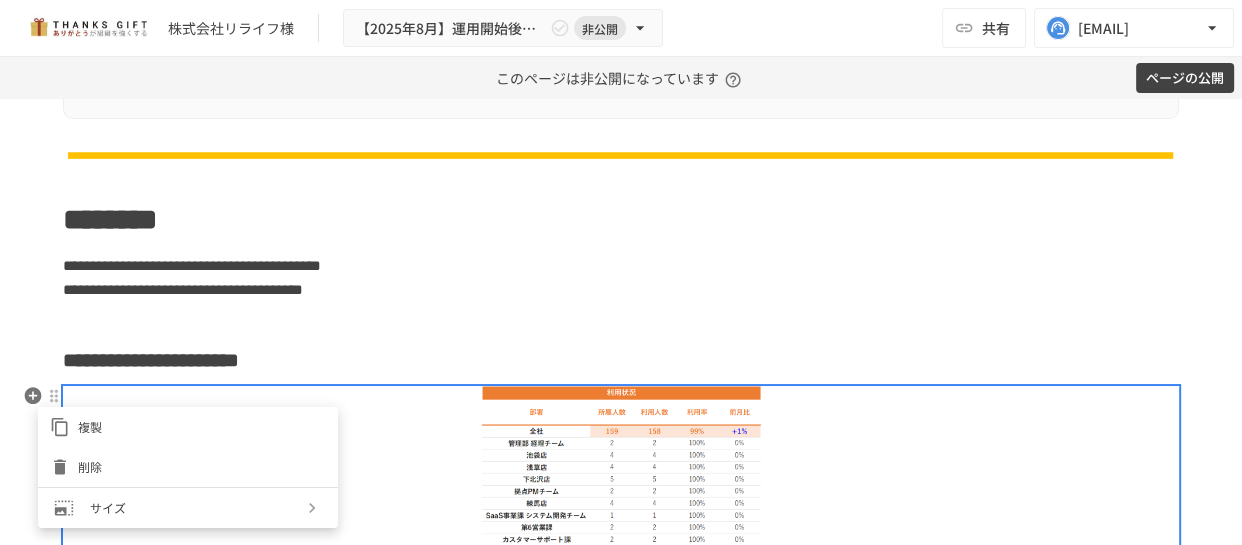 click at bounding box center (621, 272) 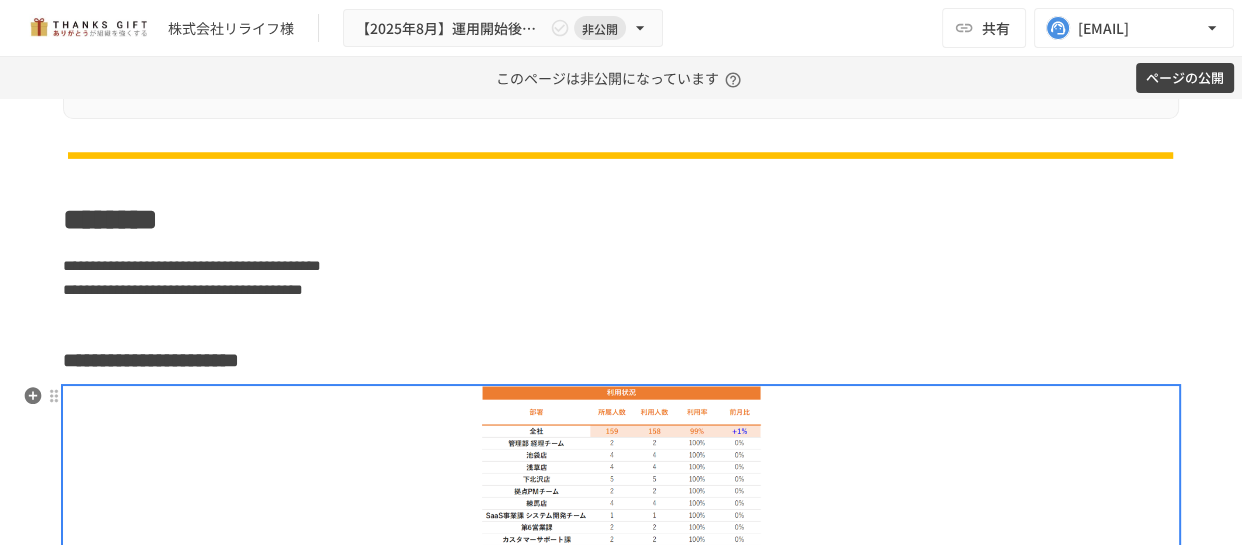 click at bounding box center (621, 743) 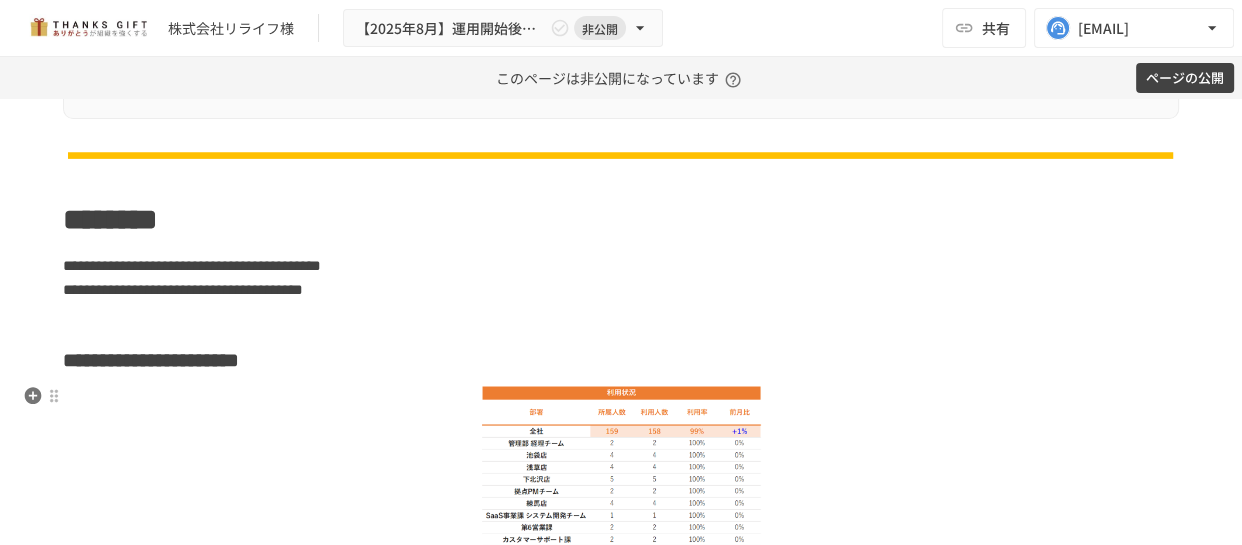 click on "**********" at bounding box center [621, 360] 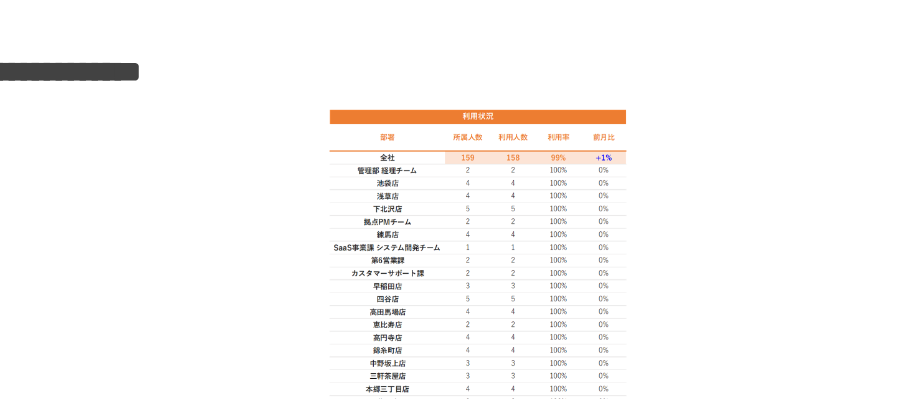 scroll, scrollTop: 2552, scrollLeft: 0, axis: vertical 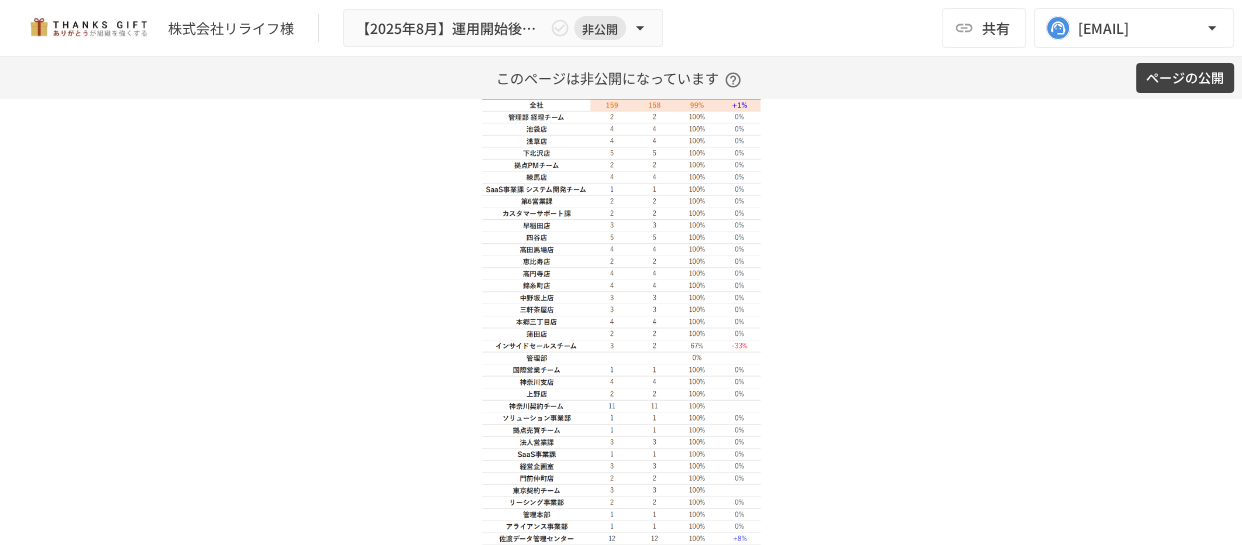 click at bounding box center [621, 417] 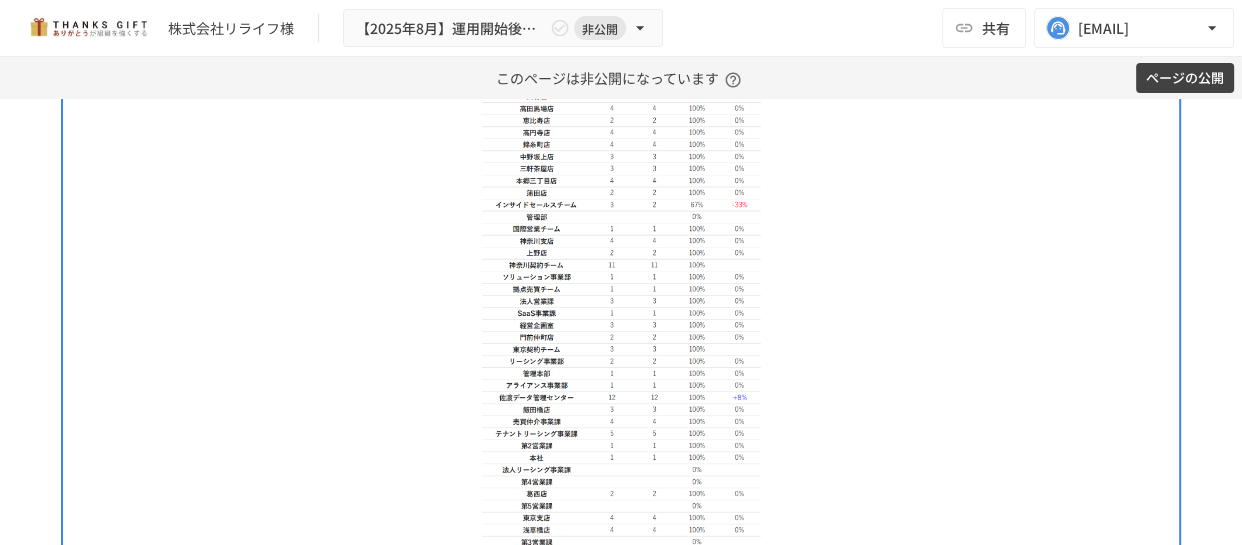 scroll, scrollTop: 3376, scrollLeft: 0, axis: vertical 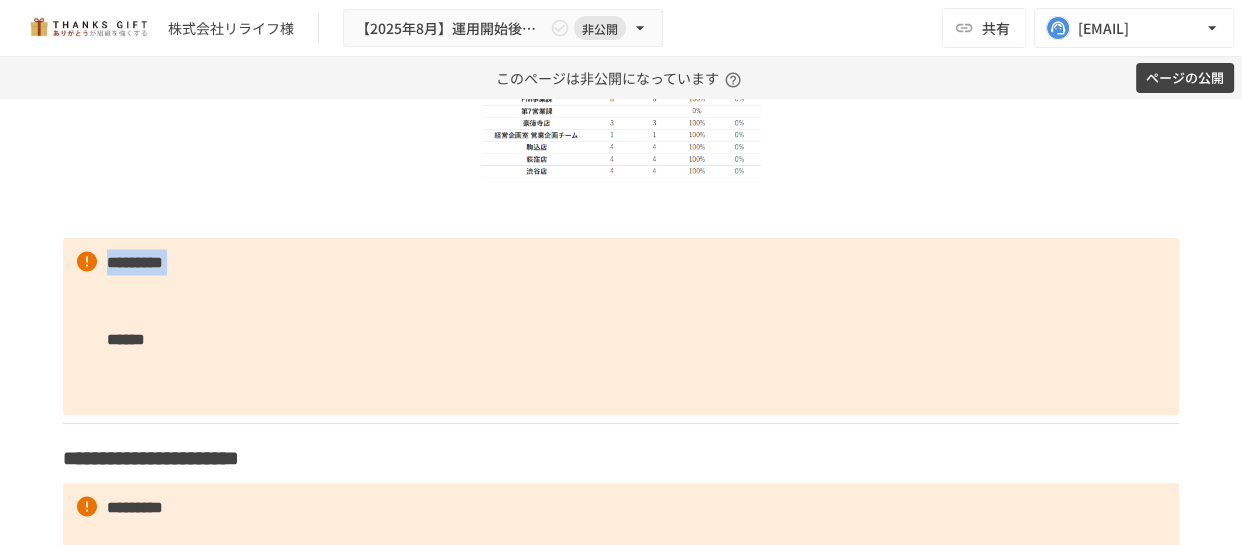 drag, startPoint x: 799, startPoint y: 270, endPoint x: 520, endPoint y: 265, distance: 279.0448 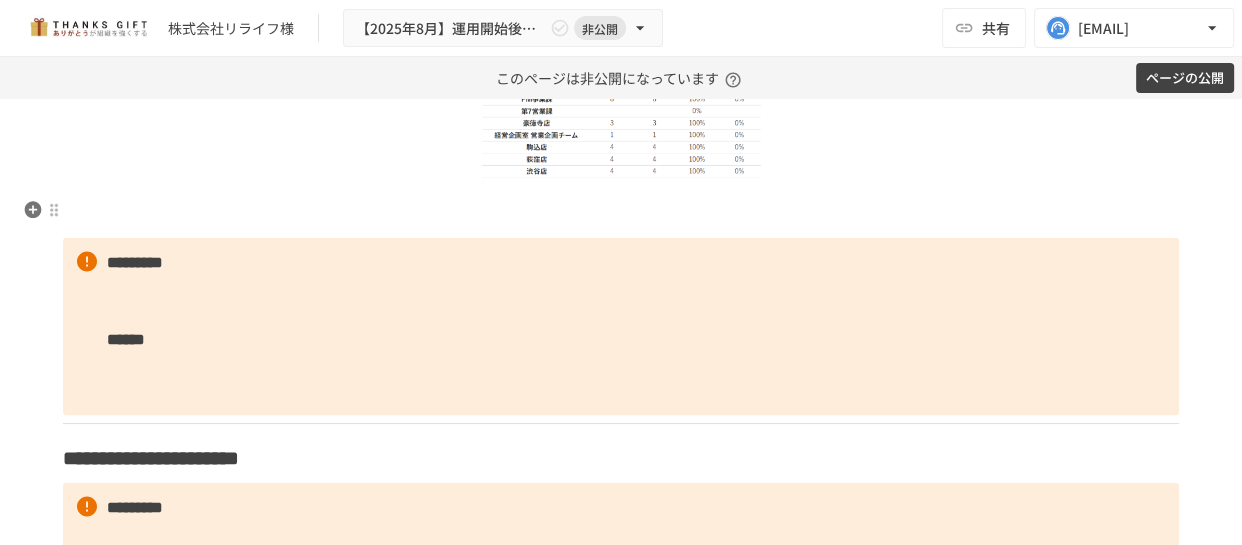 click at bounding box center (621, 212) 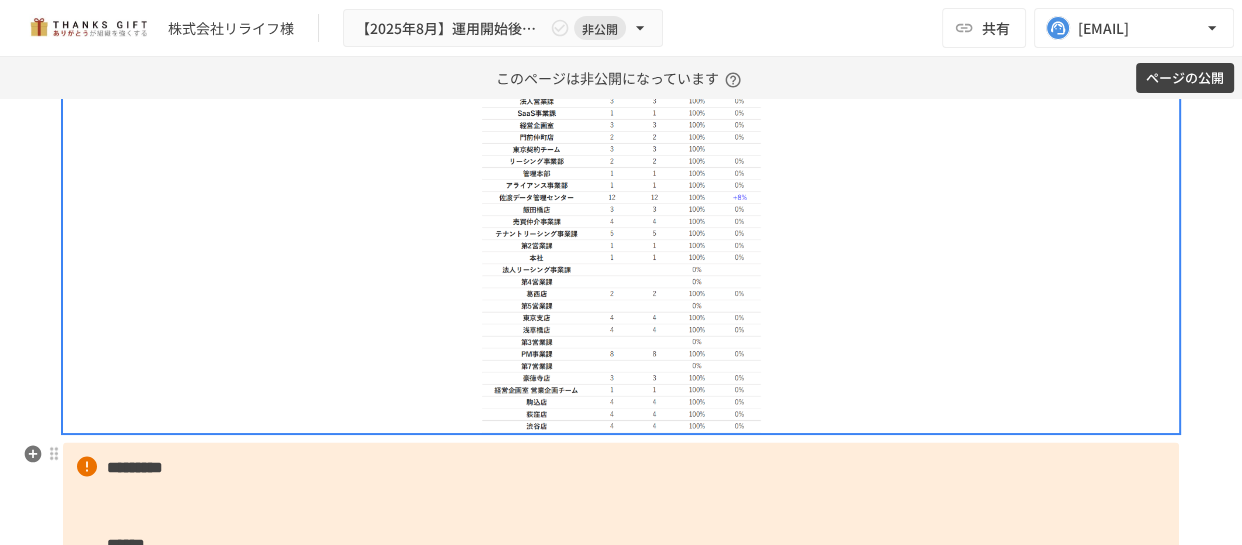 scroll, scrollTop: 3194, scrollLeft: 0, axis: vertical 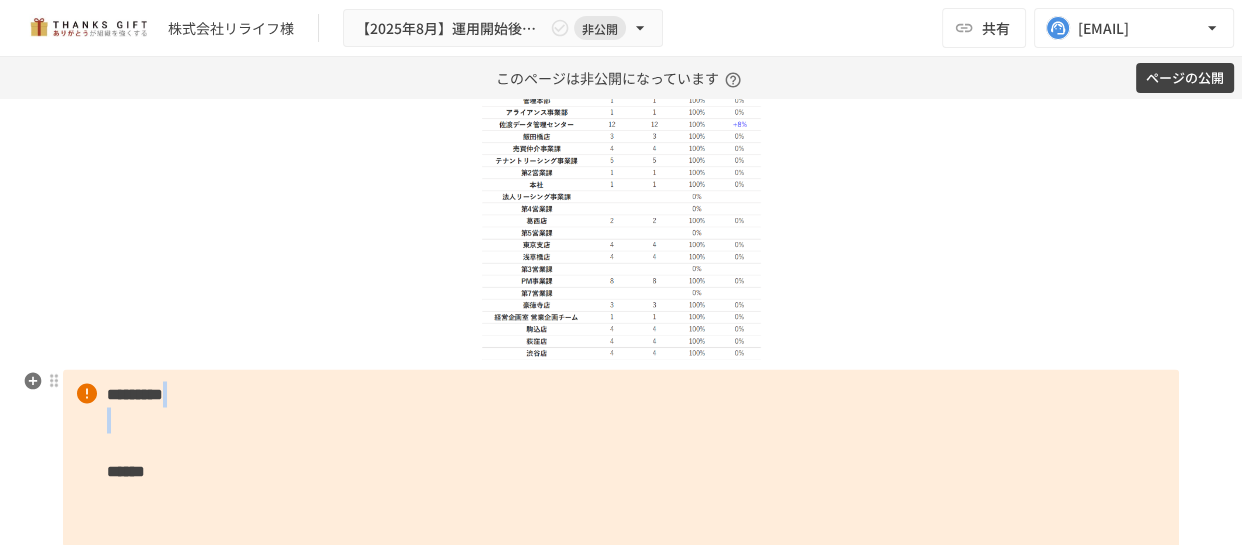 drag, startPoint x: 145, startPoint y: 433, endPoint x: 125, endPoint y: 405, distance: 34.4093 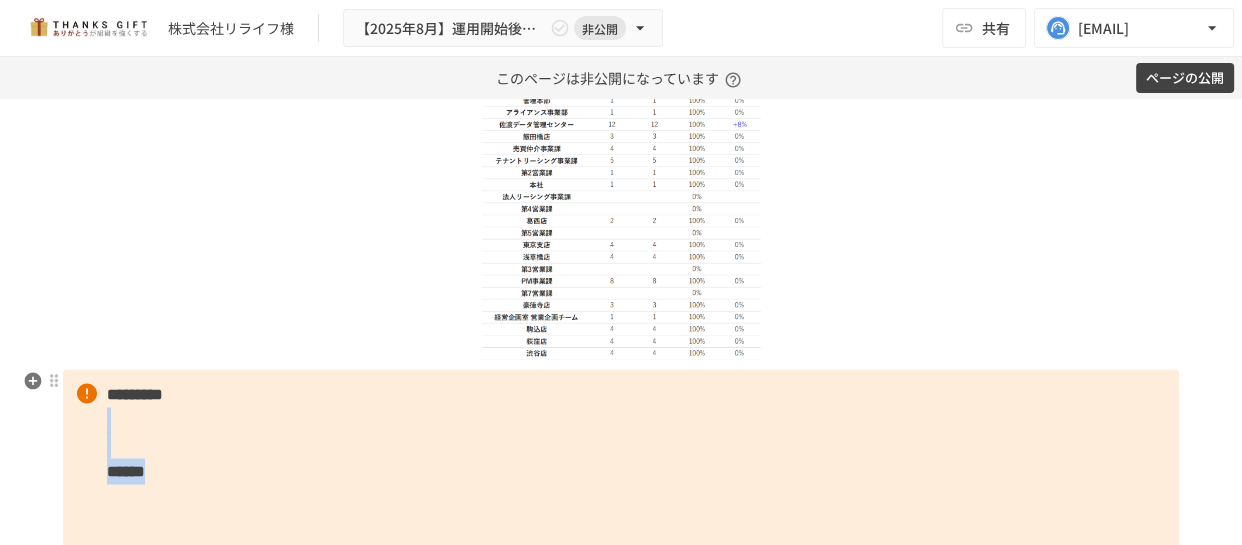 drag, startPoint x: 200, startPoint y: 449, endPoint x: 228, endPoint y: 486, distance: 46.400433 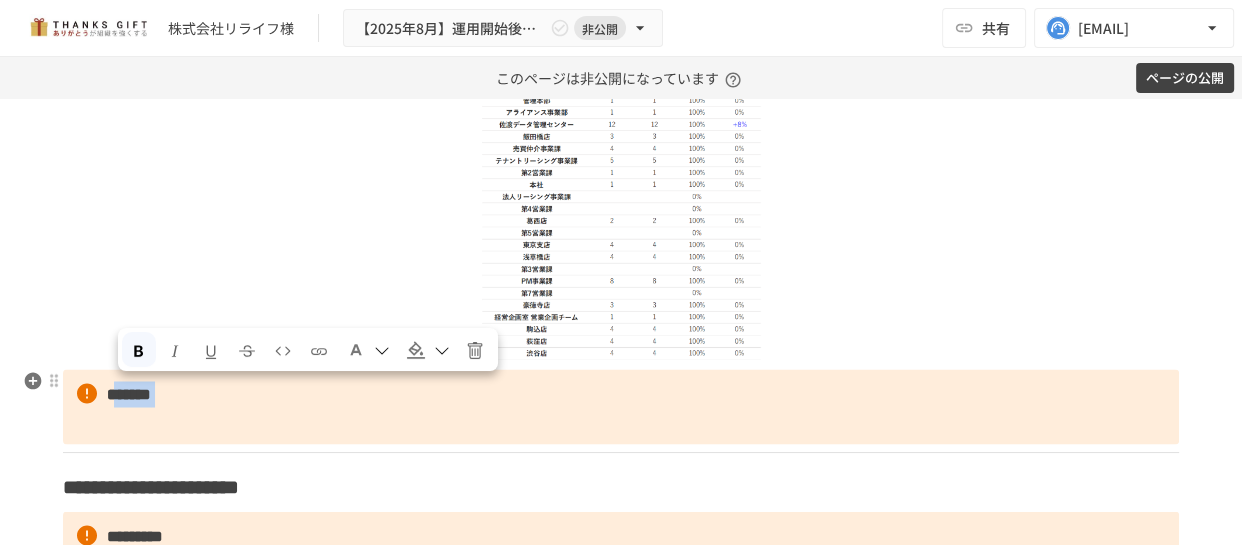 drag, startPoint x: 121, startPoint y: 432, endPoint x: 108, endPoint y: 393, distance: 41.109608 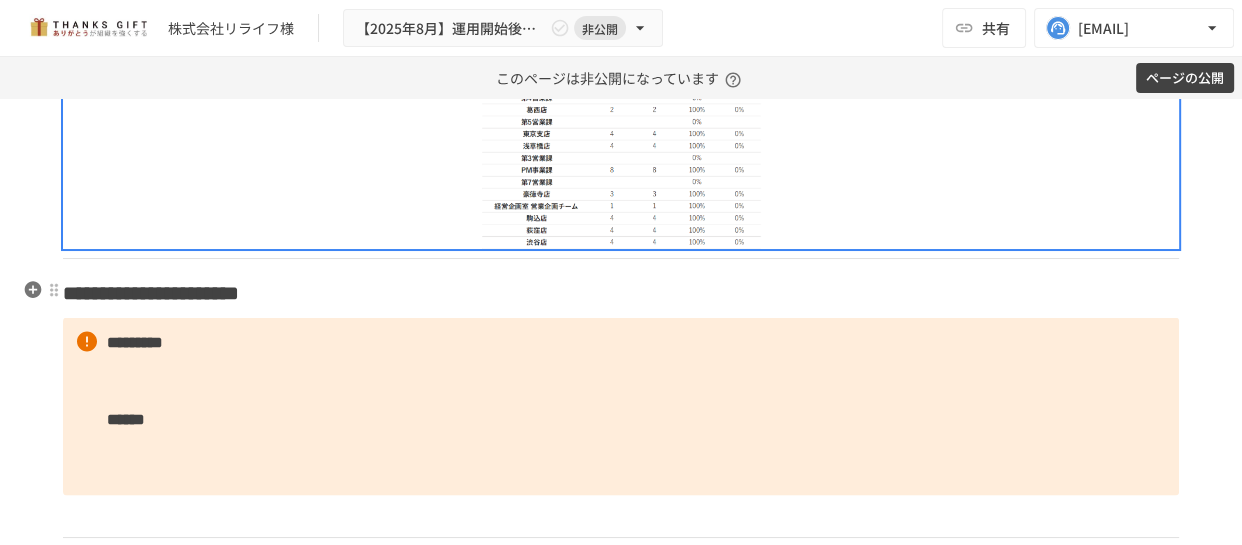 scroll, scrollTop: 3467, scrollLeft: 0, axis: vertical 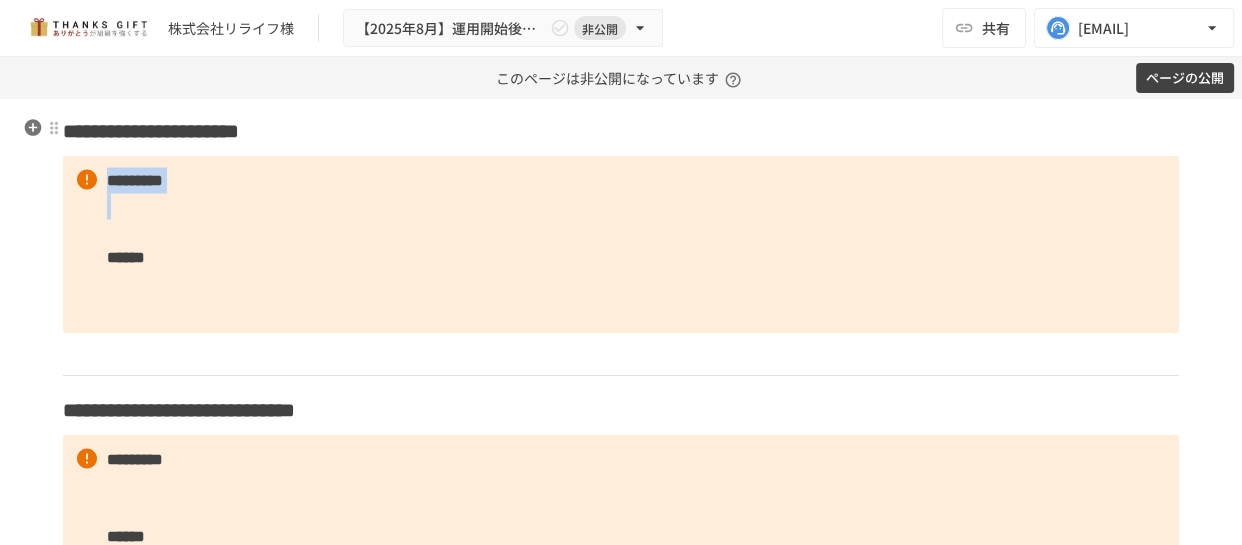 drag, startPoint x: 518, startPoint y: 137, endPoint x: 514, endPoint y: 116, distance: 21.377558 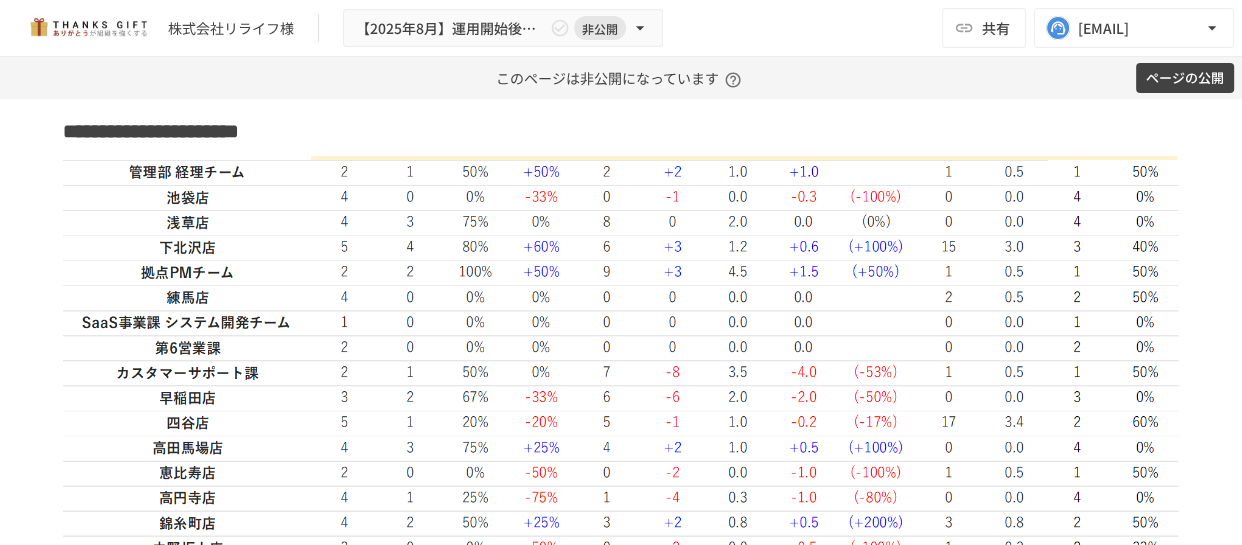 click at bounding box center (621, 796) 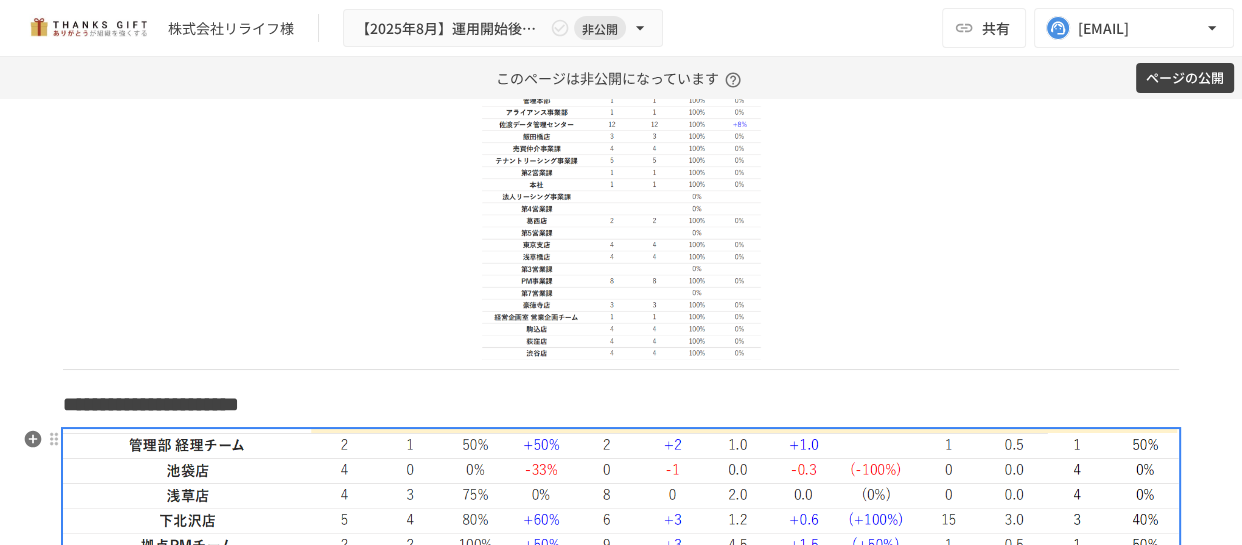click at bounding box center [621, 3] 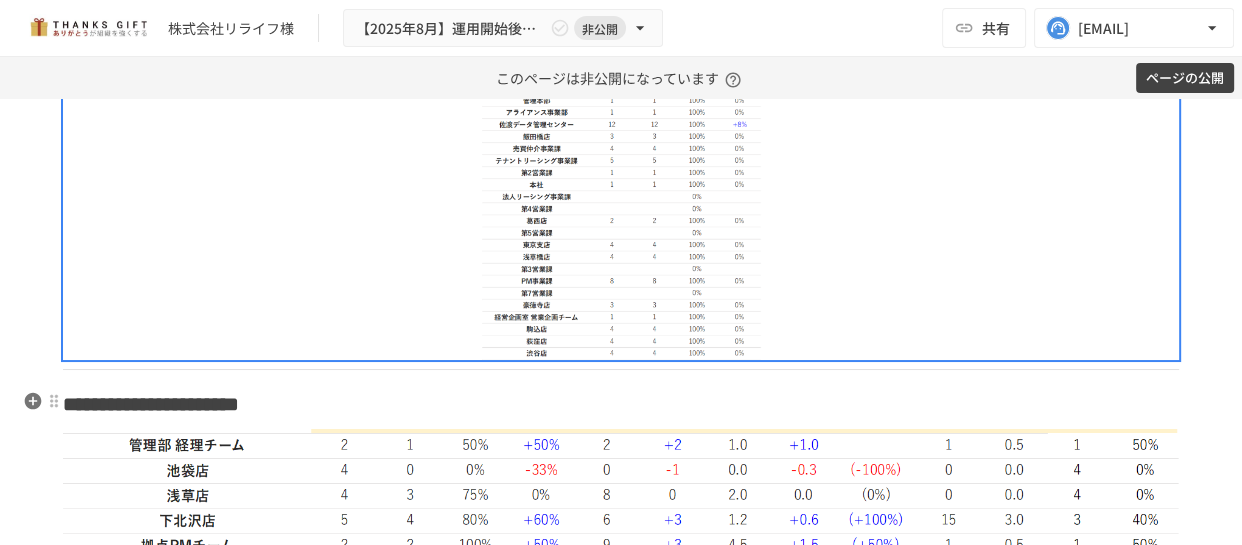 scroll, scrollTop: 3467, scrollLeft: 0, axis: vertical 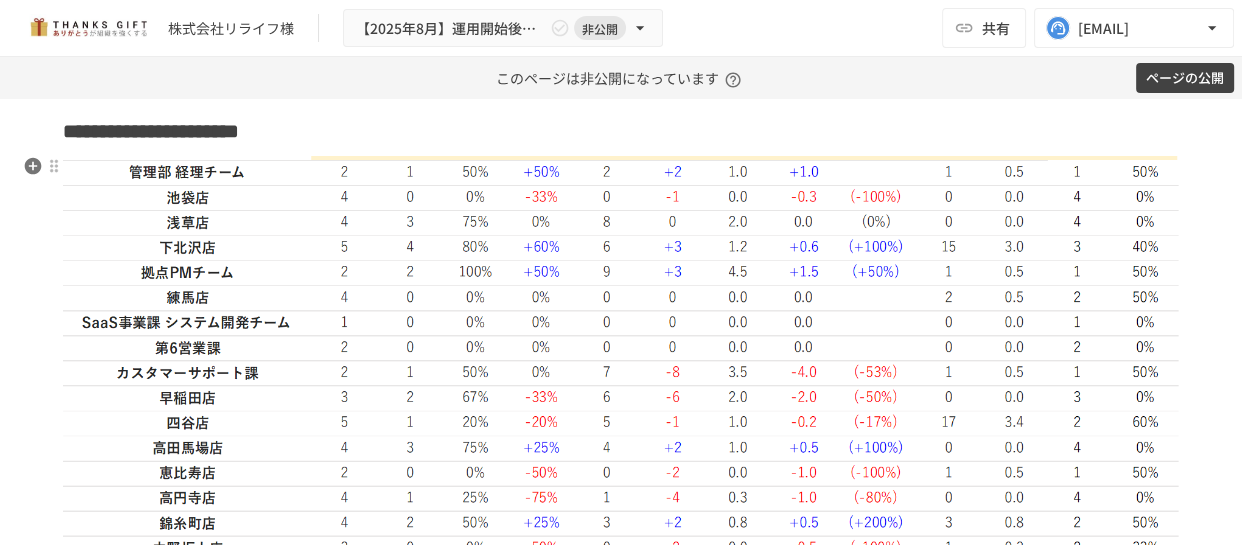 click on "**********" at bounding box center (621, 2180) 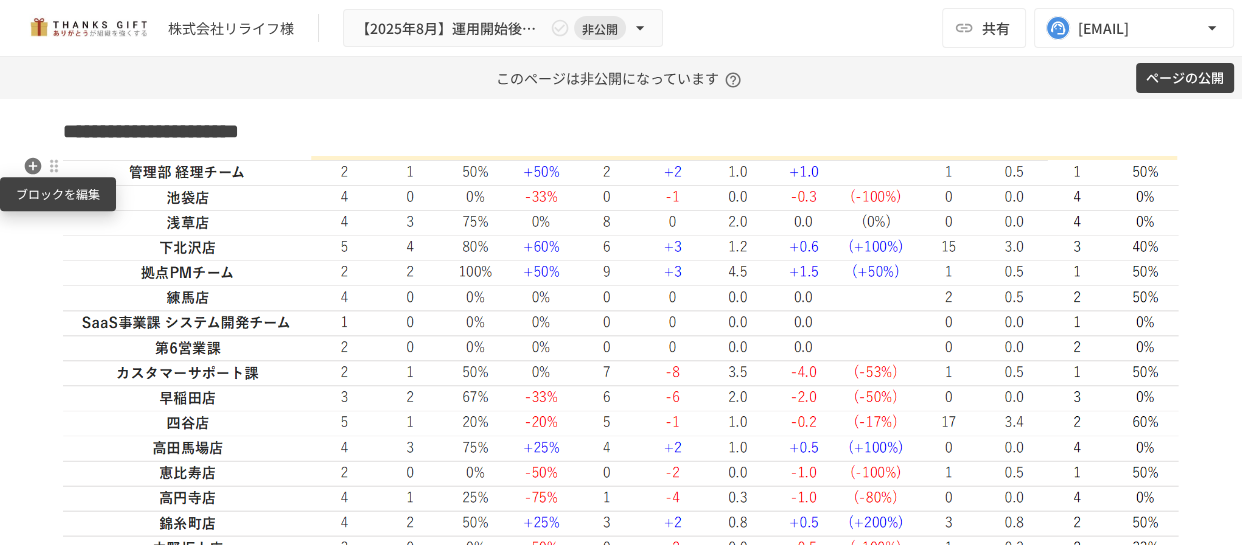click at bounding box center [54, 165] 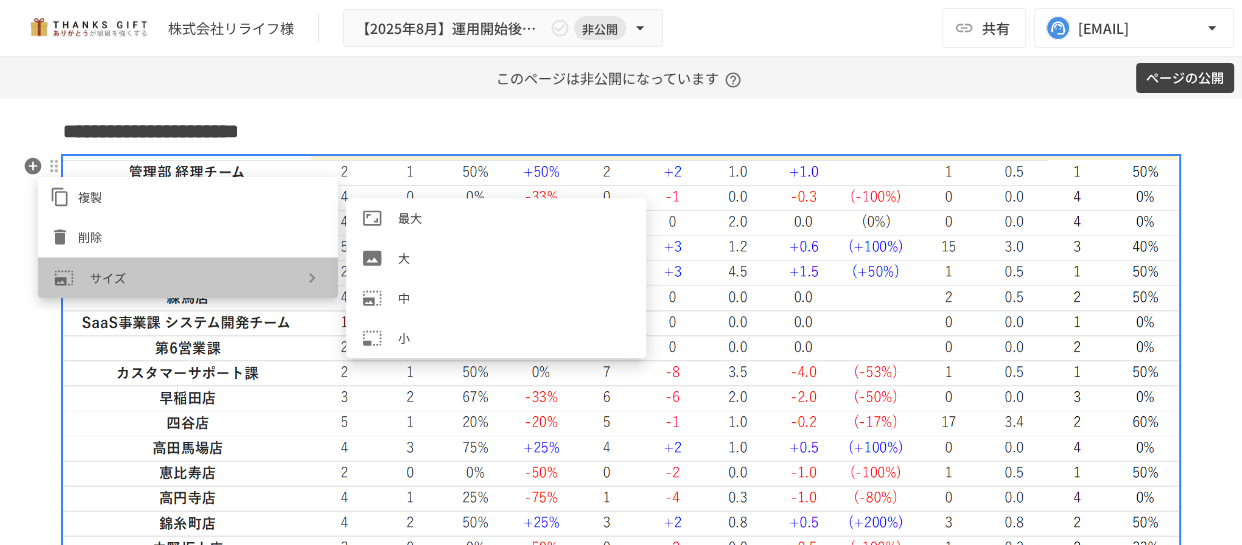 drag, startPoint x: 117, startPoint y: 260, endPoint x: 119, endPoint y: 270, distance: 10.198039 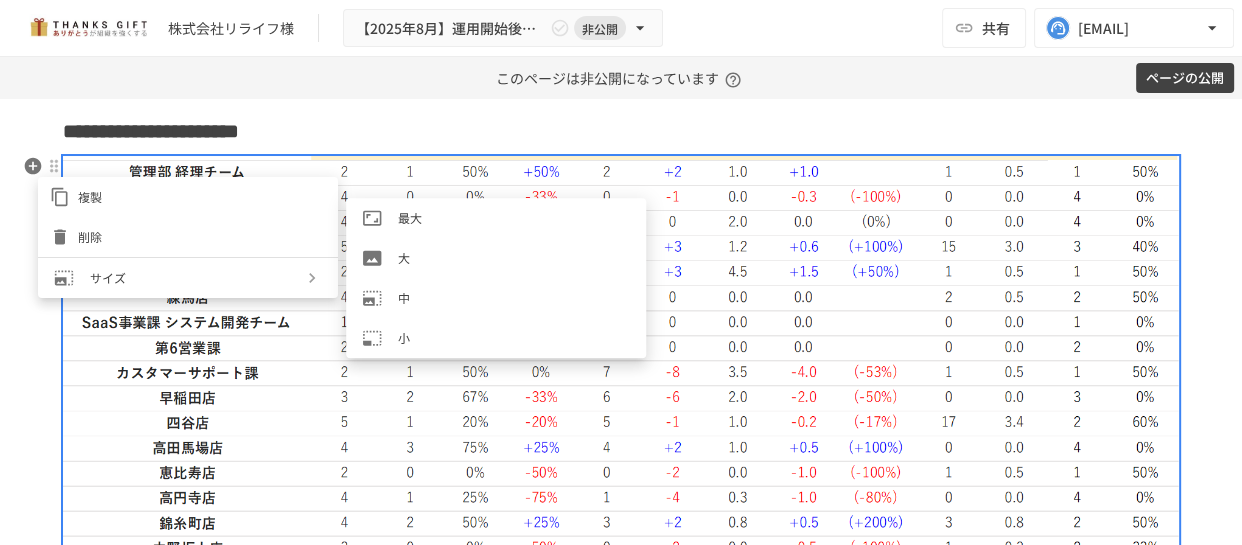 click on "大" at bounding box center (496, 258) 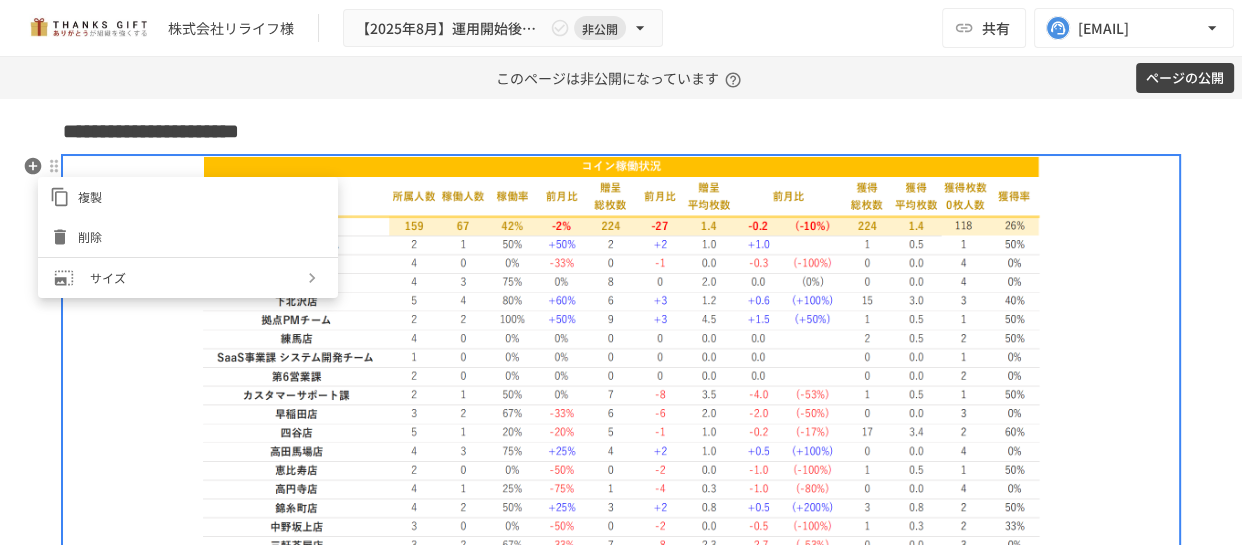 click at bounding box center (621, 272) 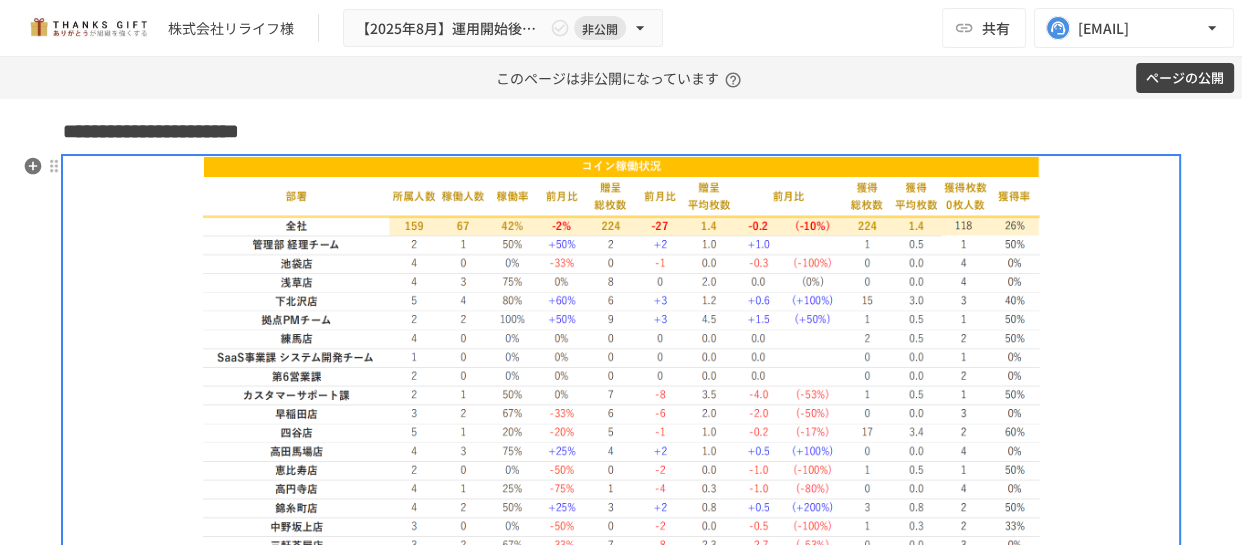 click at bounding box center (621, 713) 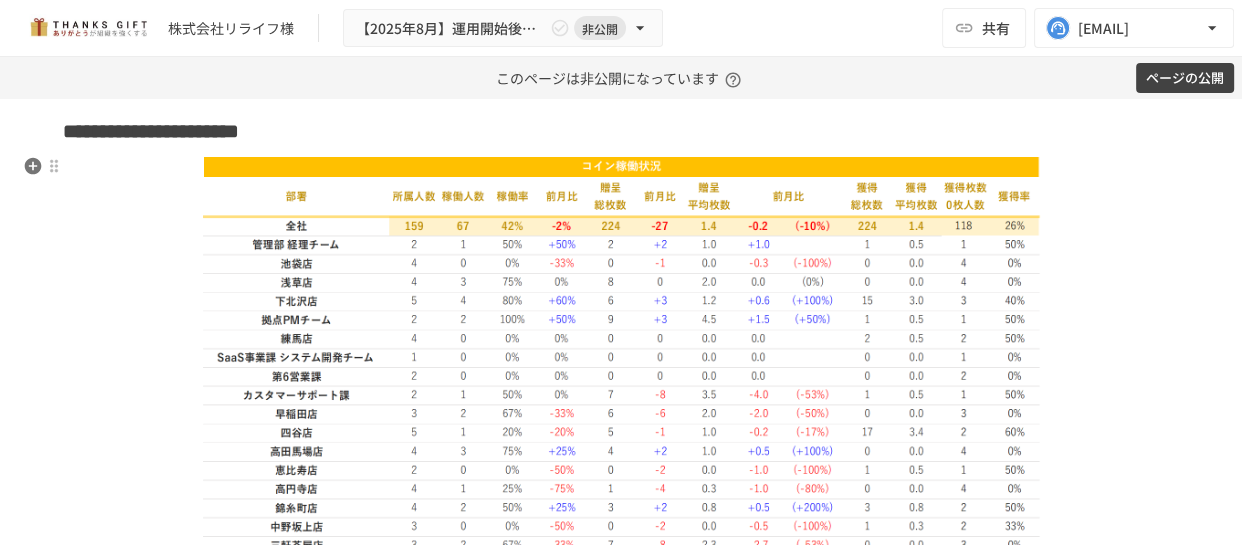 drag, startPoint x: 344, startPoint y: 344, endPoint x: 366, endPoint y: 350, distance: 22.803509 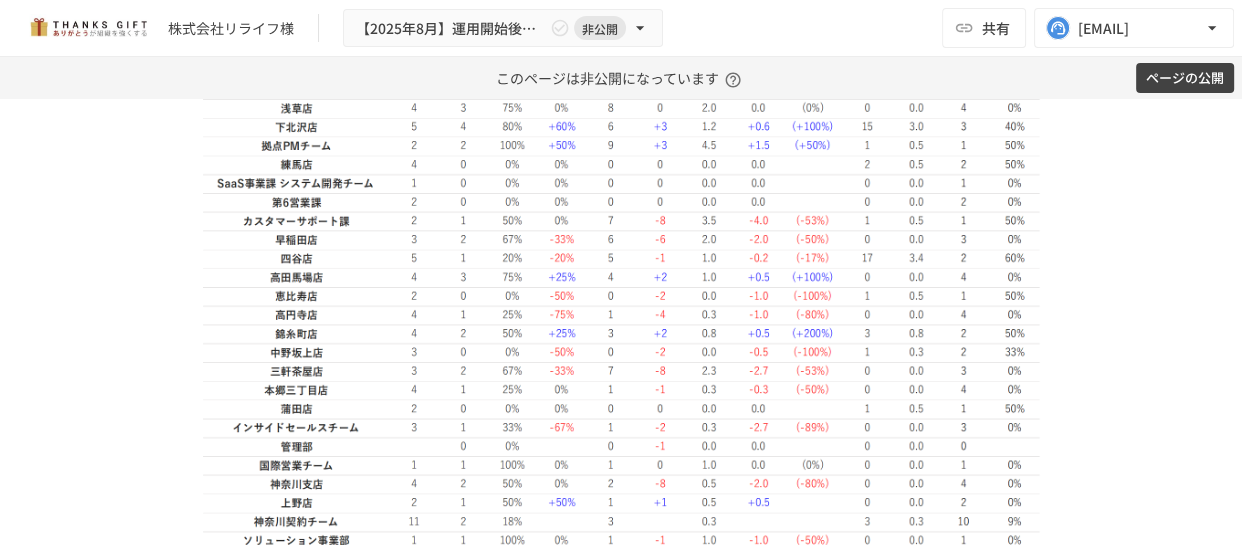 click at bounding box center (621, 539) 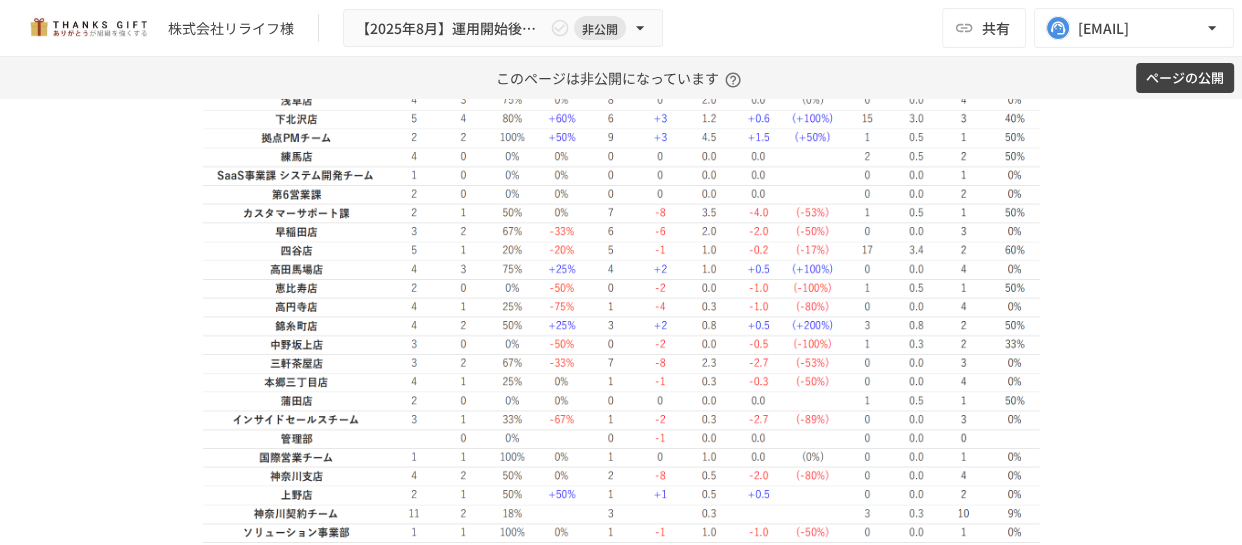 click at bounding box center (621, 531) 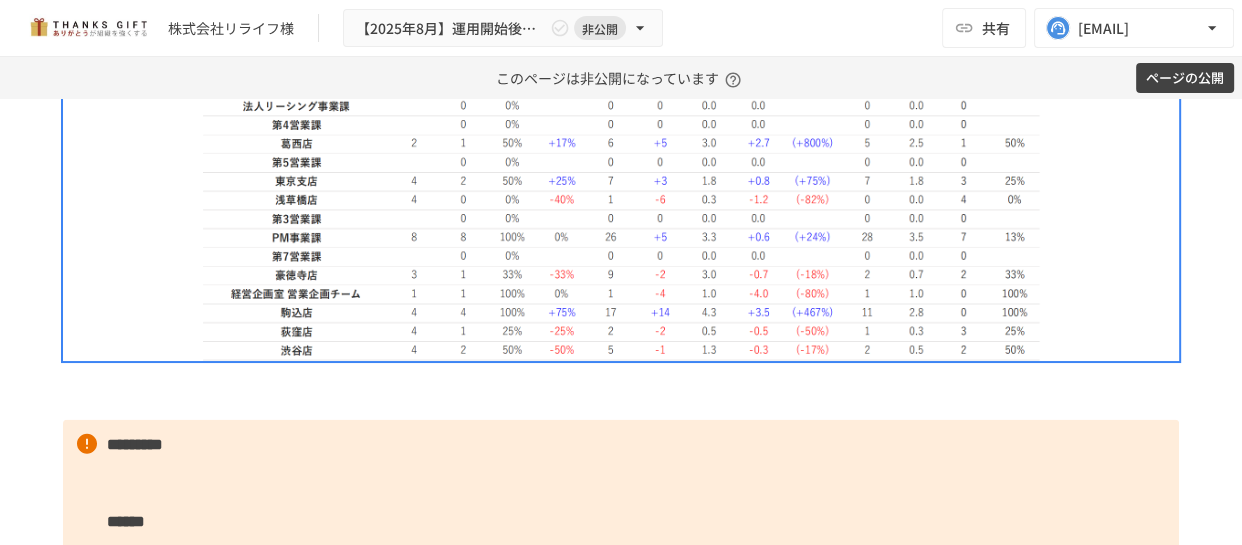 scroll, scrollTop: 4467, scrollLeft: 0, axis: vertical 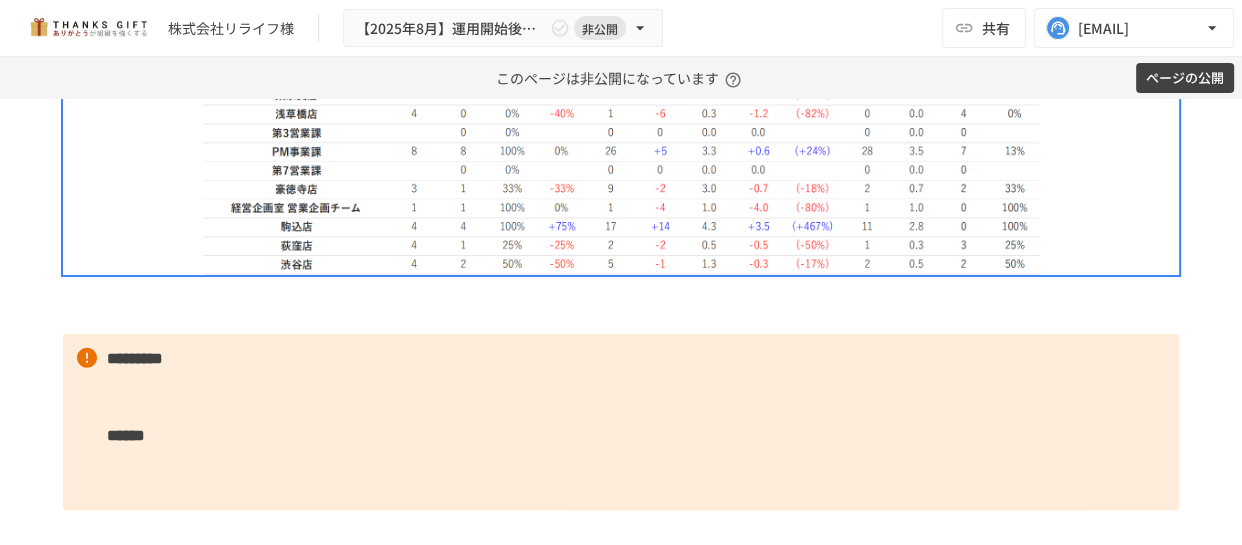 click on "**********" at bounding box center [621, 948] 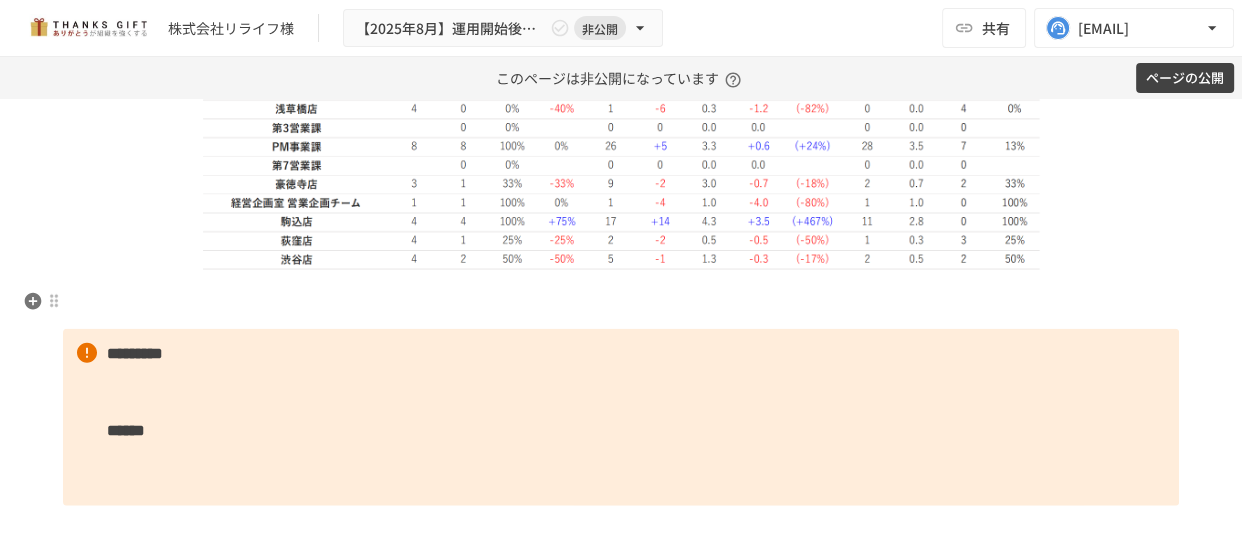 click at bounding box center (621, 304) 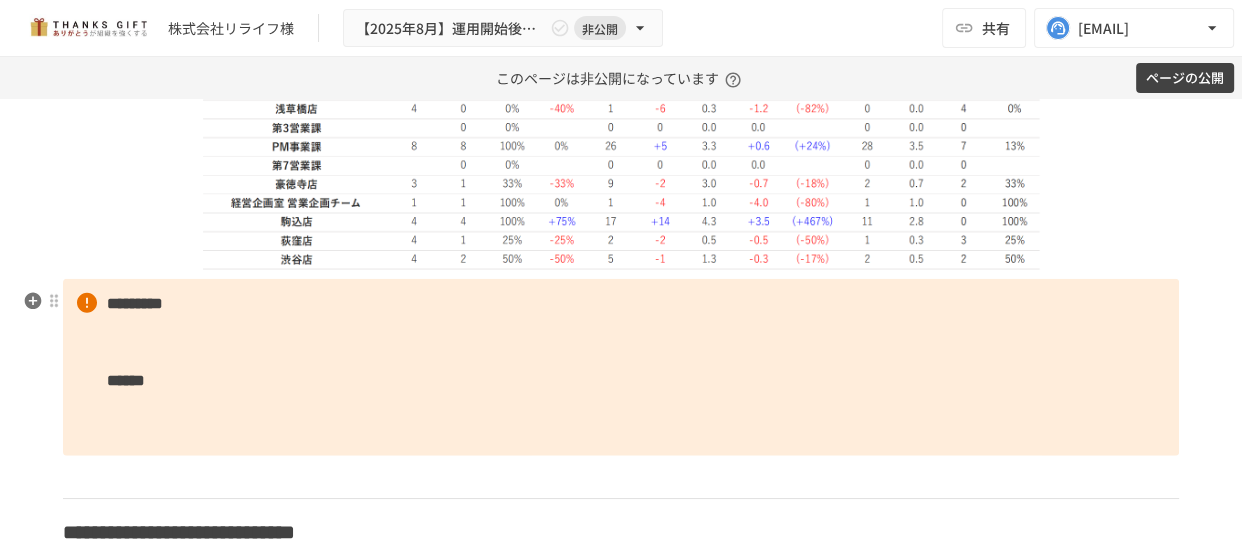 click on "********* ******" at bounding box center [621, 368] 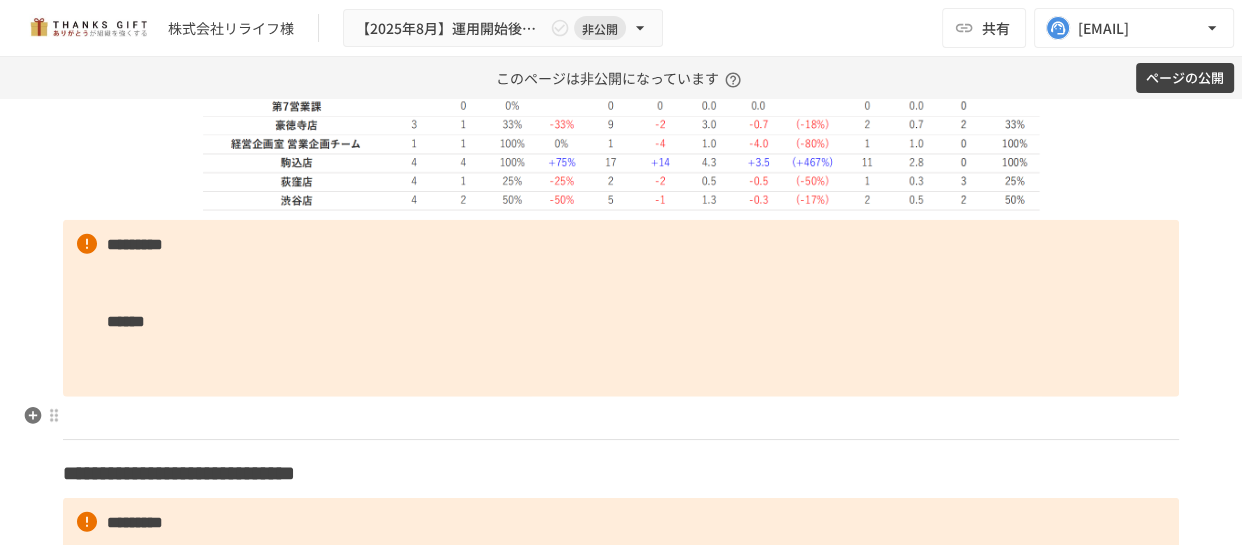 scroll, scrollTop: 4558, scrollLeft: 0, axis: vertical 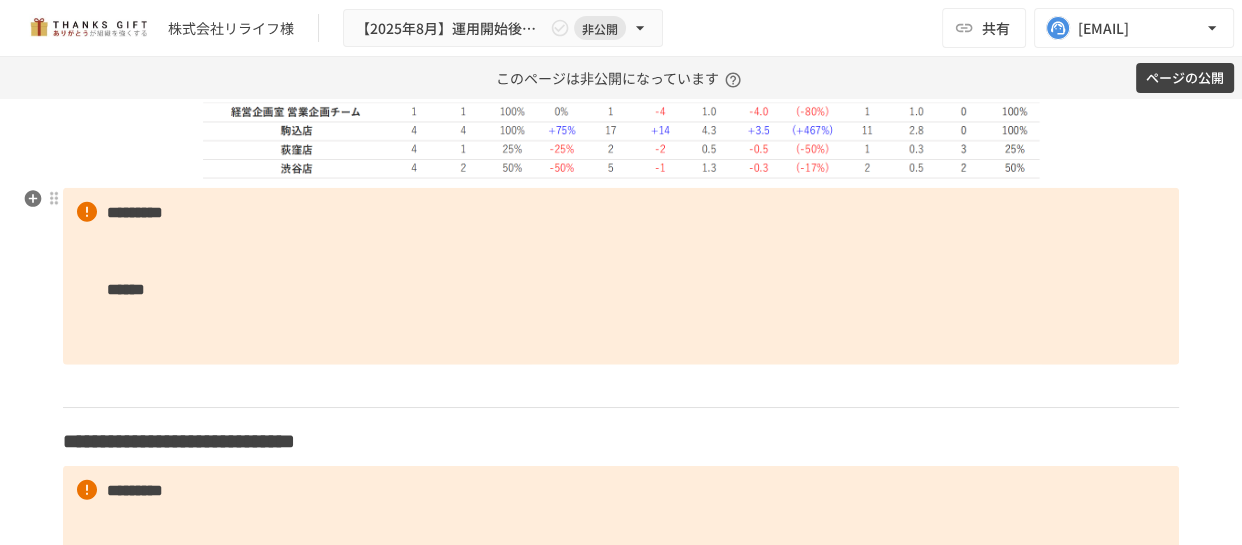 drag, startPoint x: 114, startPoint y: 223, endPoint x: 105, endPoint y: 209, distance: 16.643316 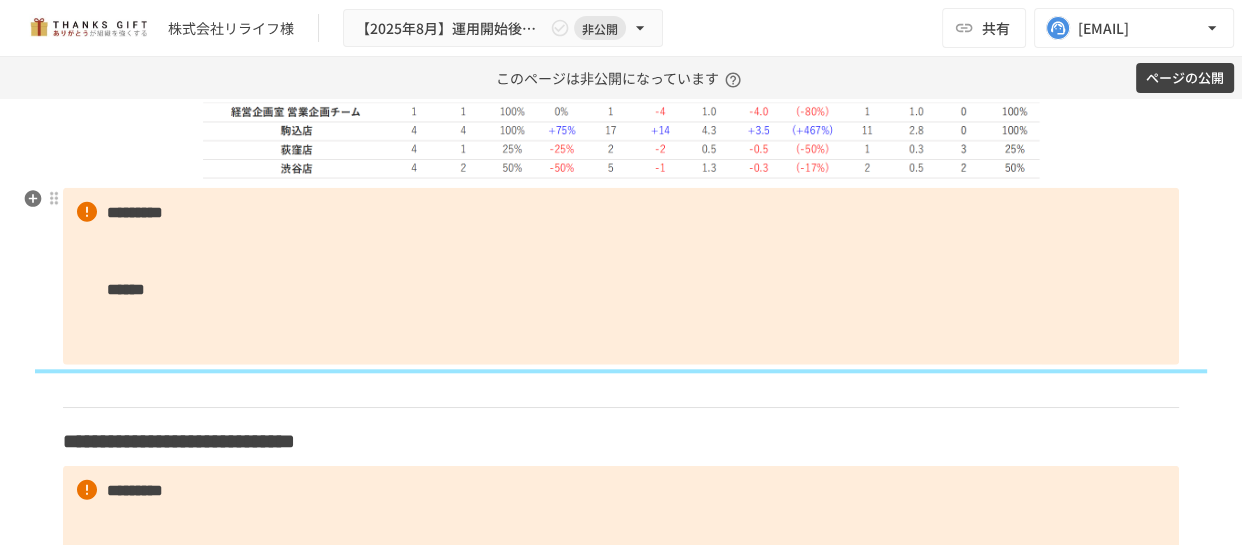 click on "******" at bounding box center [126, 289] 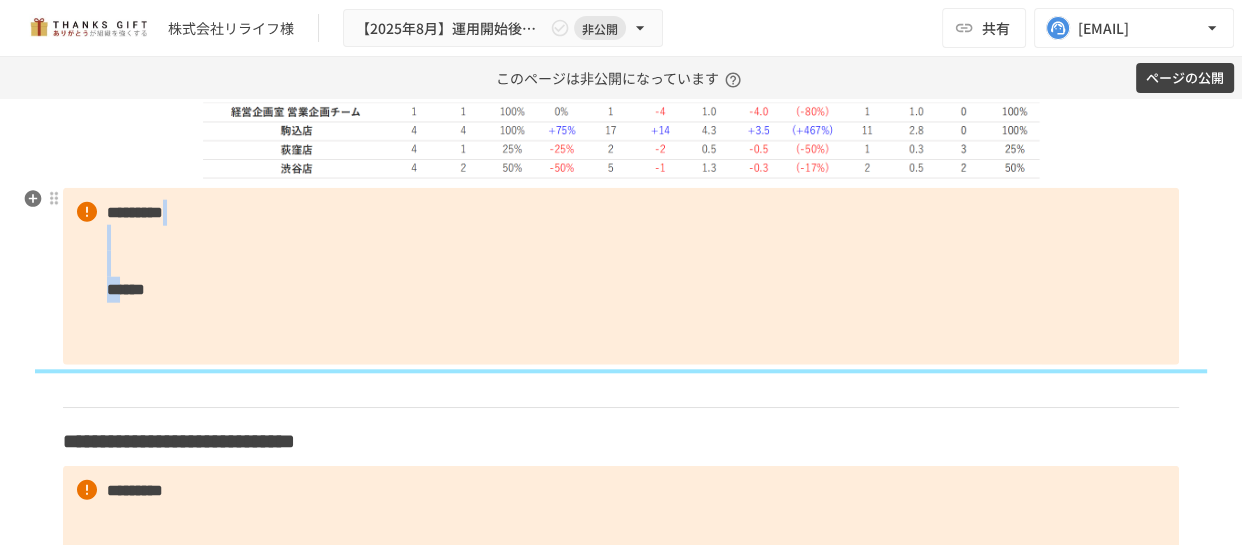 drag, startPoint x: 122, startPoint y: 261, endPoint x: 134, endPoint y: 322, distance: 62.169125 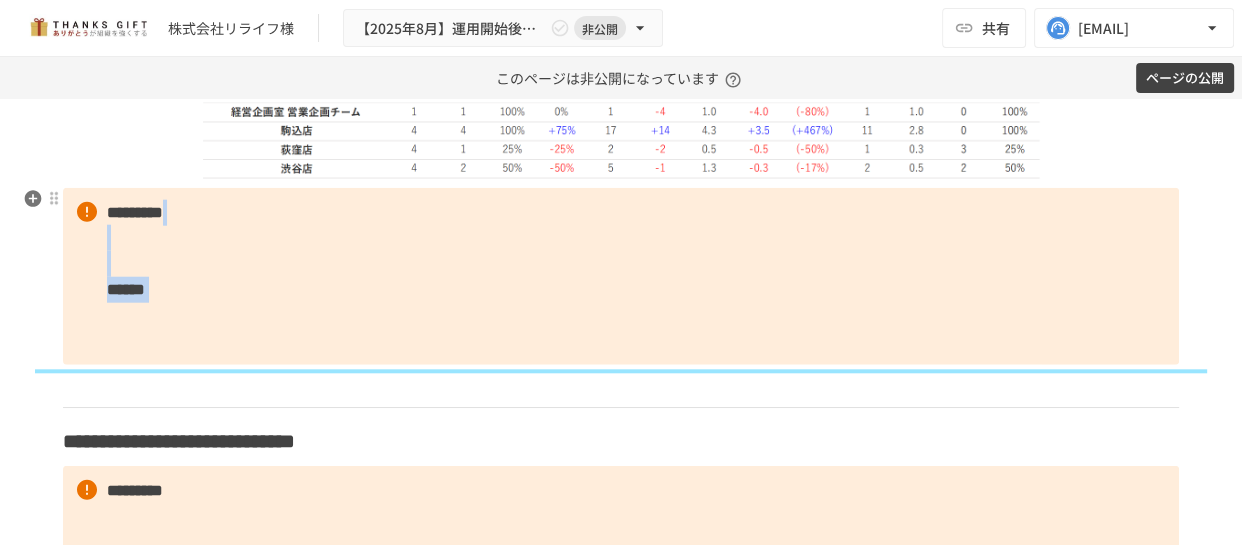 click on "********* ******" at bounding box center (621, 277) 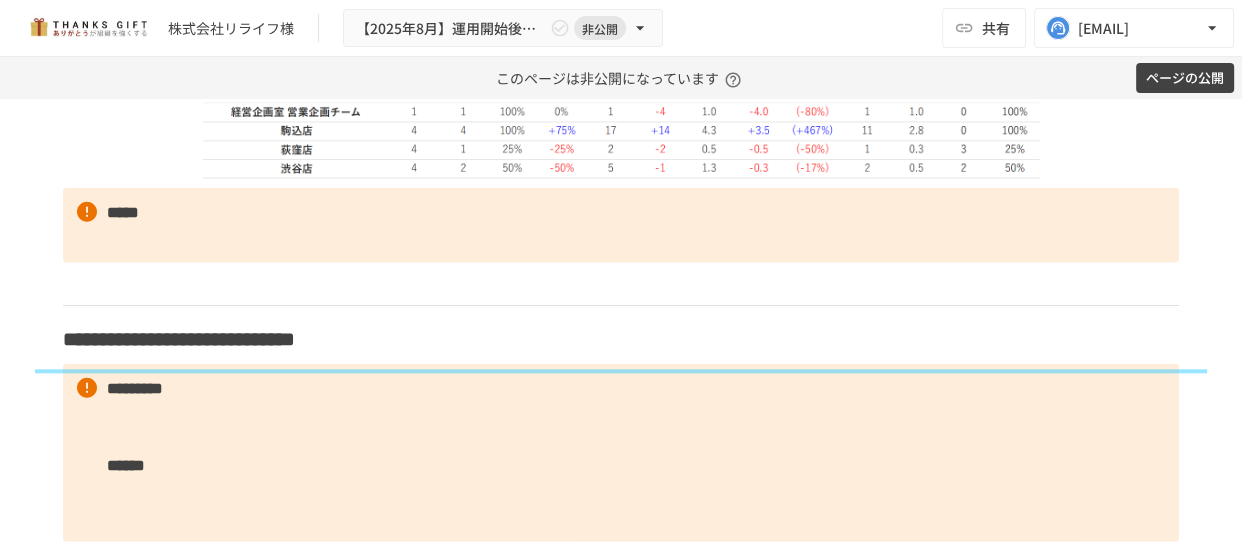 click on "**********" at bounding box center (111, 339) 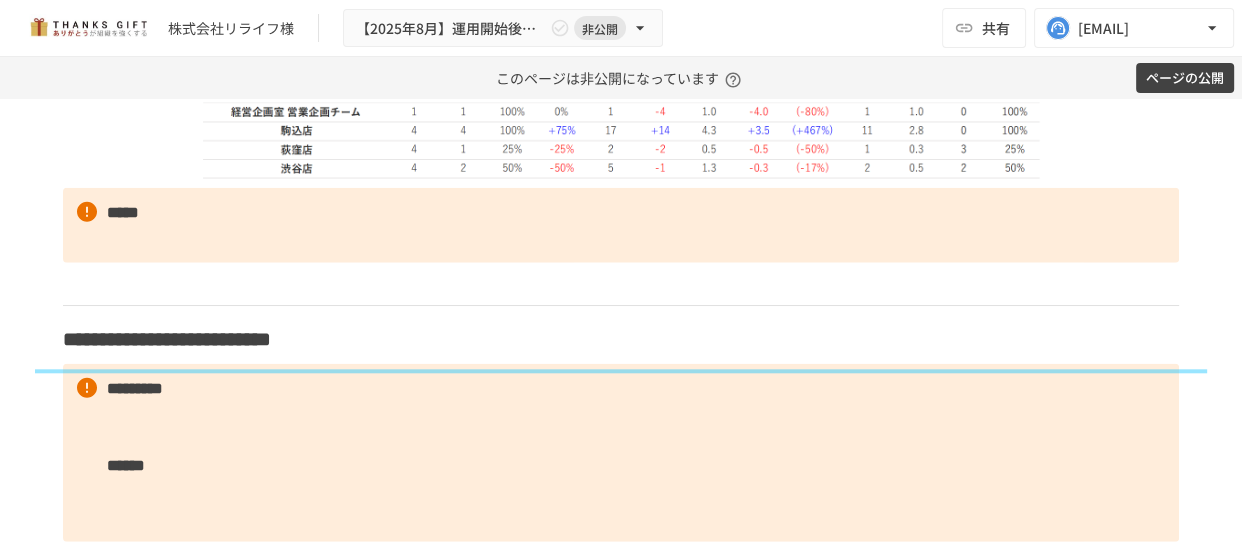 click on "*********" at bounding box center [99, 339] 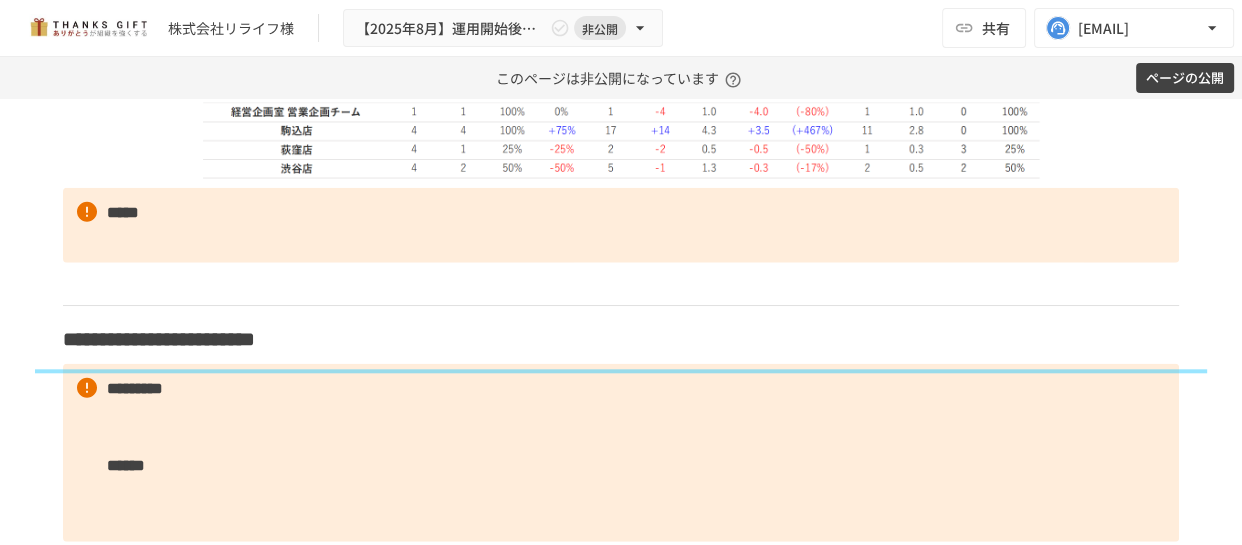 click on "*******" at bounding box center (91, 339) 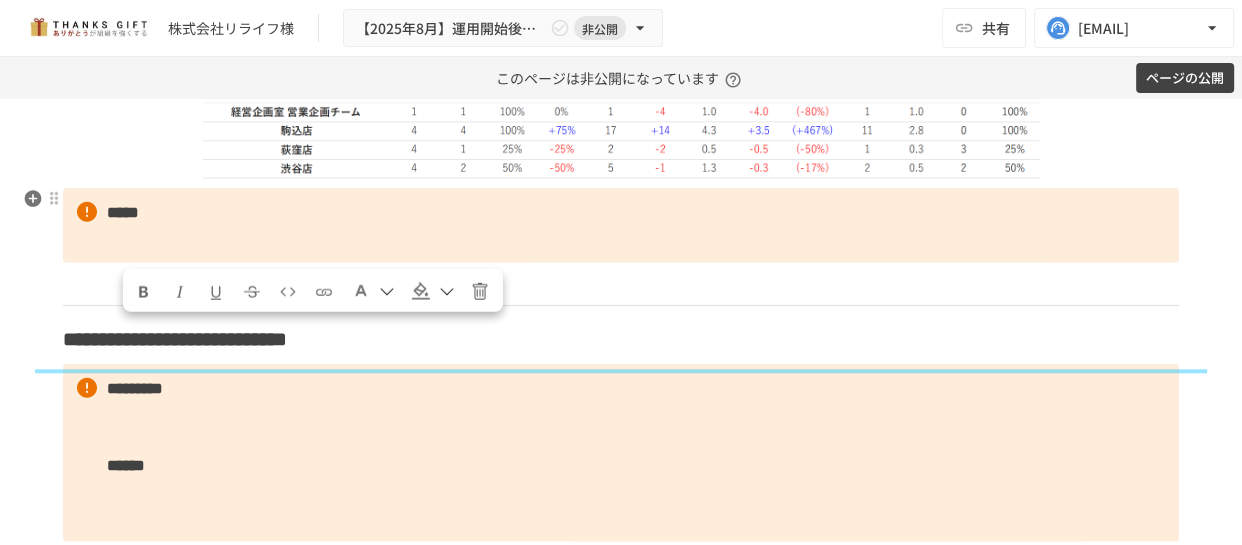 click on "*****" at bounding box center [621, 225] 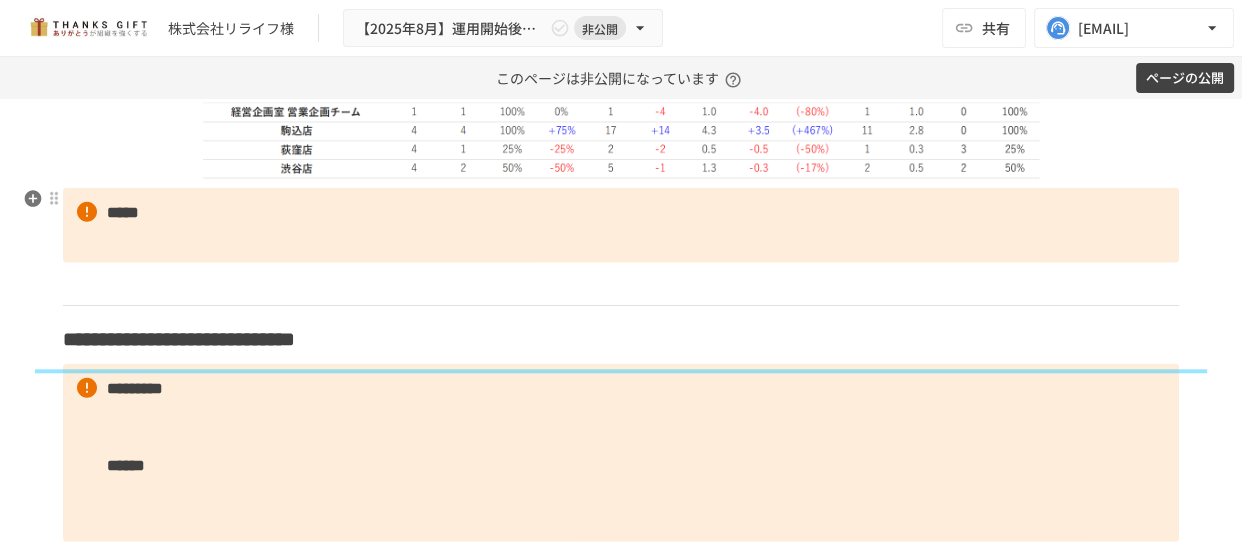 click on "*****" at bounding box center (621, 225) 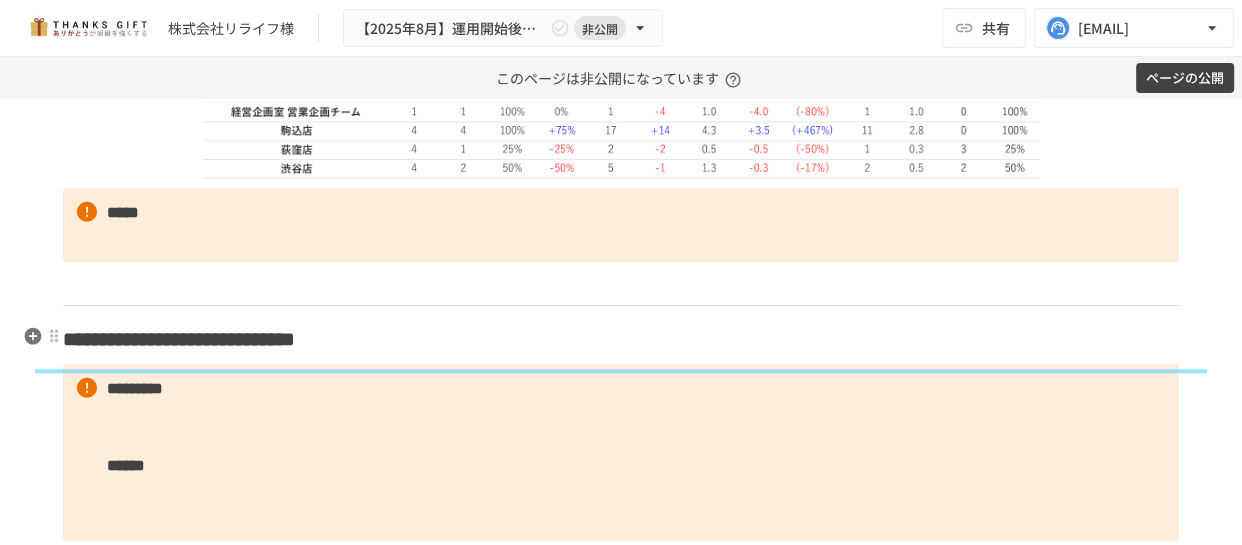 click on "**********" at bounding box center [621, 339] 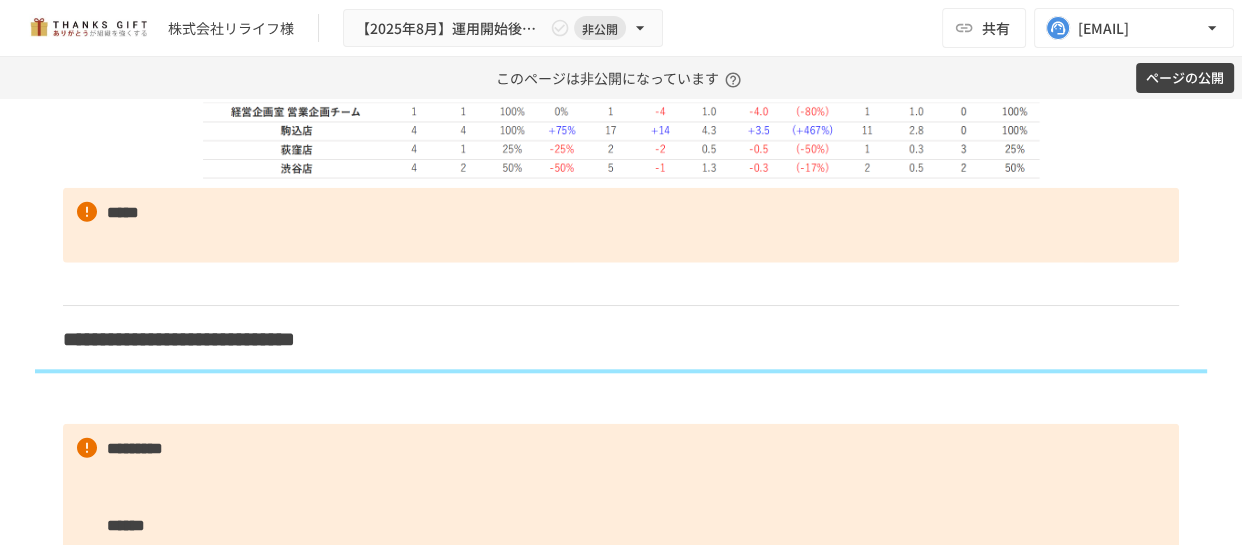 click on "*****" at bounding box center [621, 225] 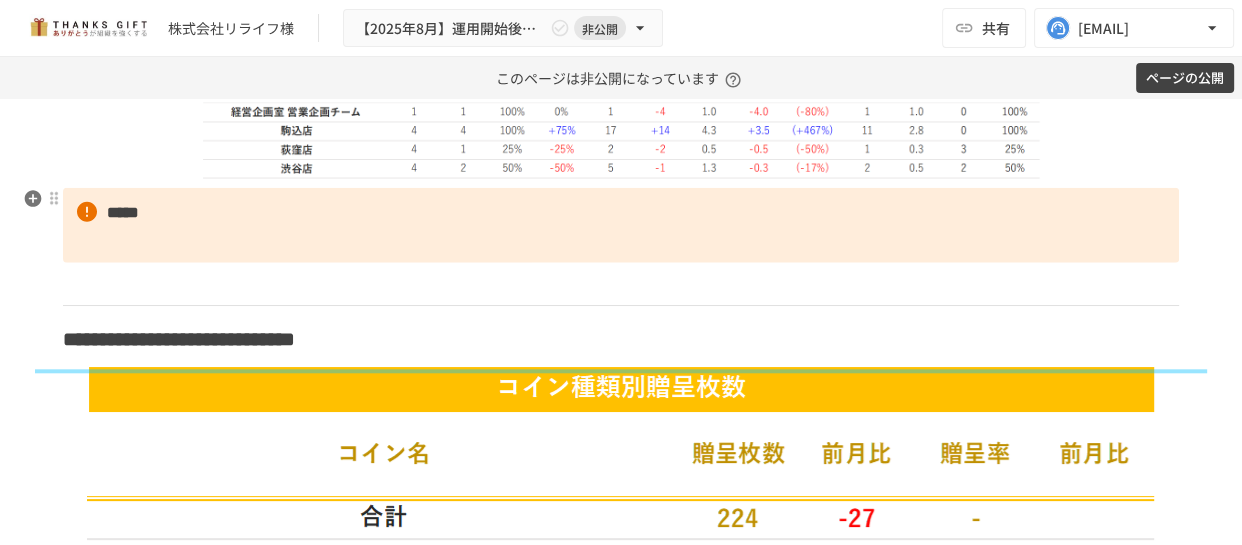 type 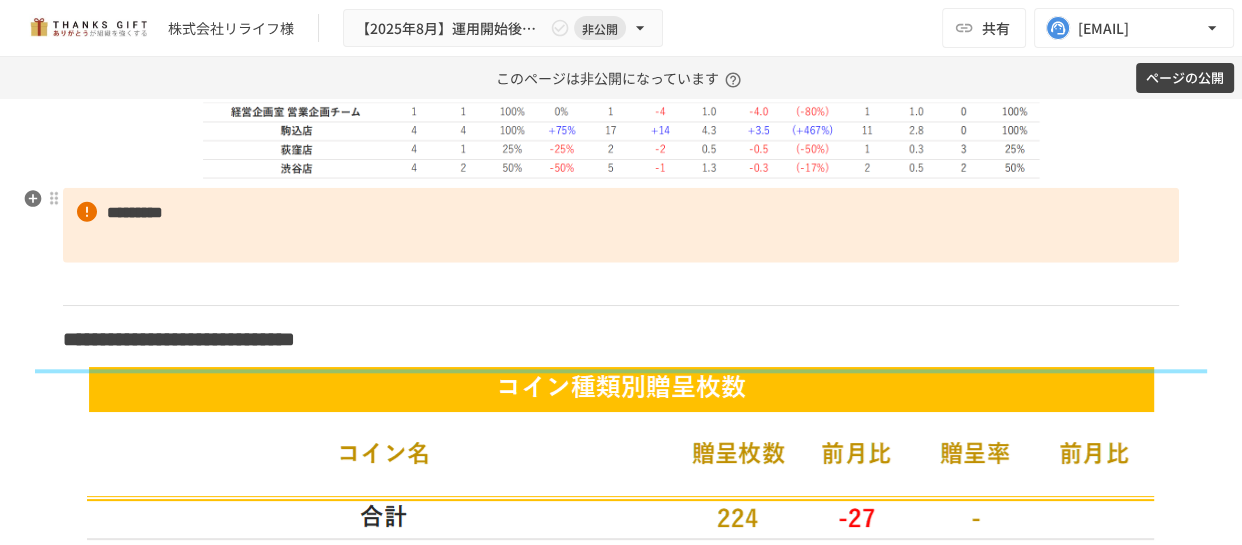 click on "*********" at bounding box center (135, 212) 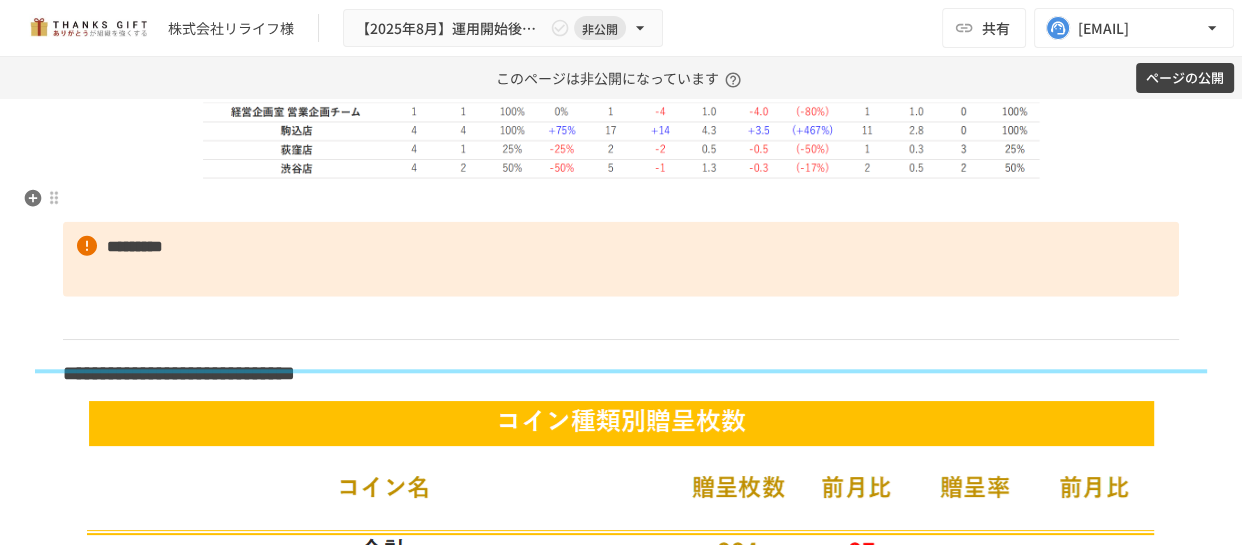 click at bounding box center (621, 201) 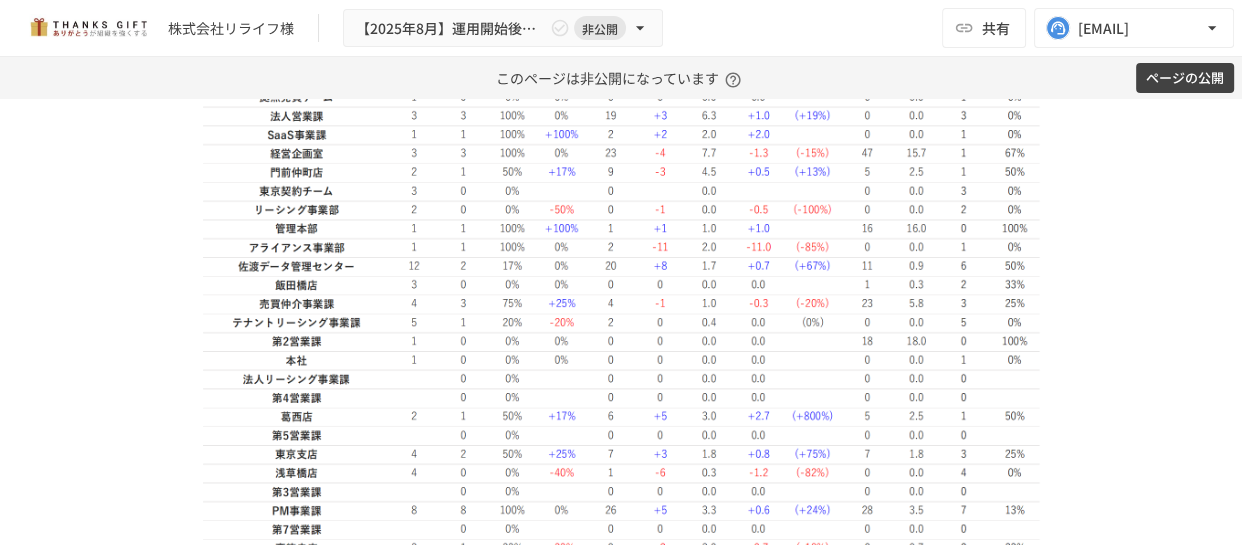 scroll, scrollTop: 4285, scrollLeft: 0, axis: vertical 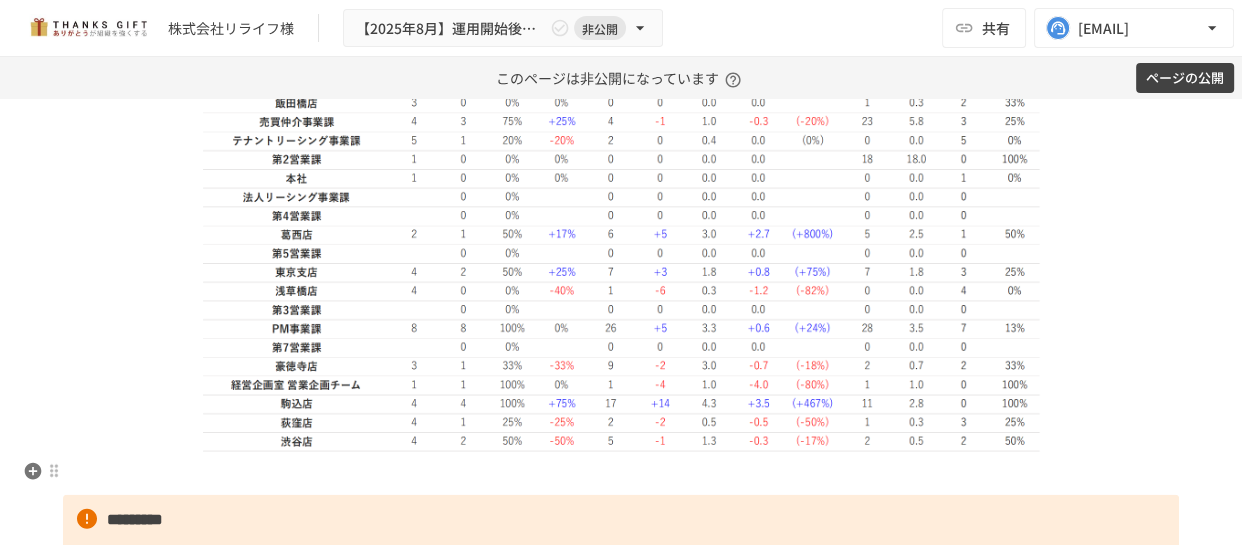 click at bounding box center [621, 474] 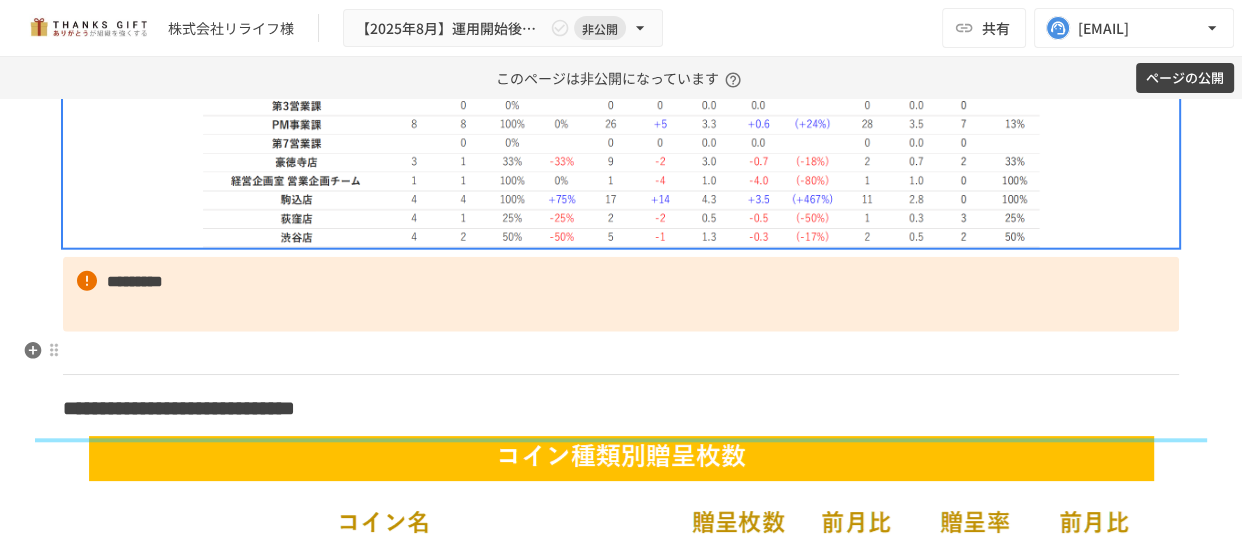 scroll, scrollTop: 4558, scrollLeft: 0, axis: vertical 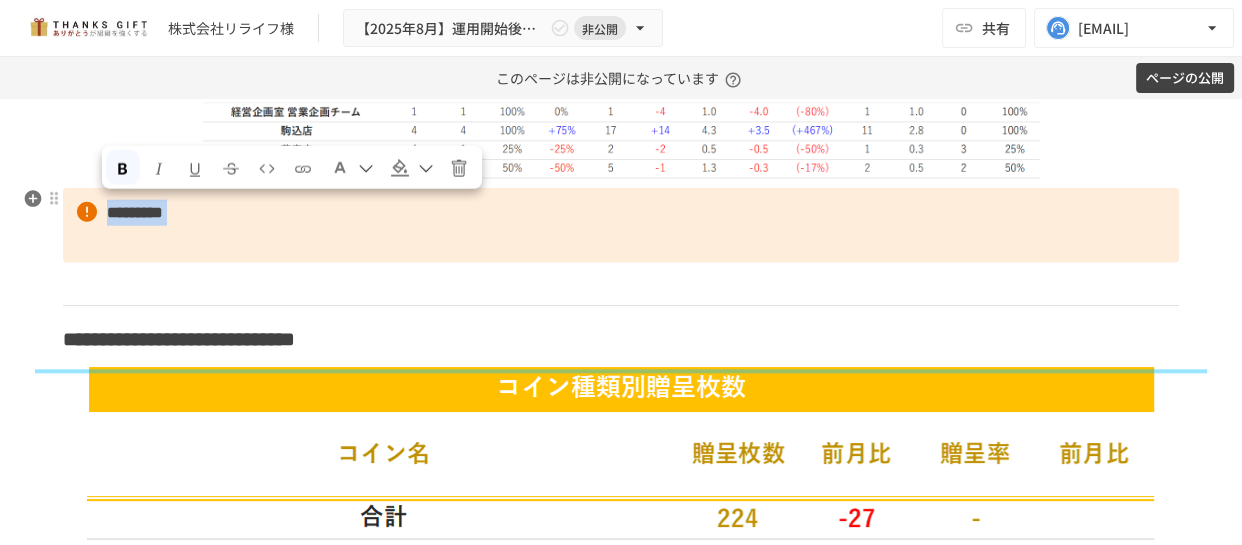 drag, startPoint x: 217, startPoint y: 249, endPoint x: 106, endPoint y: 201, distance: 120.93387 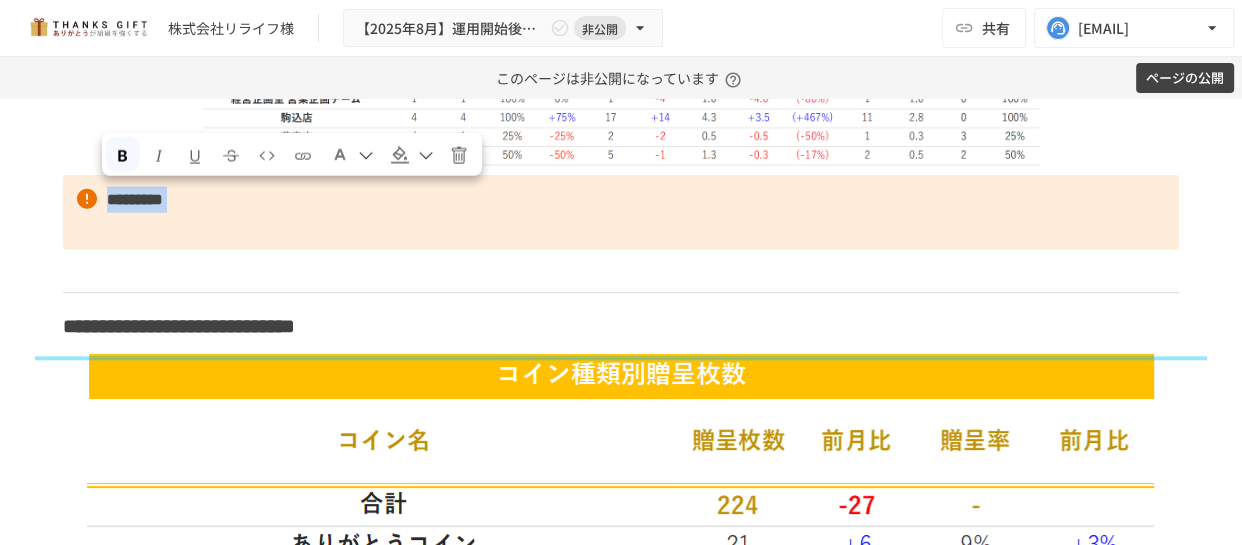 scroll, scrollTop: 4649, scrollLeft: 0, axis: vertical 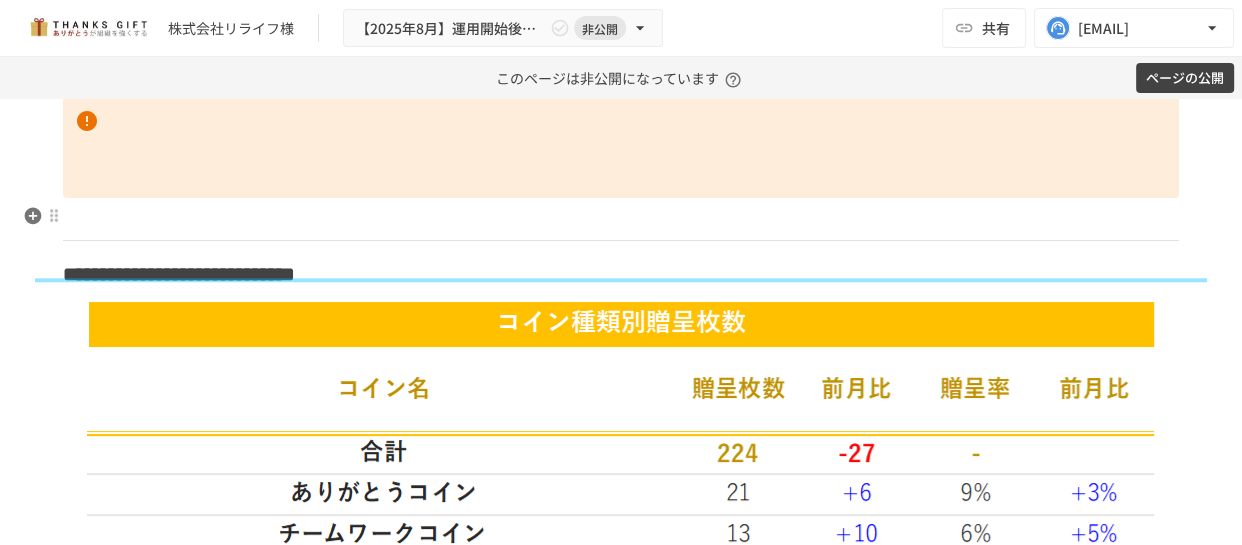 click at bounding box center [621, 219] 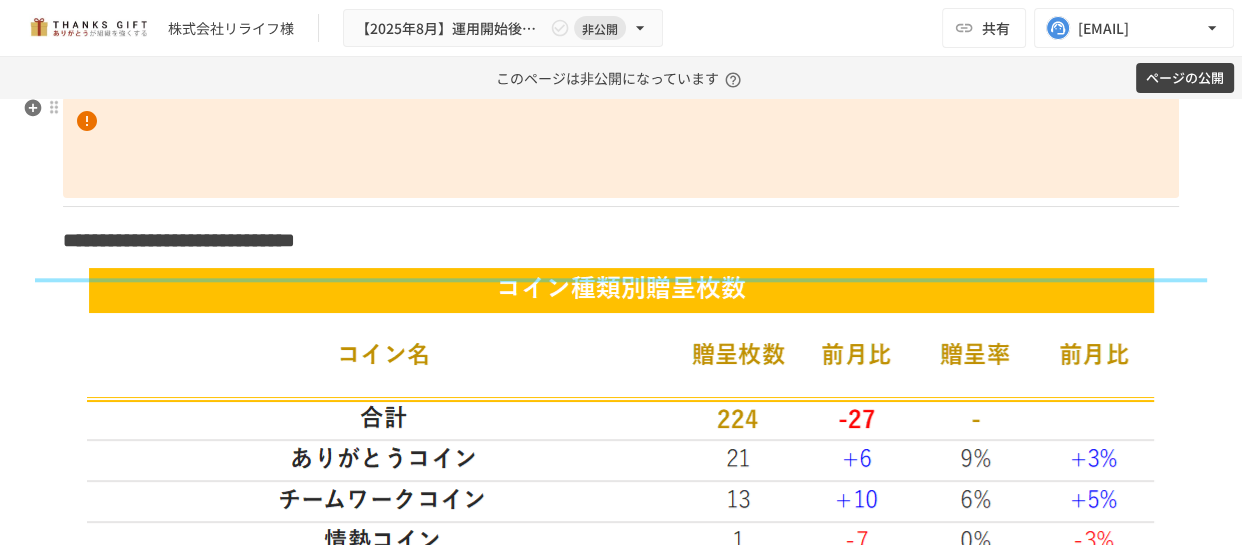 scroll, scrollTop: 5103, scrollLeft: 0, axis: vertical 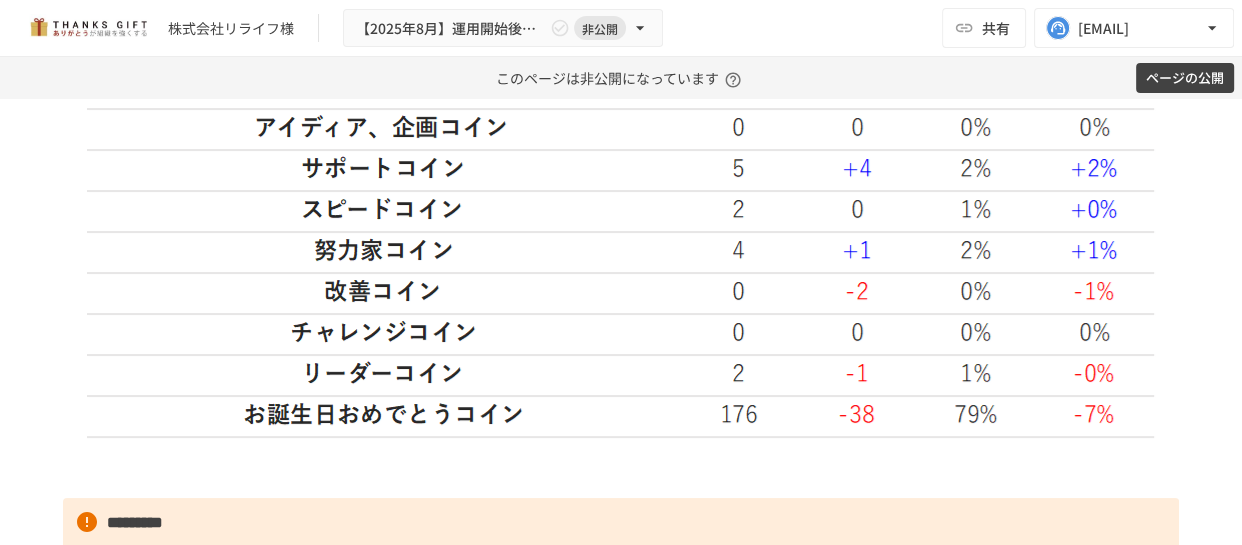 click on "**********" at bounding box center [621, 570] 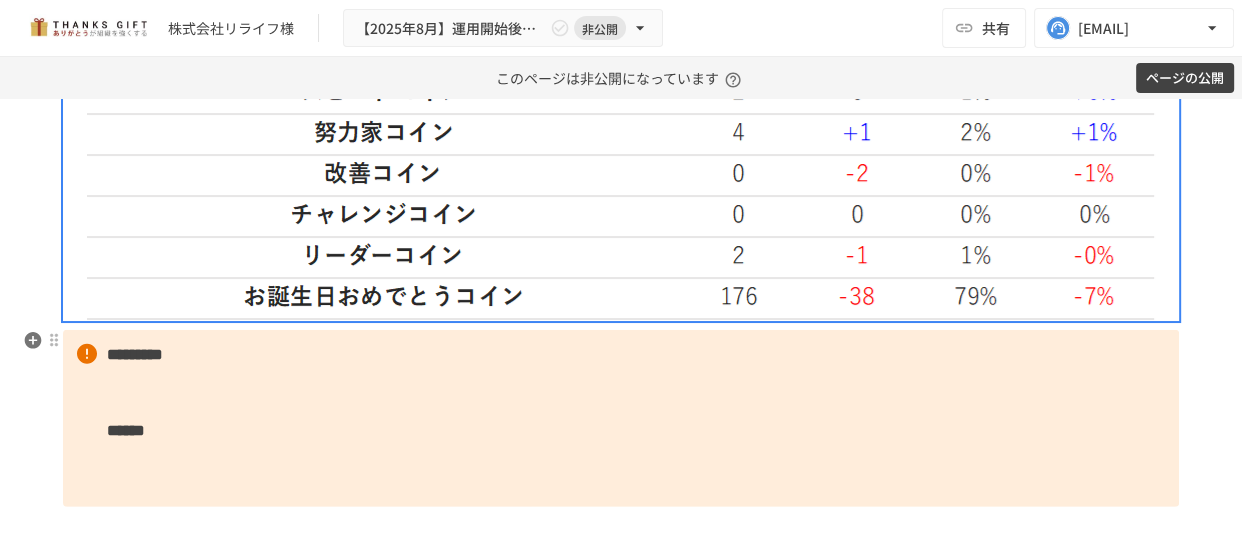 scroll, scrollTop: 5376, scrollLeft: 0, axis: vertical 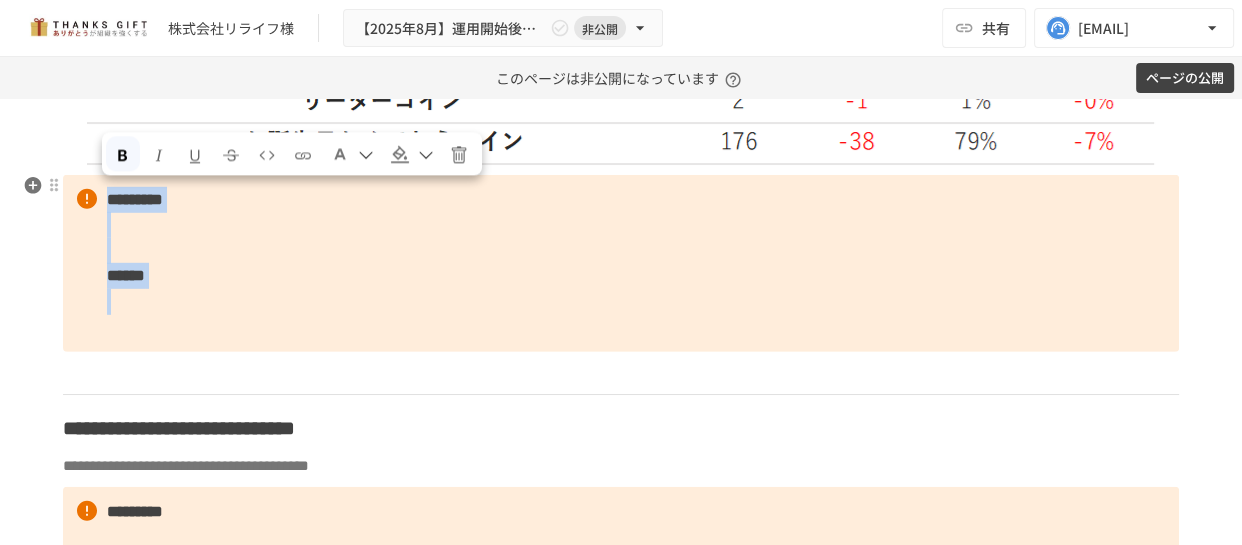 drag, startPoint x: 184, startPoint y: 327, endPoint x: 106, endPoint y: 194, distance: 154.18495 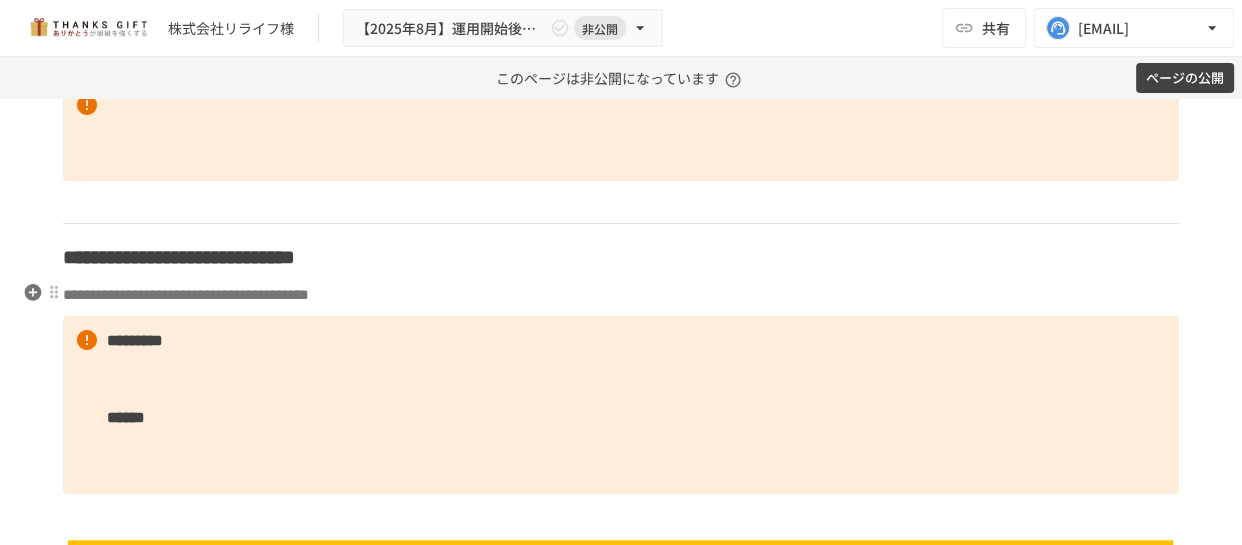 scroll, scrollTop: 5649, scrollLeft: 0, axis: vertical 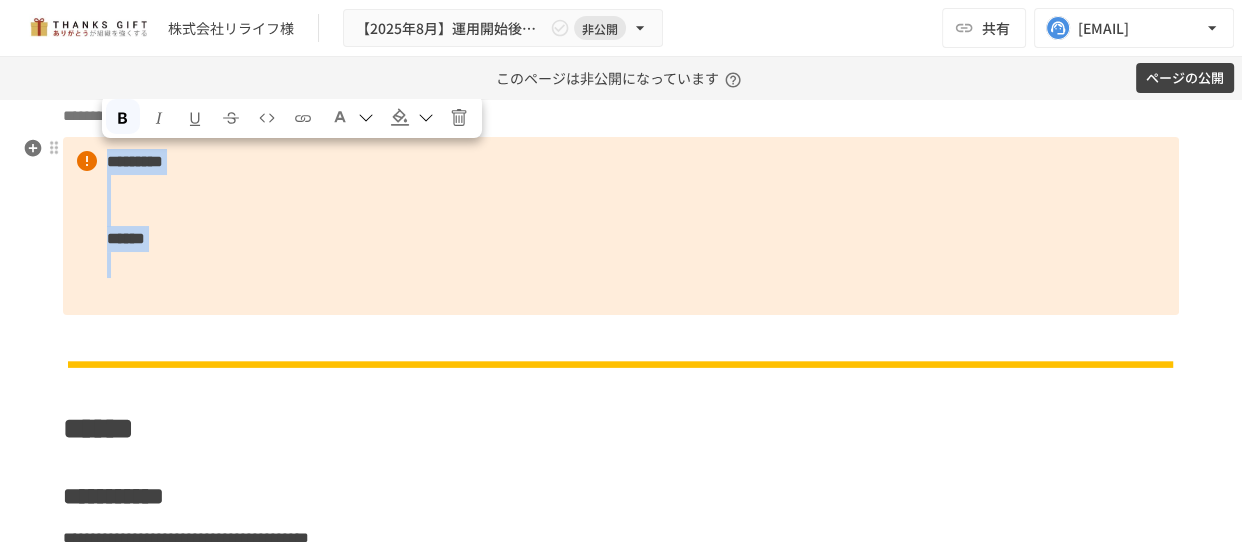 drag, startPoint x: 173, startPoint y: 298, endPoint x: 107, endPoint y: 148, distance: 163.878 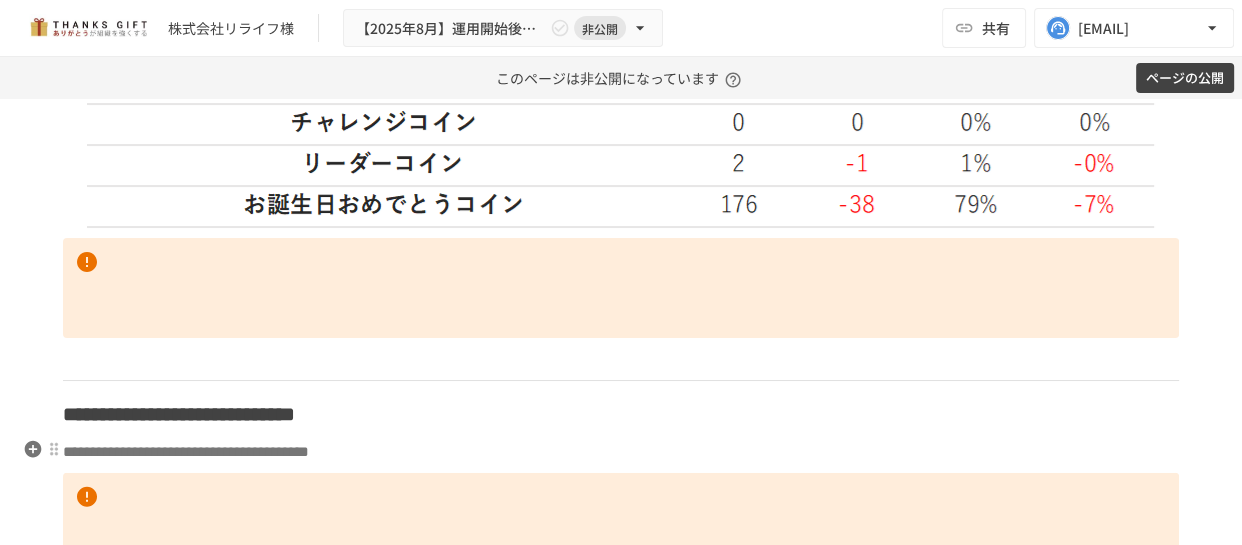 scroll, scrollTop: 5376, scrollLeft: 0, axis: vertical 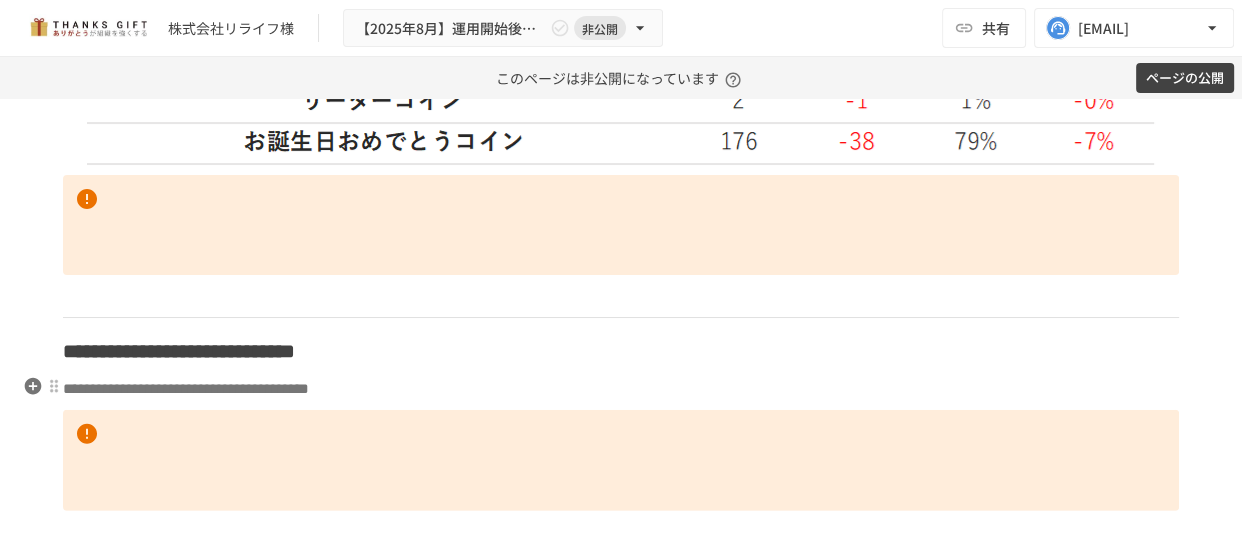 click on "**********" at bounding box center [621, 389] 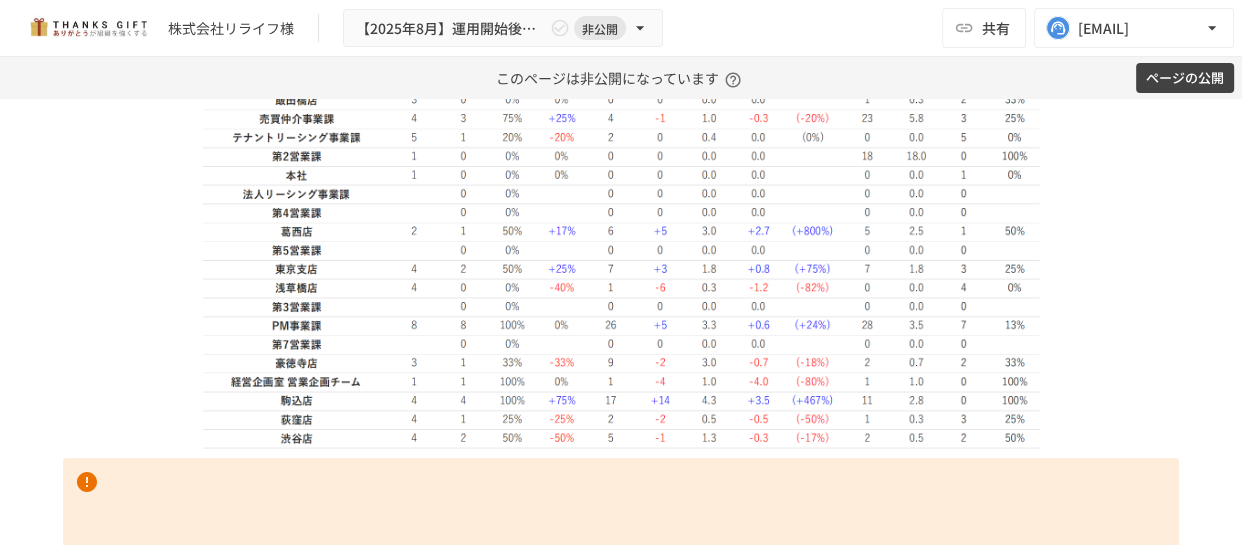 scroll, scrollTop: 4376, scrollLeft: 0, axis: vertical 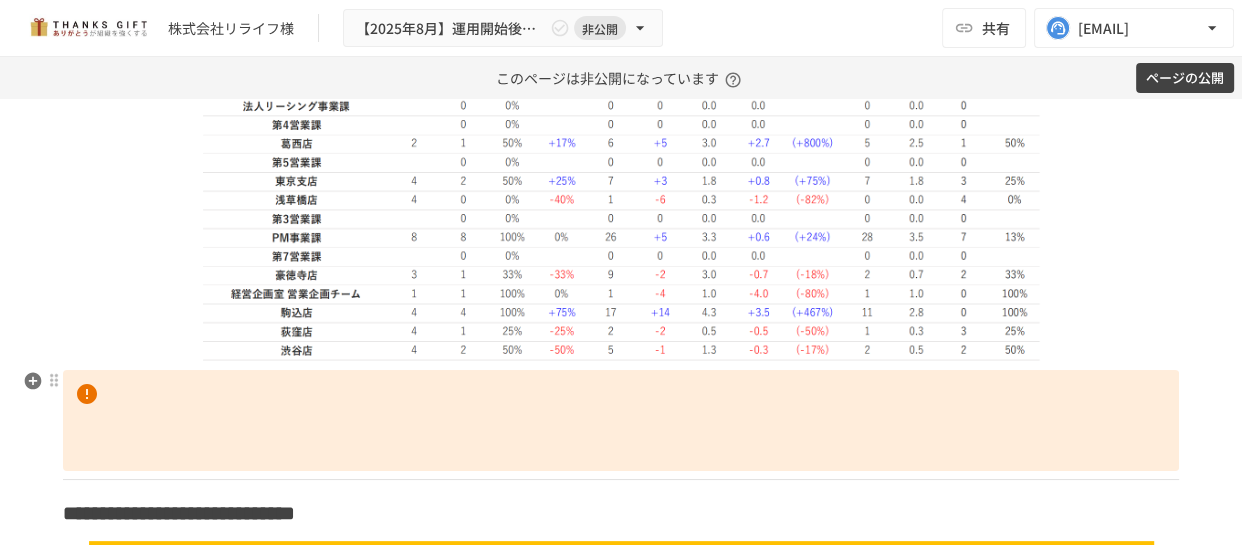 click at bounding box center [621, 420] 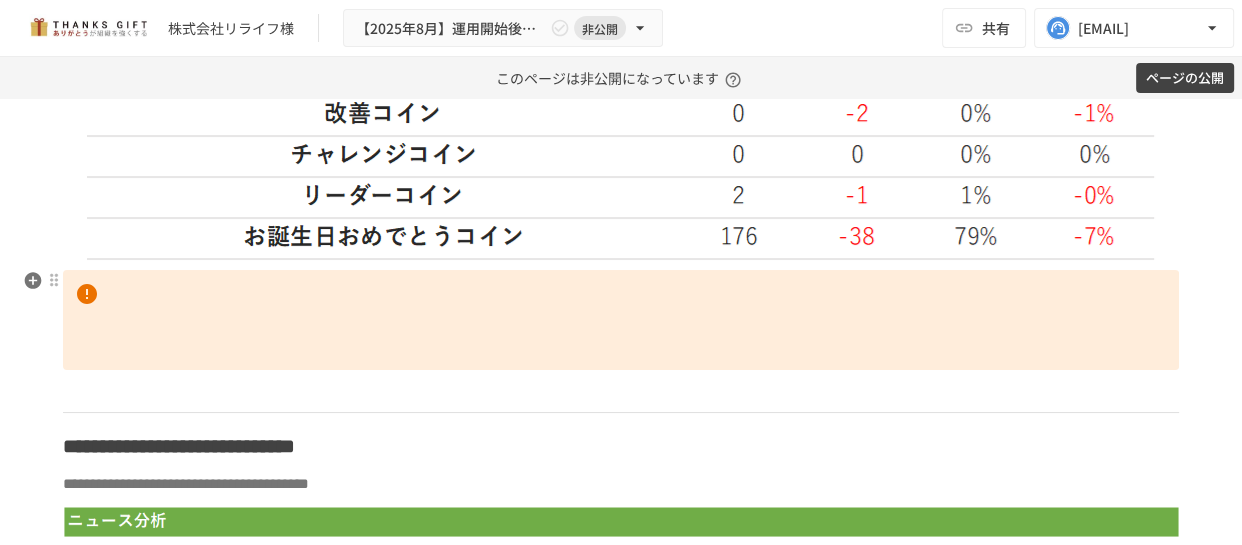 scroll, scrollTop: 5194, scrollLeft: 0, axis: vertical 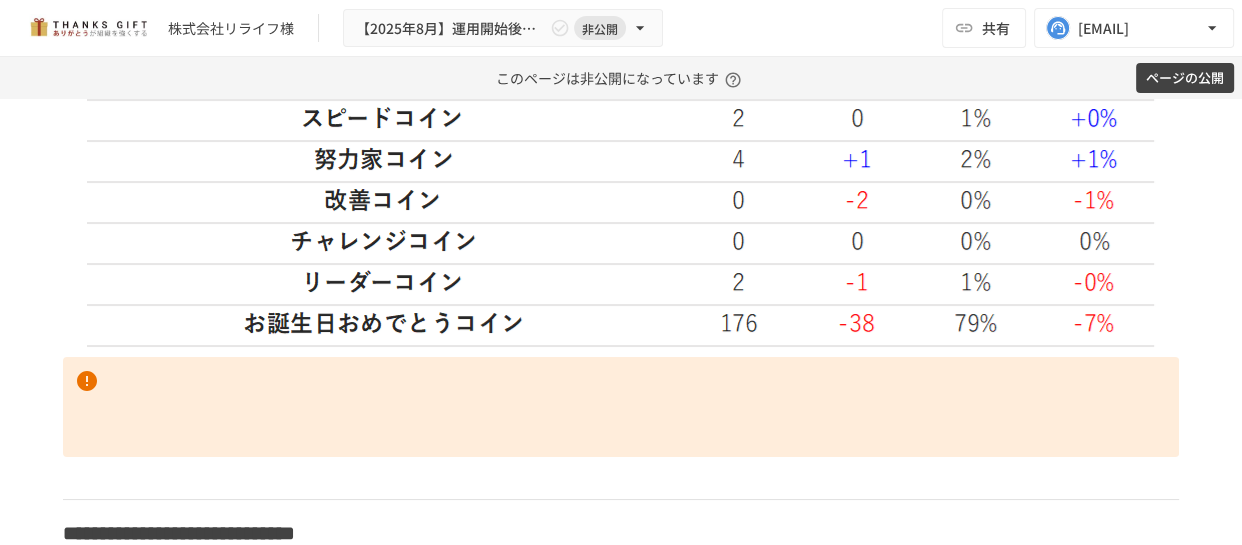 click at bounding box center (621, 34) 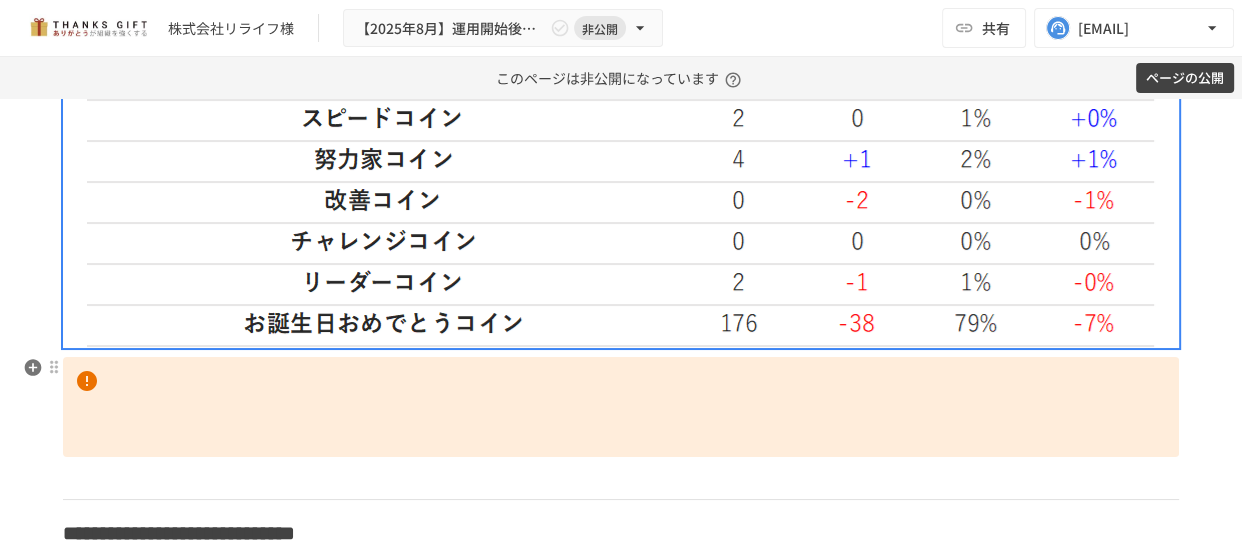 click at bounding box center (621, 407) 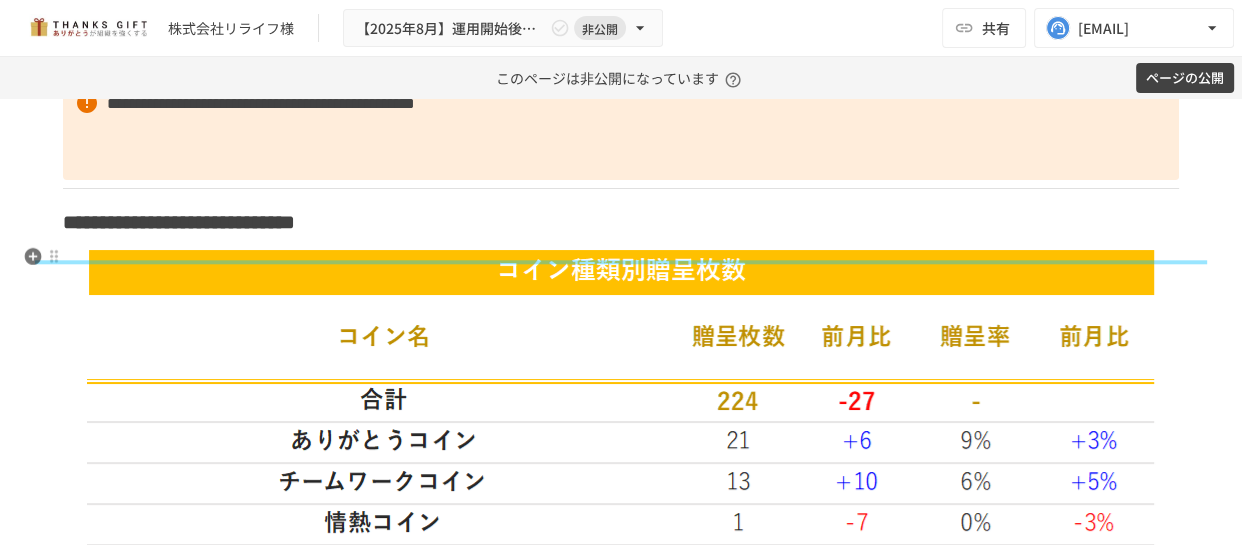 scroll, scrollTop: 4558, scrollLeft: 0, axis: vertical 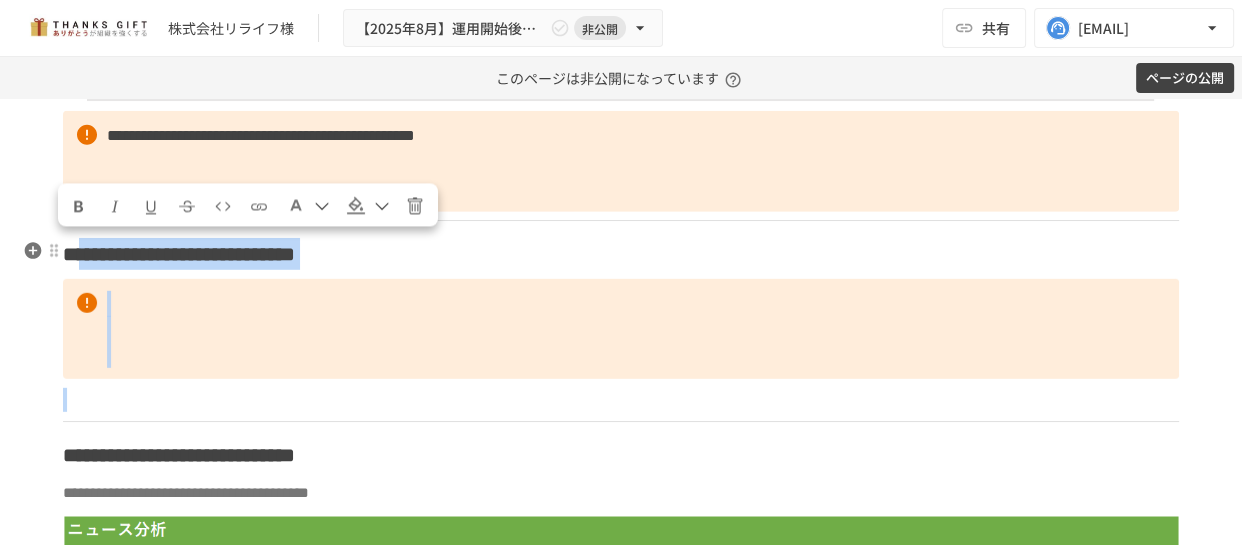 drag, startPoint x: 455, startPoint y: 386, endPoint x: 82, endPoint y: 248, distance: 397.7097 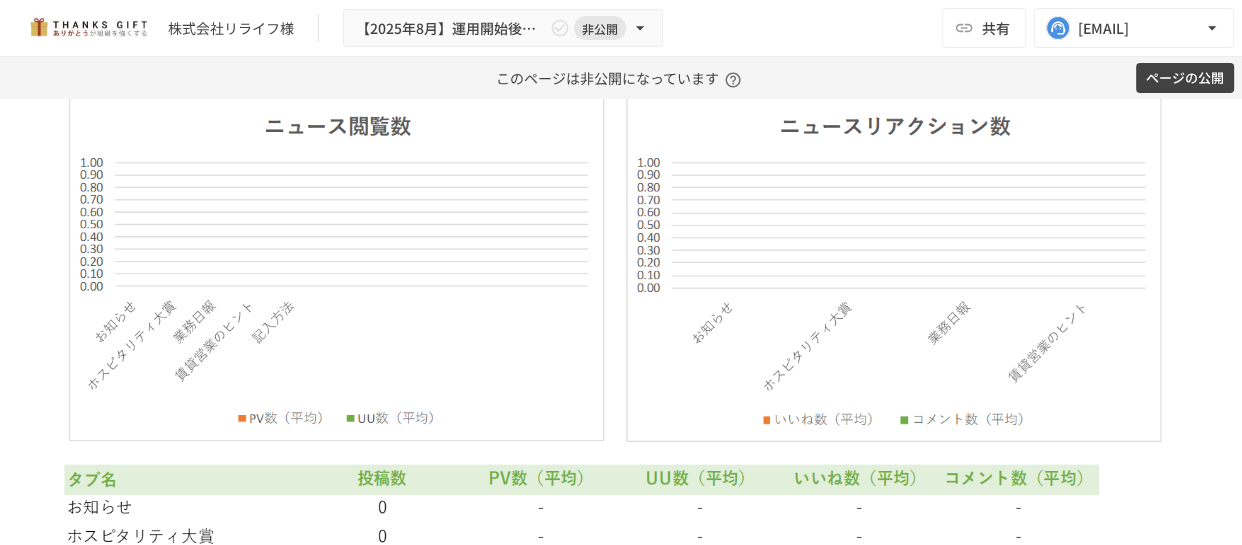 scroll, scrollTop: 6363, scrollLeft: 0, axis: vertical 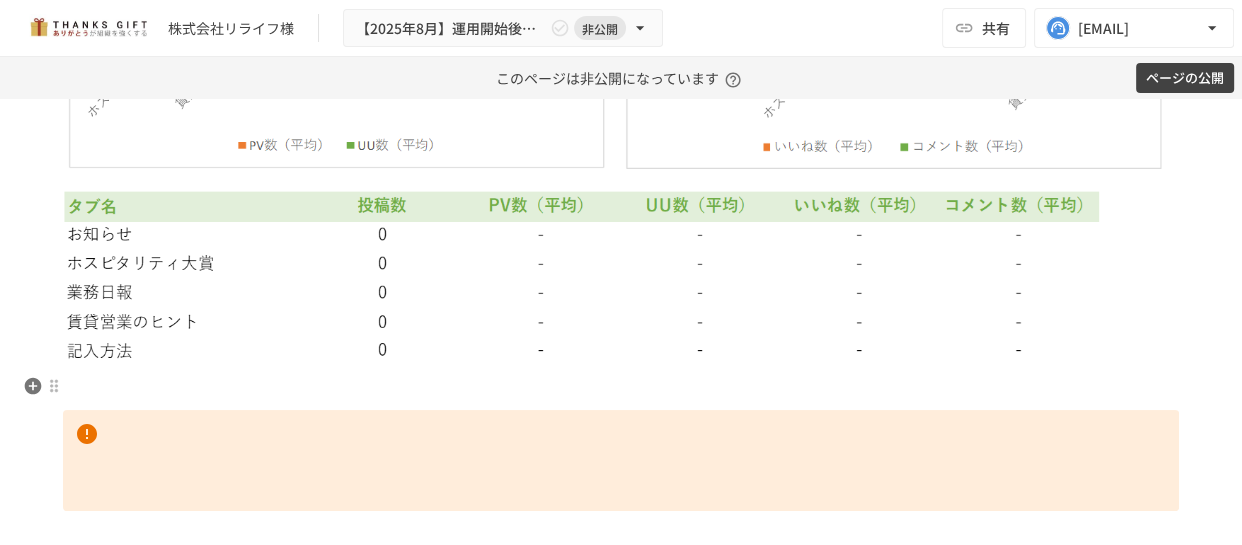 click at bounding box center [621, 389] 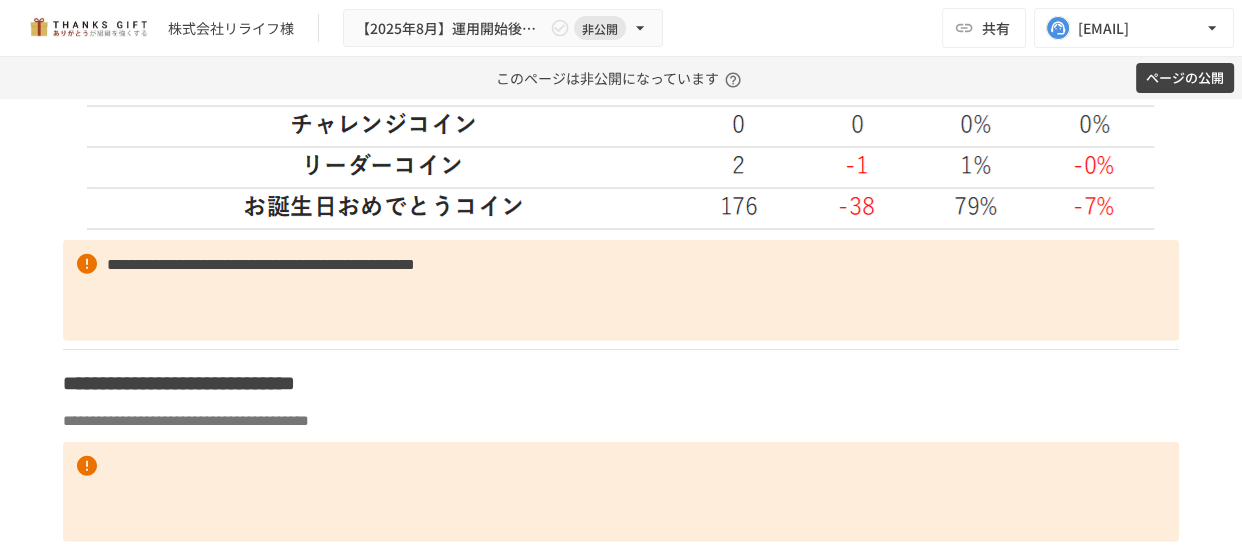 scroll, scrollTop: 5272, scrollLeft: 0, axis: vertical 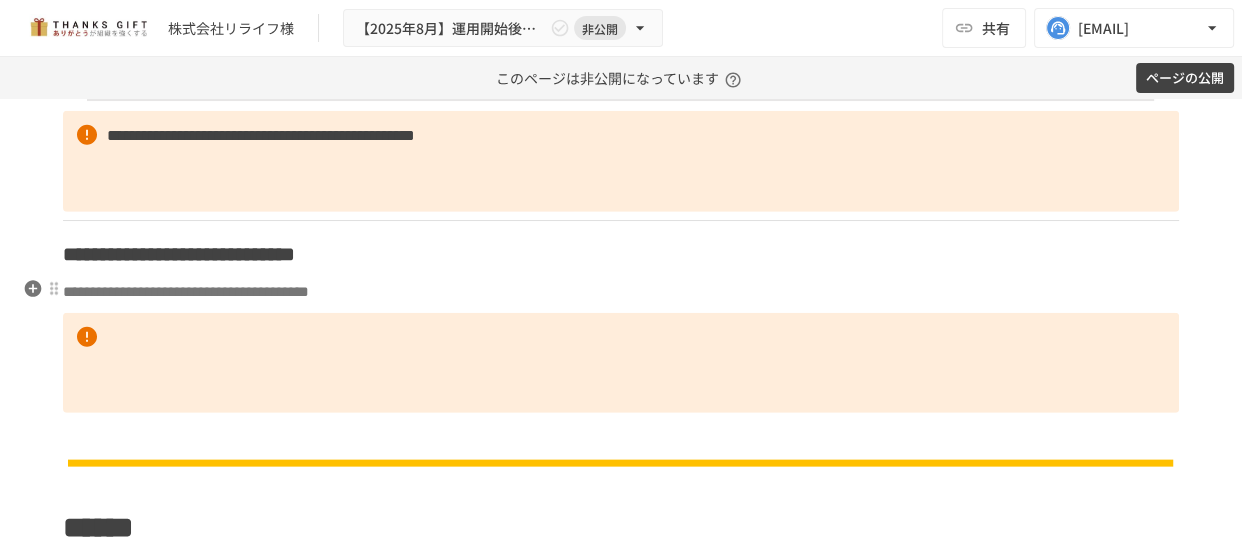 click on "**********" at bounding box center [621, 292] 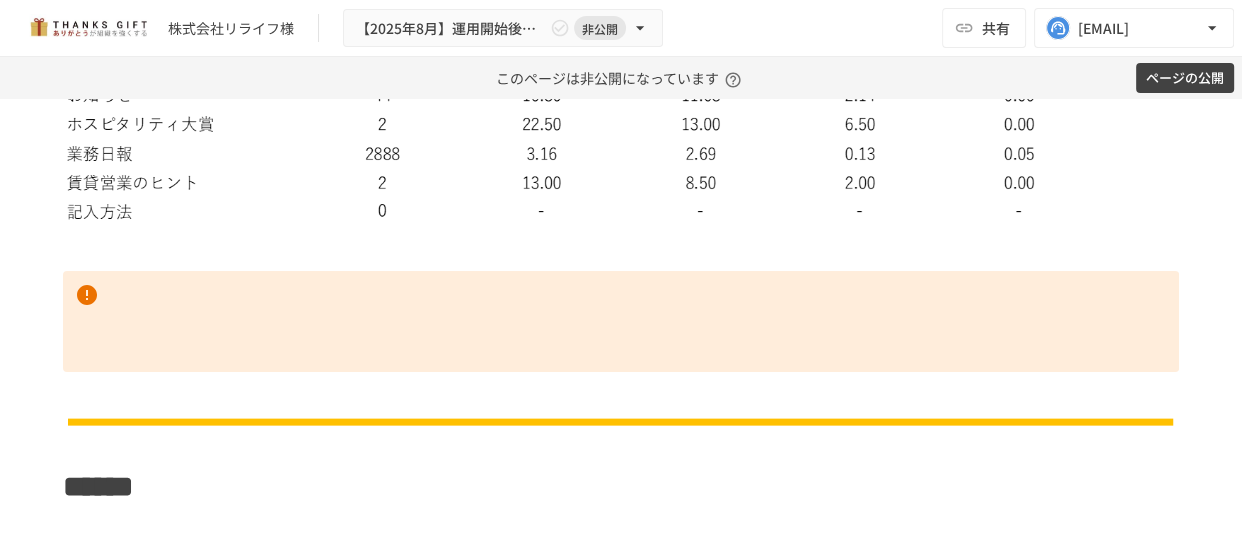 scroll, scrollTop: 6545, scrollLeft: 0, axis: vertical 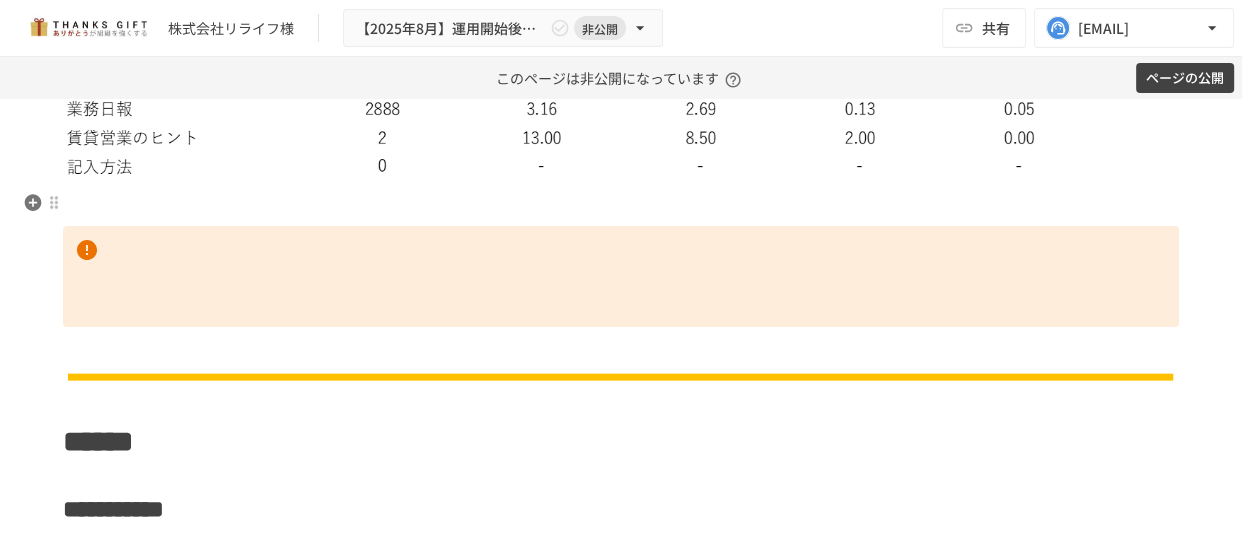click at bounding box center (621, 205) 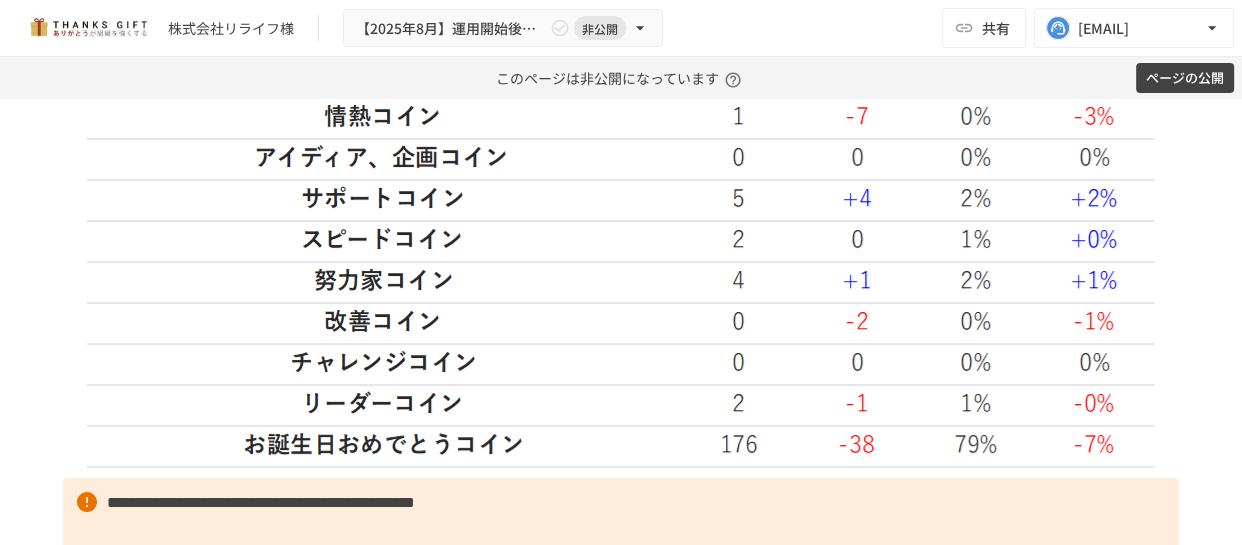 scroll, scrollTop: 5181, scrollLeft: 0, axis: vertical 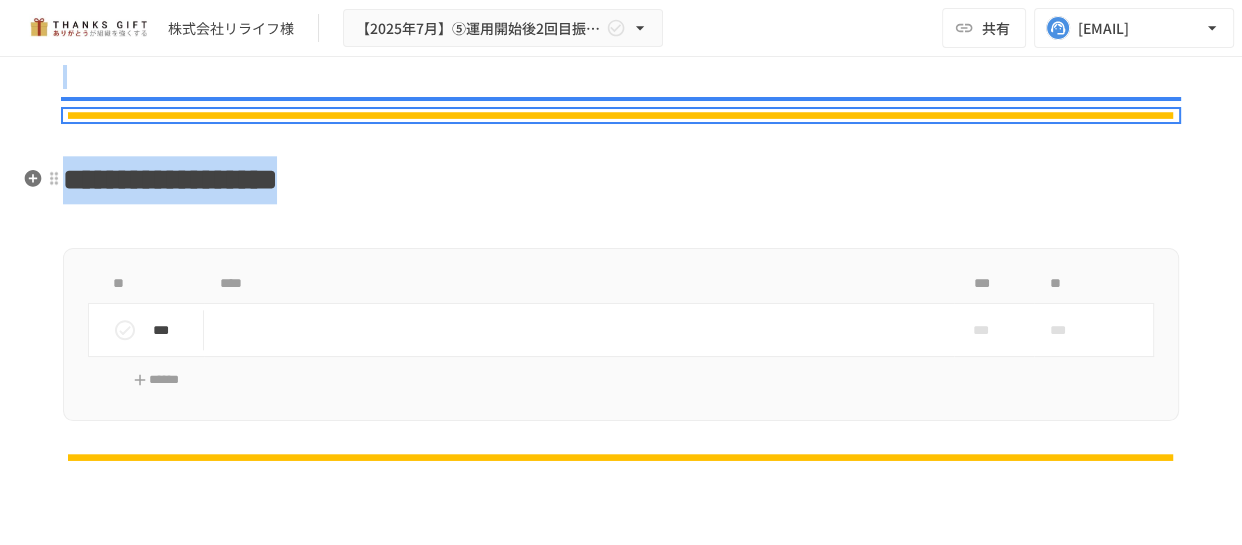 drag, startPoint x: 115, startPoint y: 428, endPoint x: 988, endPoint y: 177, distance: 908.36664 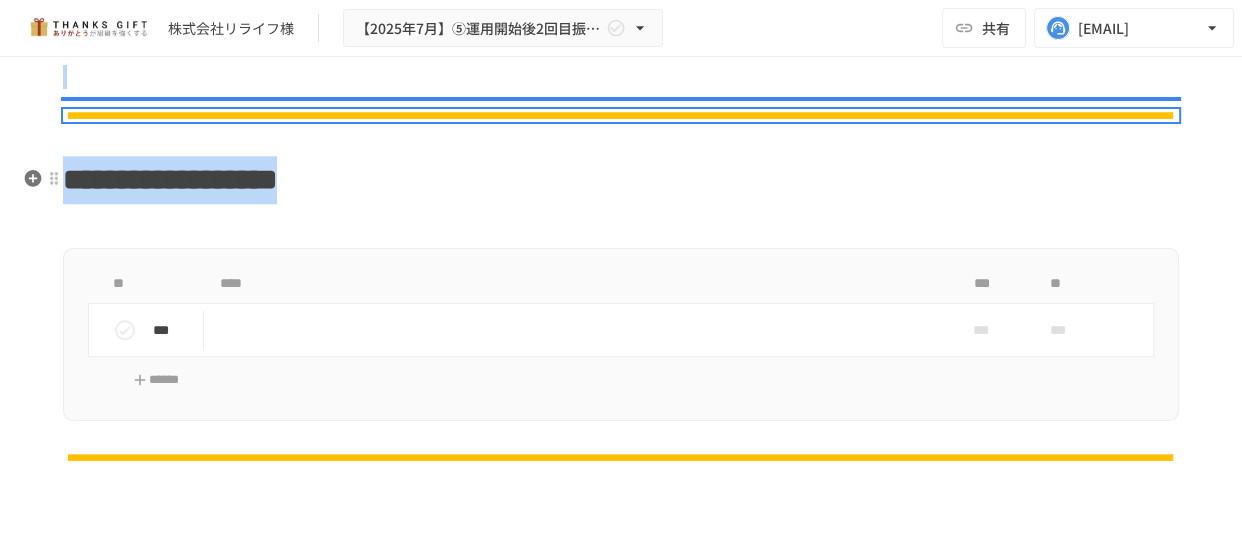 click on "**********" at bounding box center [621, 5452] 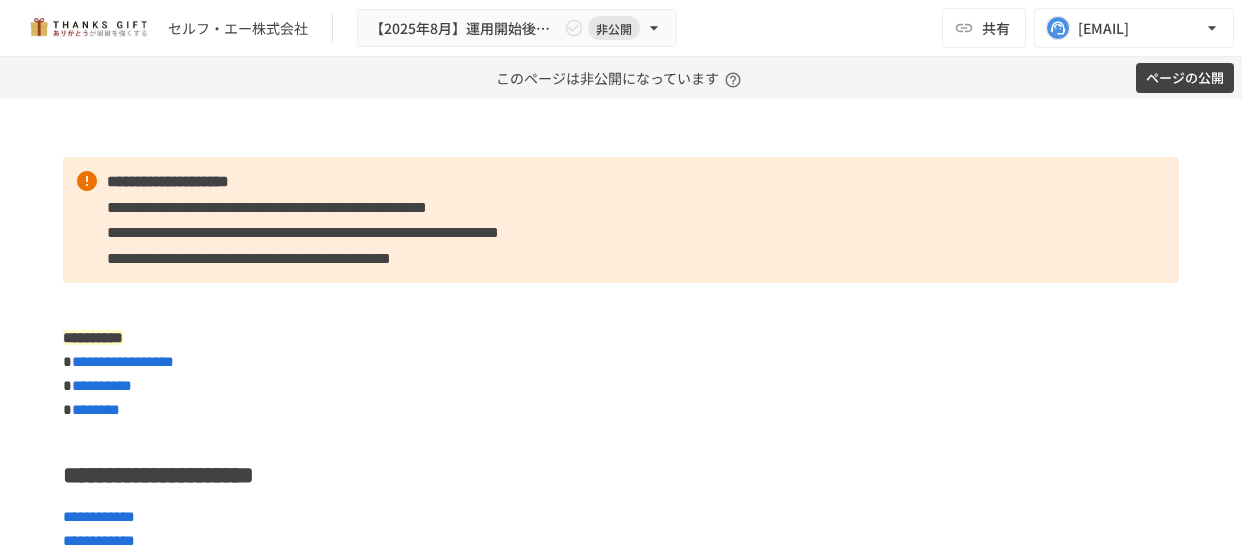 scroll, scrollTop: 0, scrollLeft: 0, axis: both 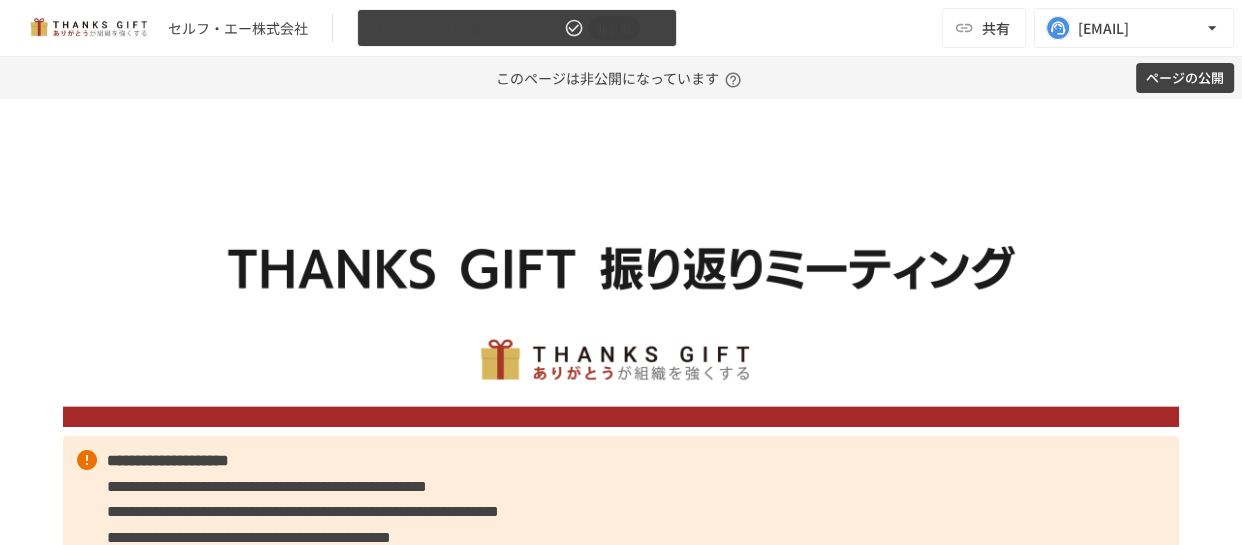 click on "【2025年8月】運用開始後振り返りミーティング" at bounding box center (465, 28) 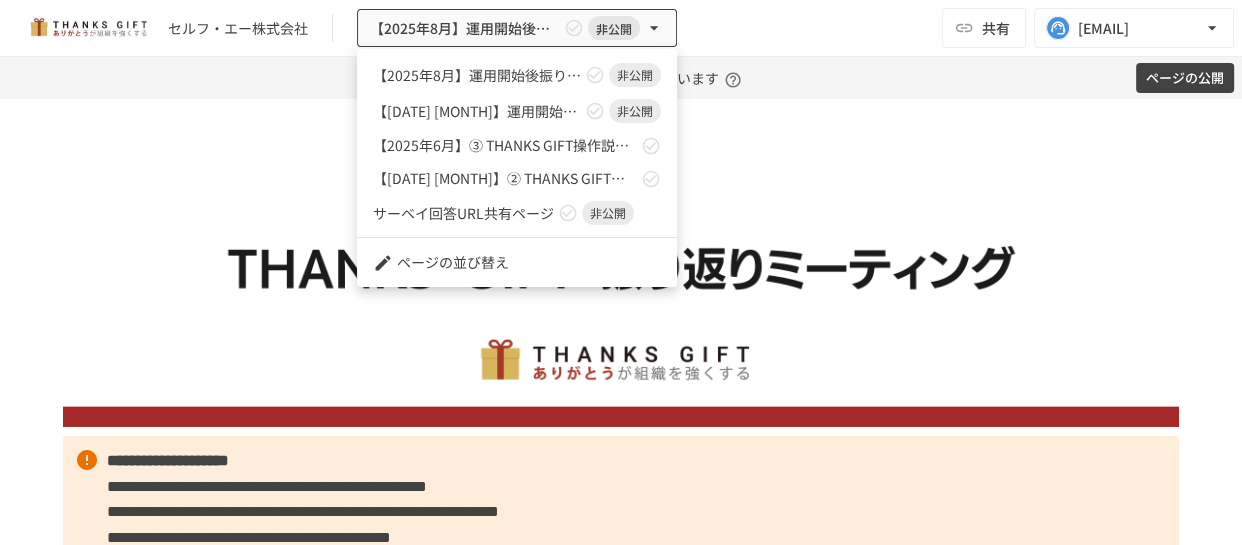 click on "【2025年7月】運用開始後振り返りミーティング 非公開" at bounding box center (517, 111) 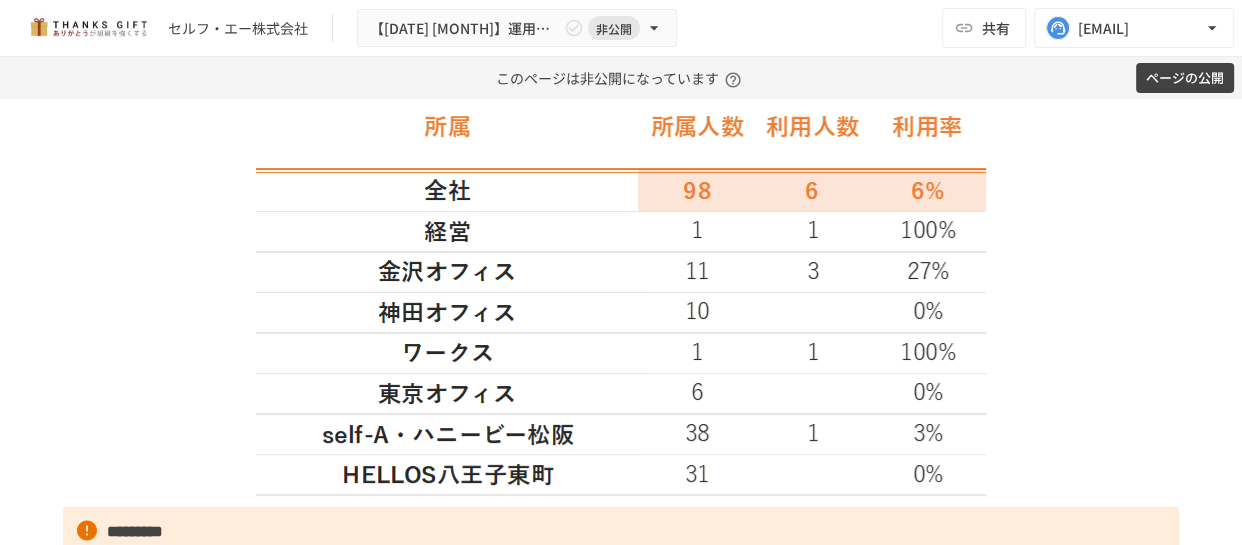 scroll, scrollTop: 3172, scrollLeft: 0, axis: vertical 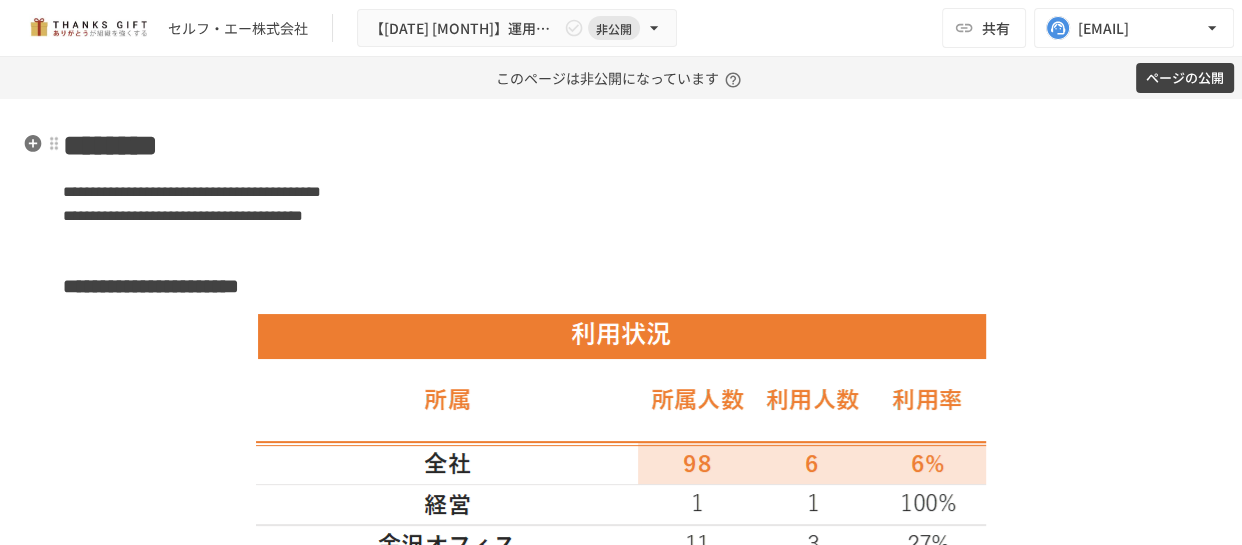 click on "ページの公開" at bounding box center (1185, 78) 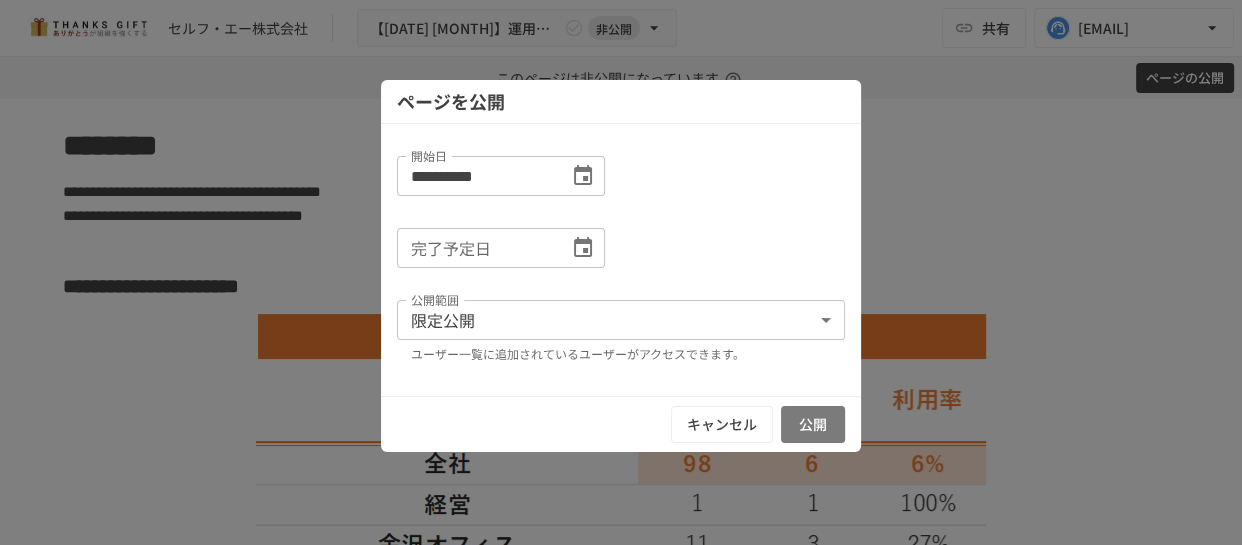 click on "公開" at bounding box center (813, 424) 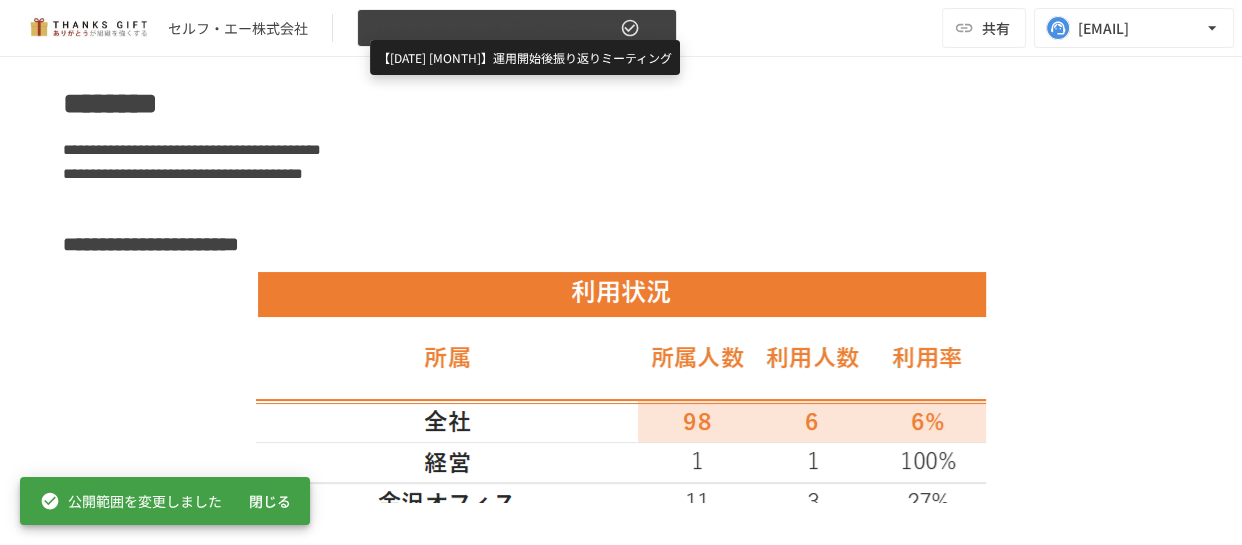 click on "【2025年7月】運用開始後振り返りミーティング" at bounding box center [493, 28] 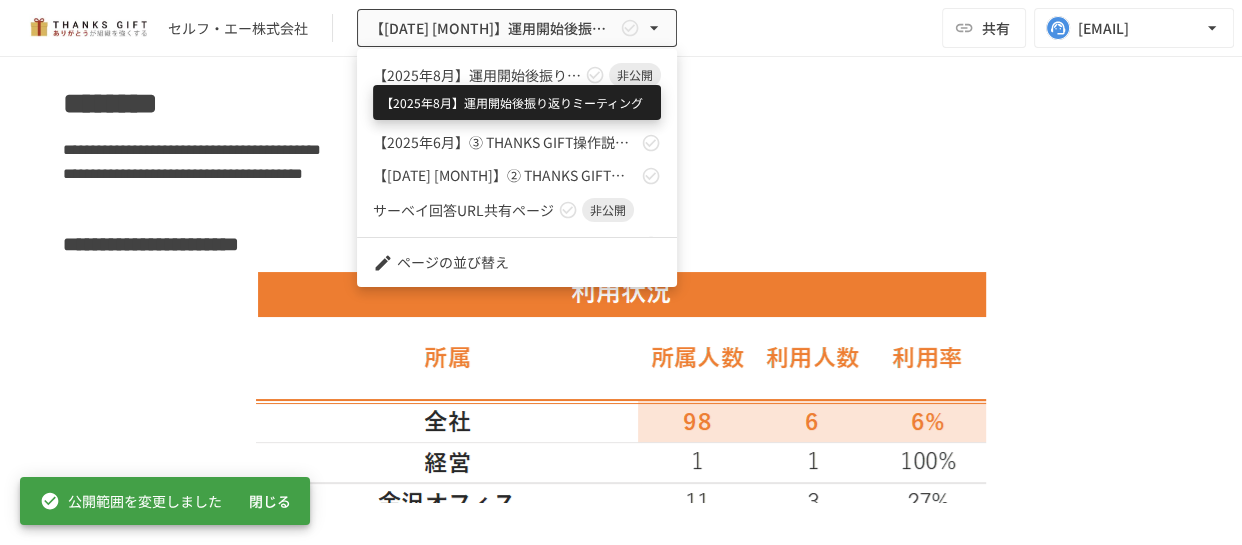 click on "【2025年8月】運用開始後振り返りミーティング" at bounding box center (477, 75) 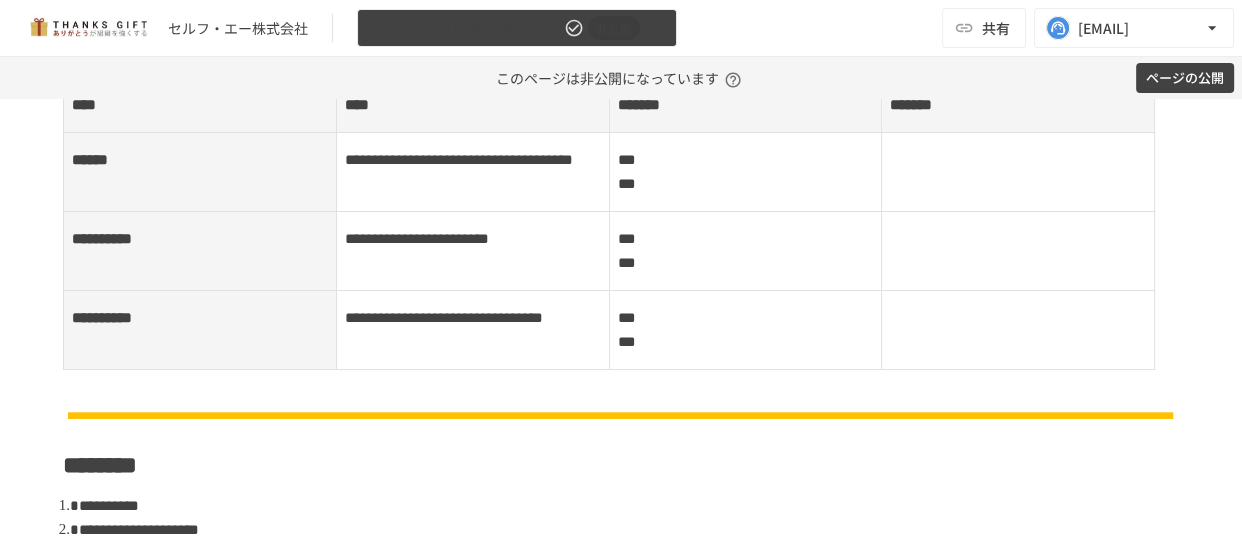 scroll, scrollTop: 880, scrollLeft: 0, axis: vertical 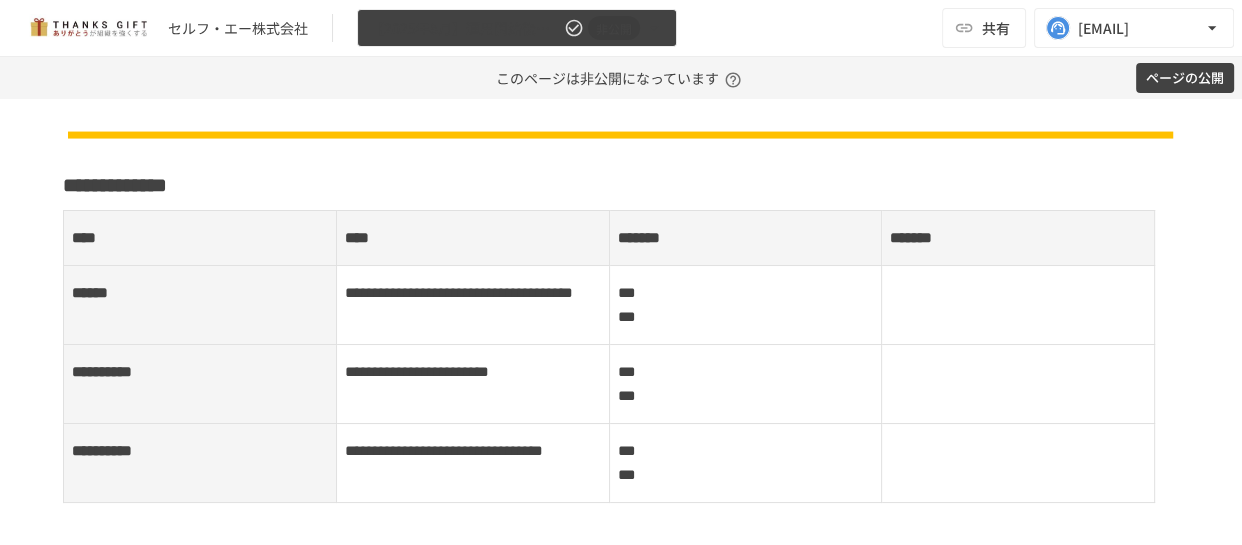 click on "【2025年8月】運用開始後振り返りミーティング" at bounding box center [465, 28] 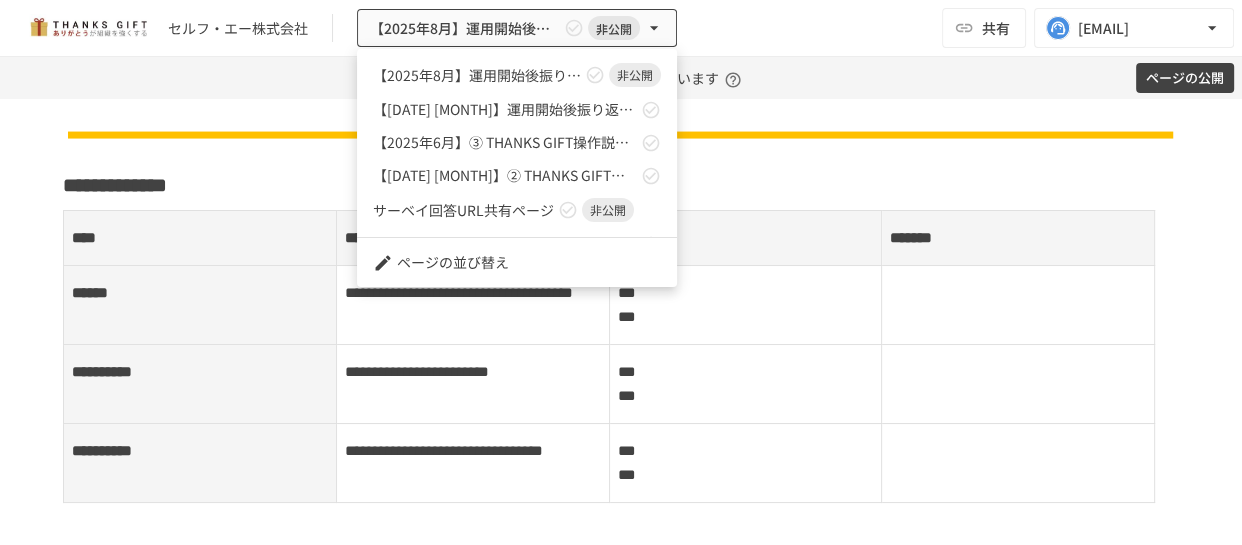 click on "【2025年7月】運用開始後振り返りミーティング" at bounding box center (505, 109) 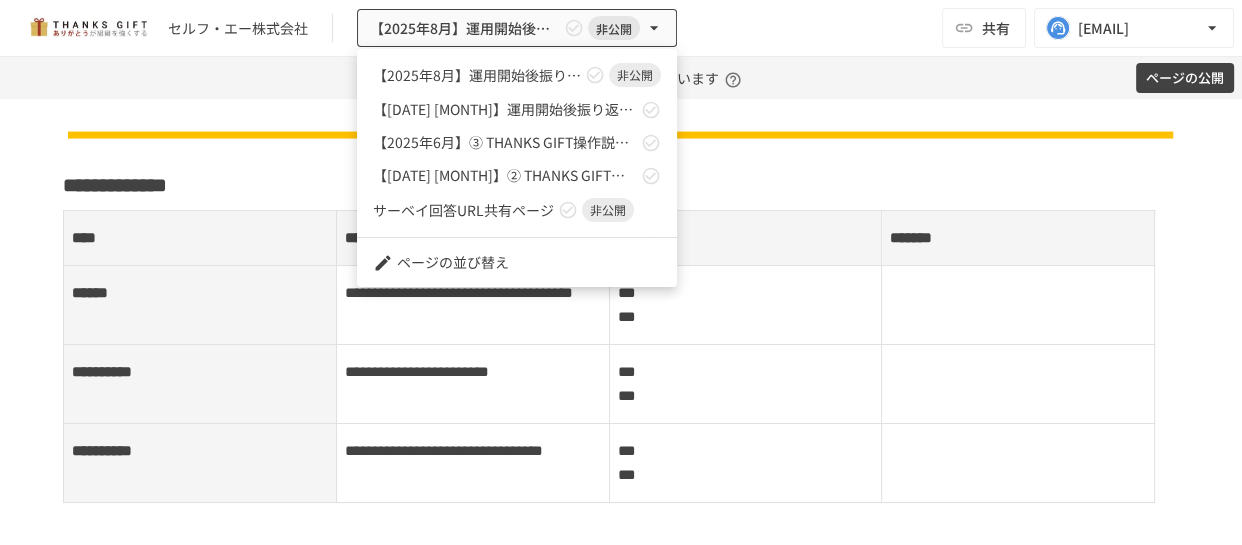 click at bounding box center (621, 272) 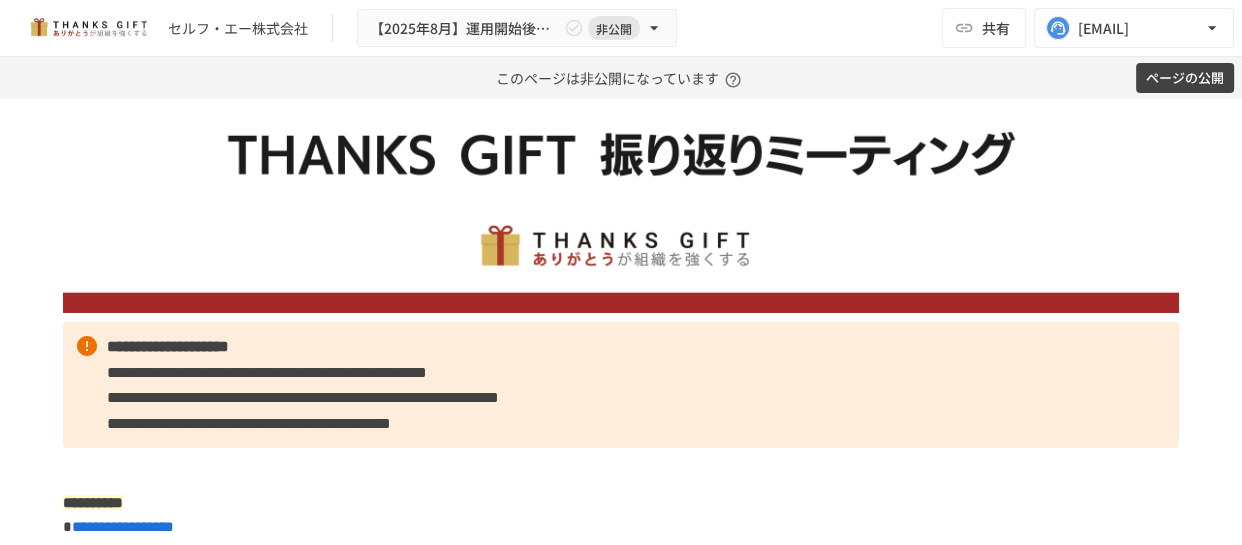 scroll, scrollTop: 181, scrollLeft: 0, axis: vertical 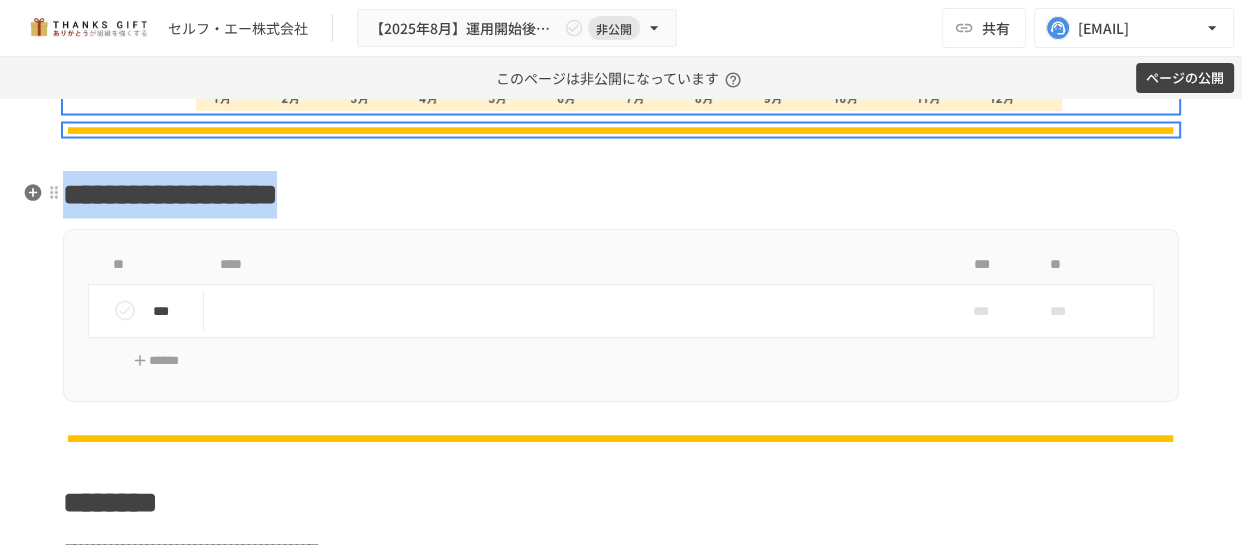 drag, startPoint x: 120, startPoint y: 276, endPoint x: 628, endPoint y: 205, distance: 512.9376 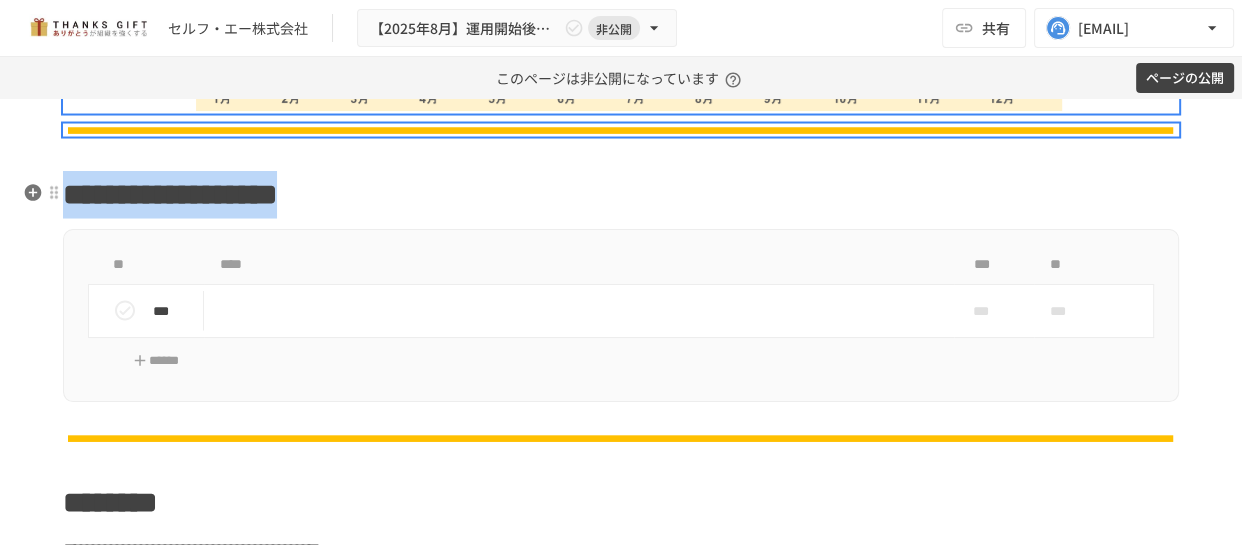 click on "**********" at bounding box center [621, 1941] 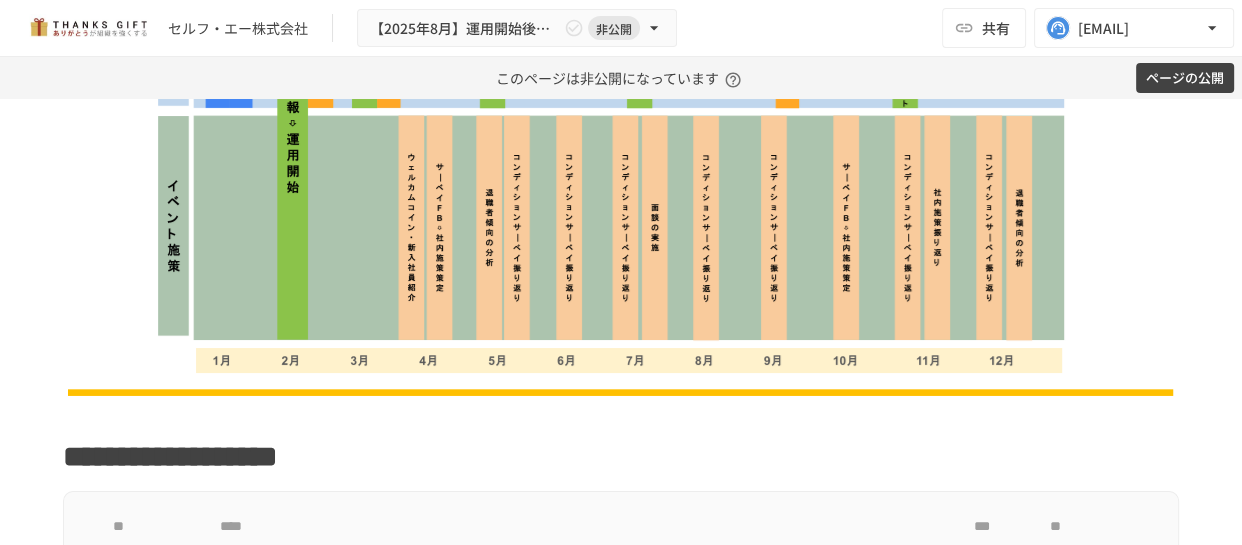 click at bounding box center [621, 106] 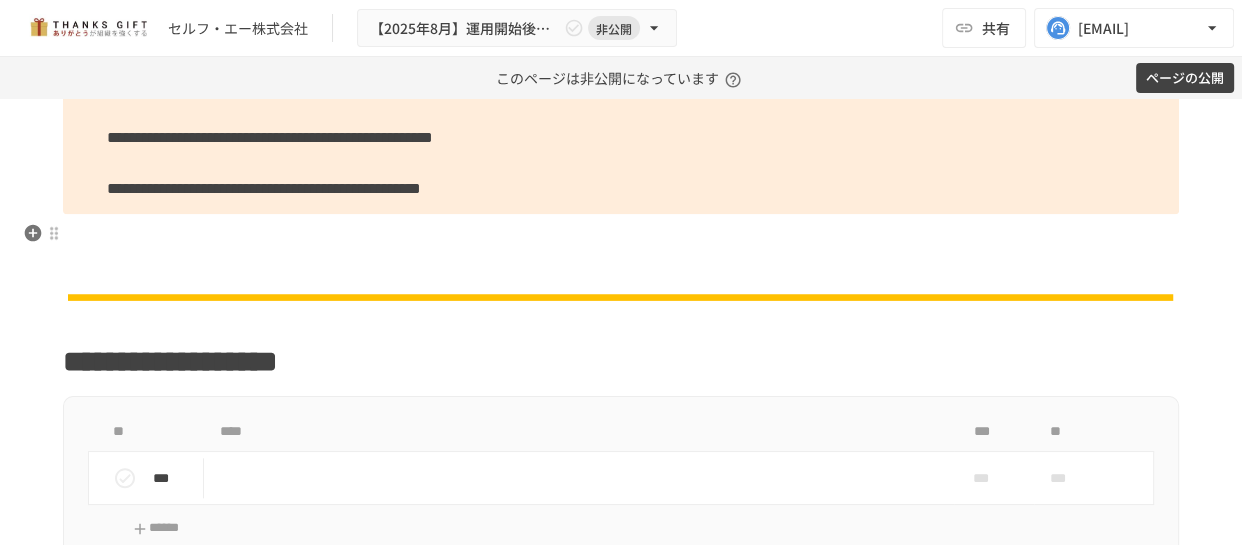 click at bounding box center [621, 235] 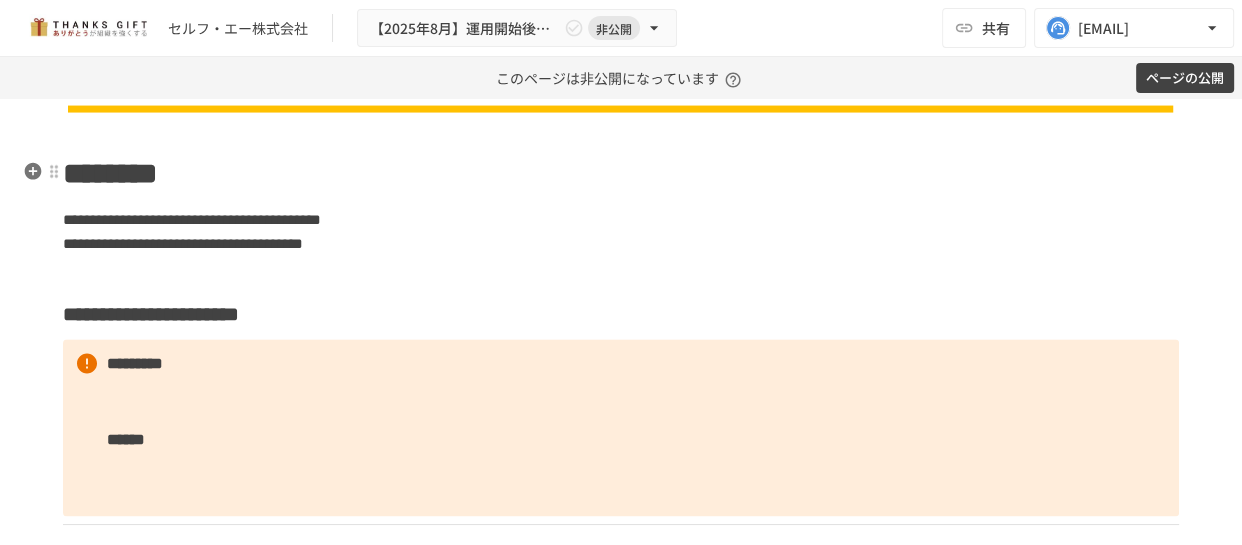 scroll, scrollTop: 2628, scrollLeft: 0, axis: vertical 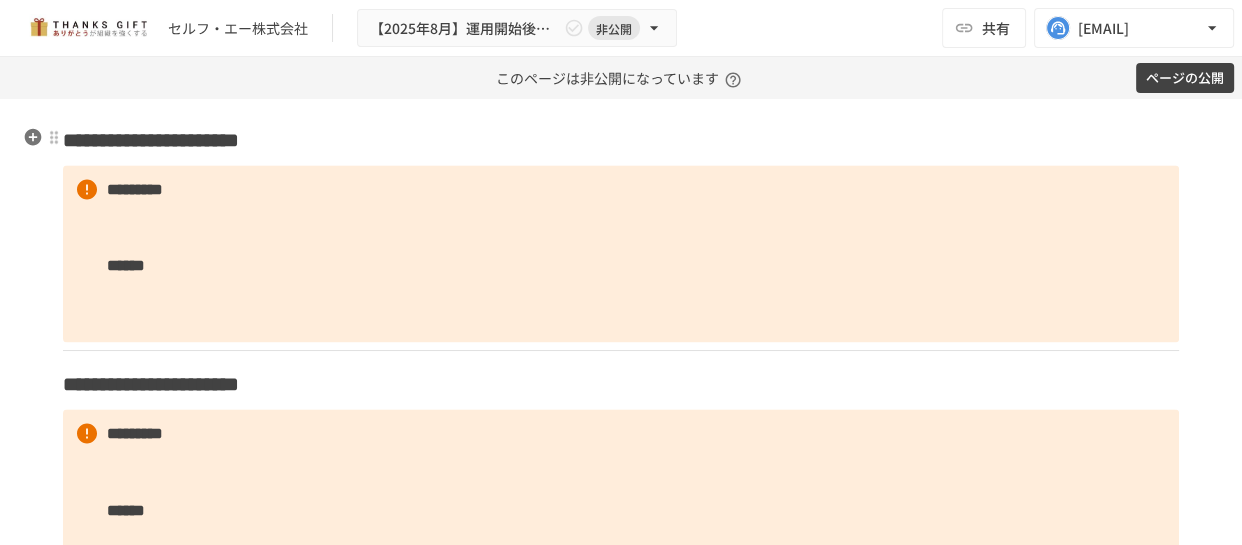 click on "**********" at bounding box center (621, 140) 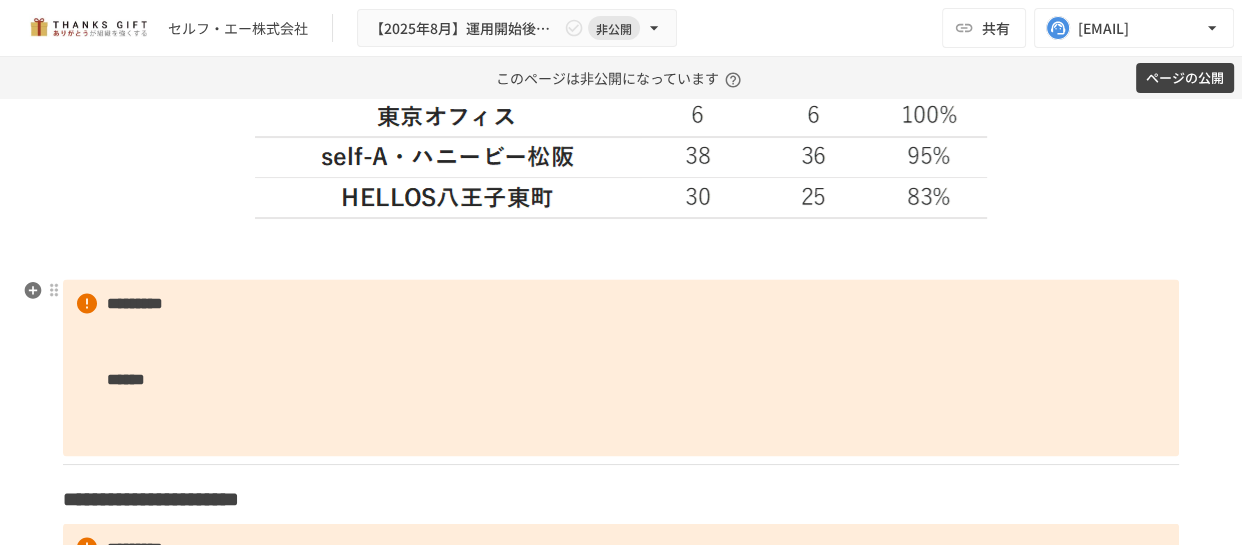 scroll, scrollTop: 2991, scrollLeft: 0, axis: vertical 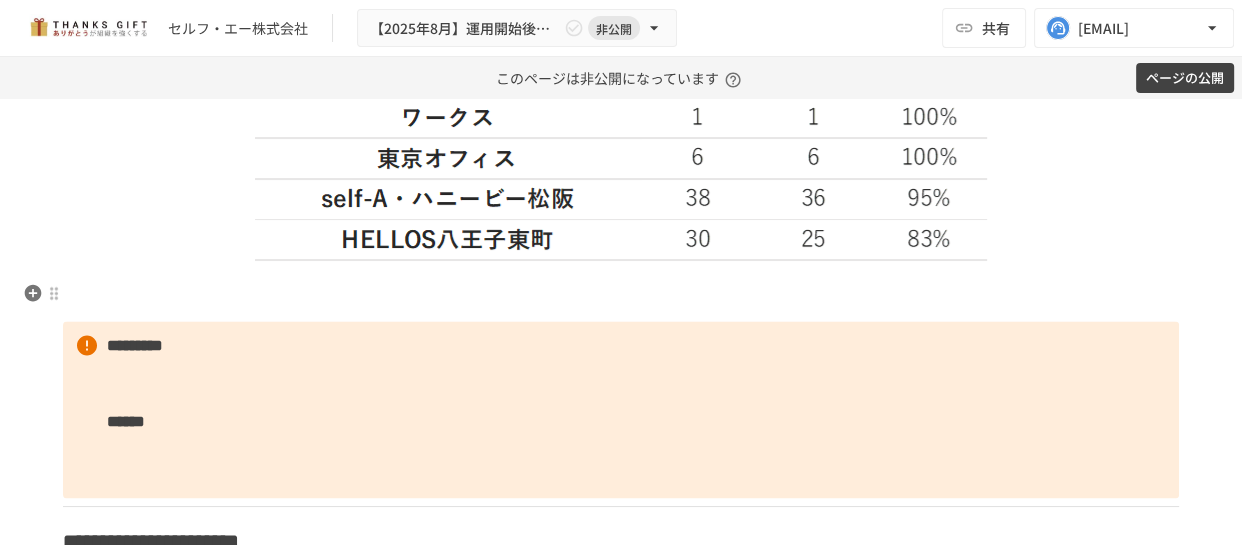 click at bounding box center (621, 296) 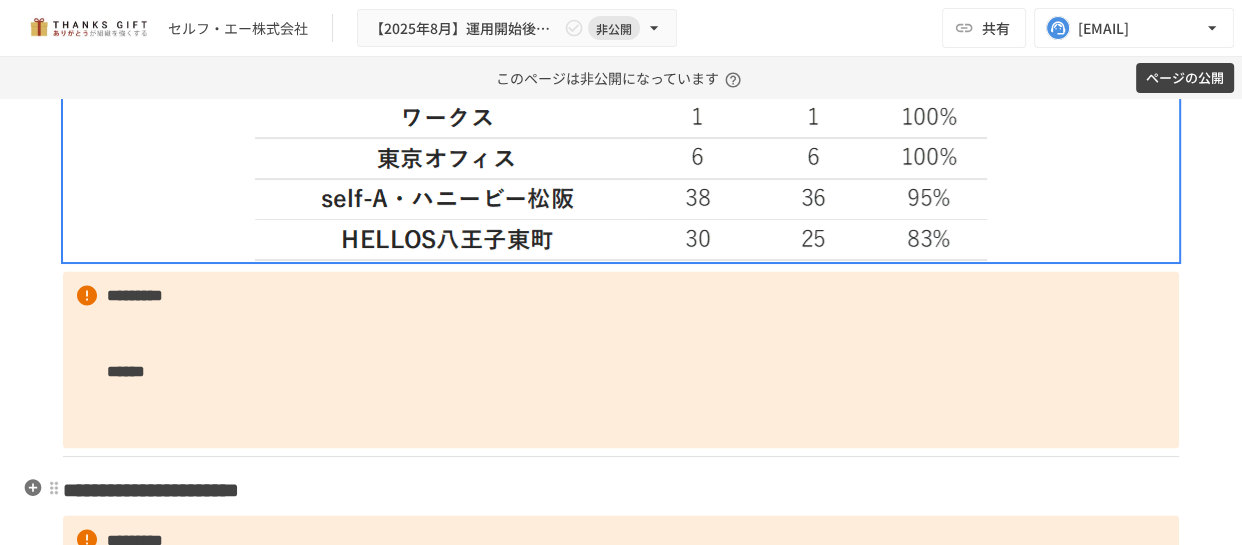 click on "**********" at bounding box center (621, 1774) 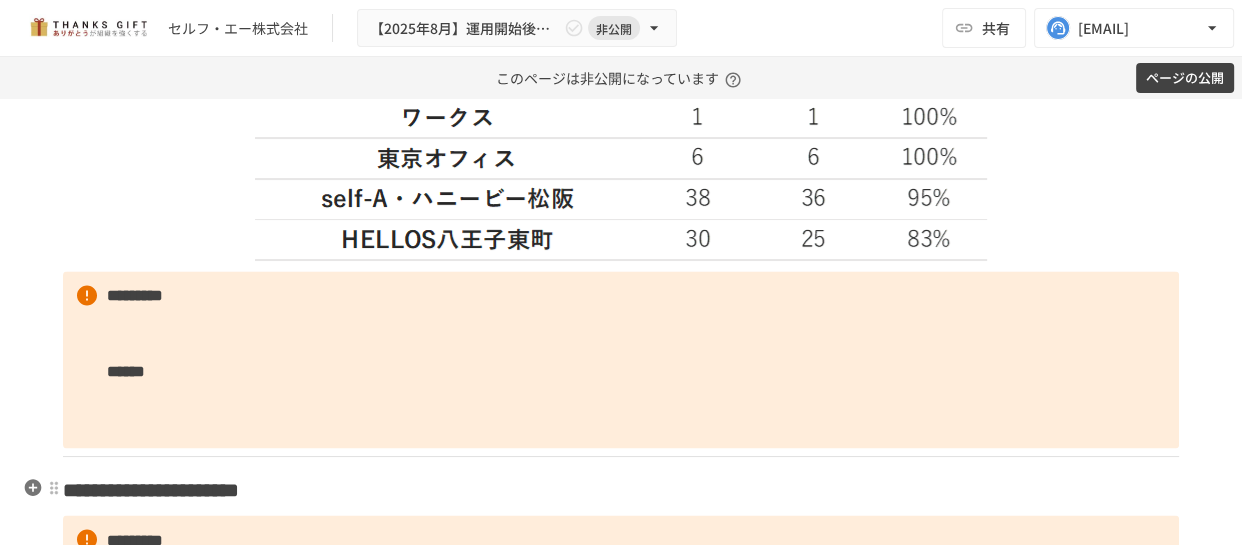 click on "**********" at bounding box center [621, 490] 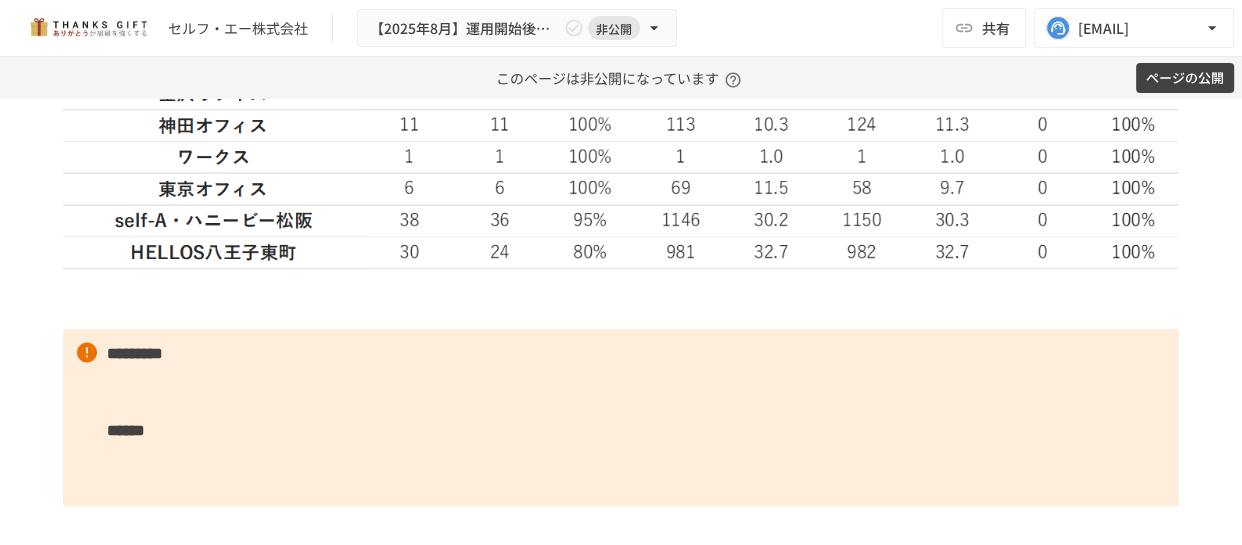 scroll, scrollTop: 3628, scrollLeft: 0, axis: vertical 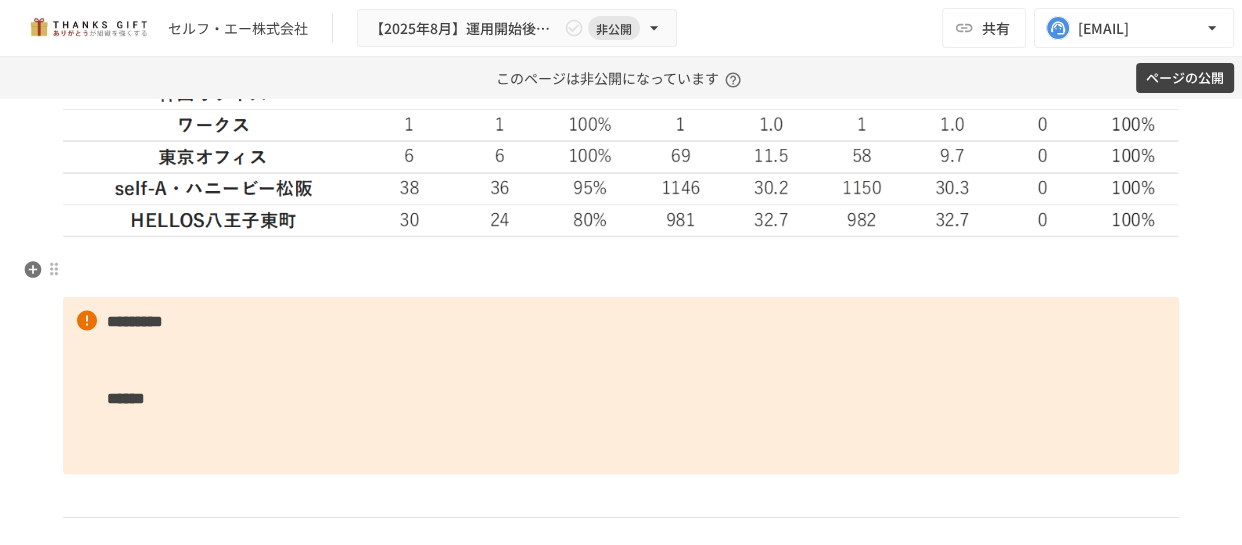 click at bounding box center [621, 272] 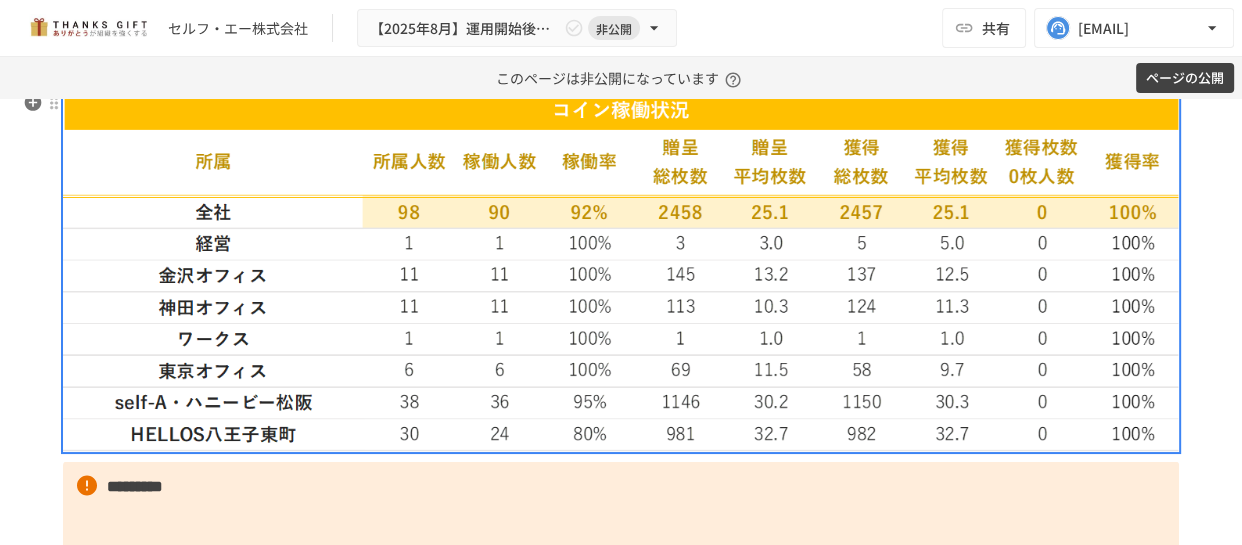 scroll, scrollTop: 3537, scrollLeft: 0, axis: vertical 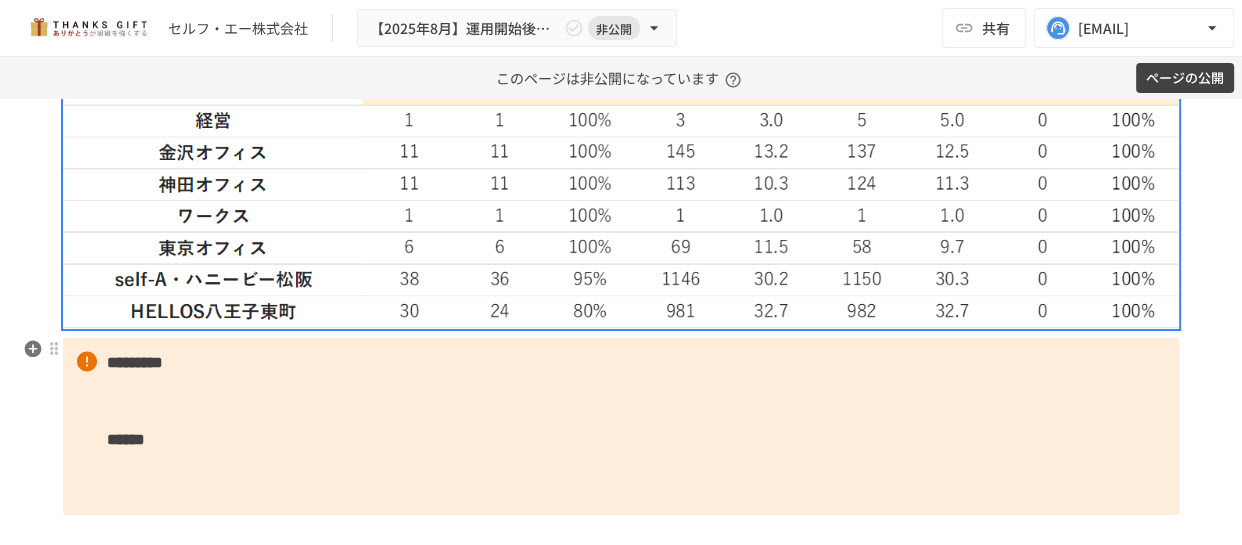 click on "********* ******" at bounding box center [621, 427] 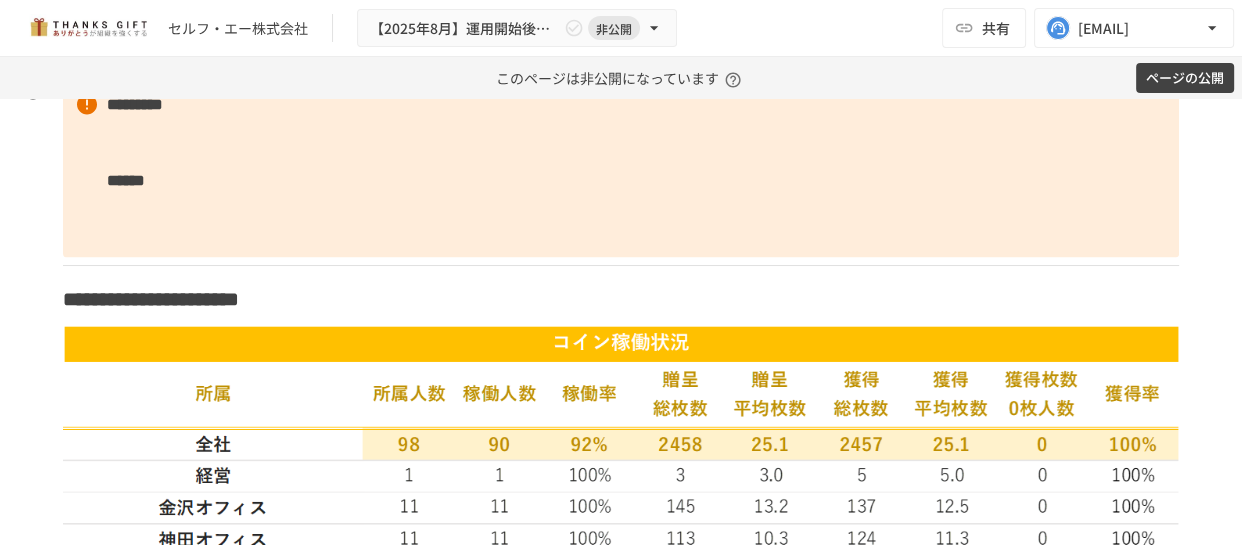 scroll, scrollTop: 3082, scrollLeft: 0, axis: vertical 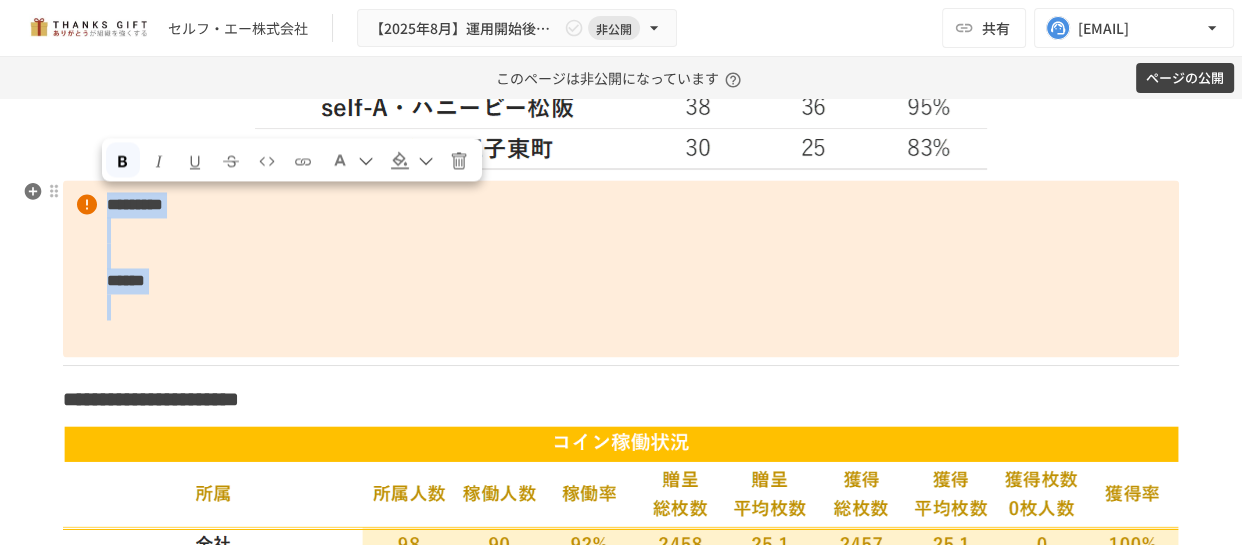 drag, startPoint x: 234, startPoint y: 338, endPoint x: 80, endPoint y: 200, distance: 206.78491 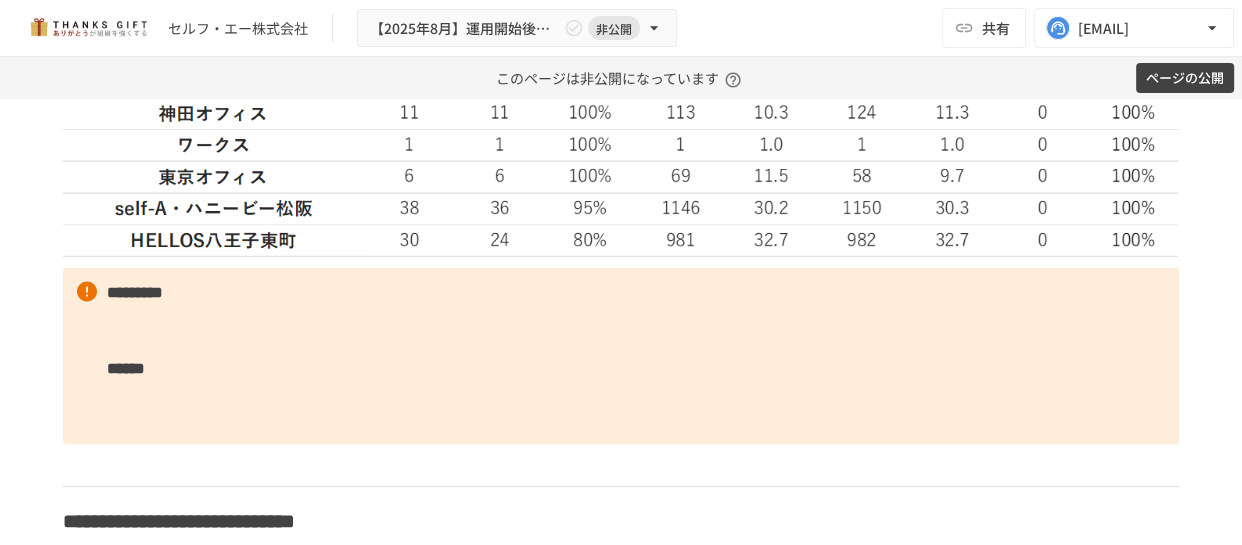 scroll, scrollTop: 3537, scrollLeft: 0, axis: vertical 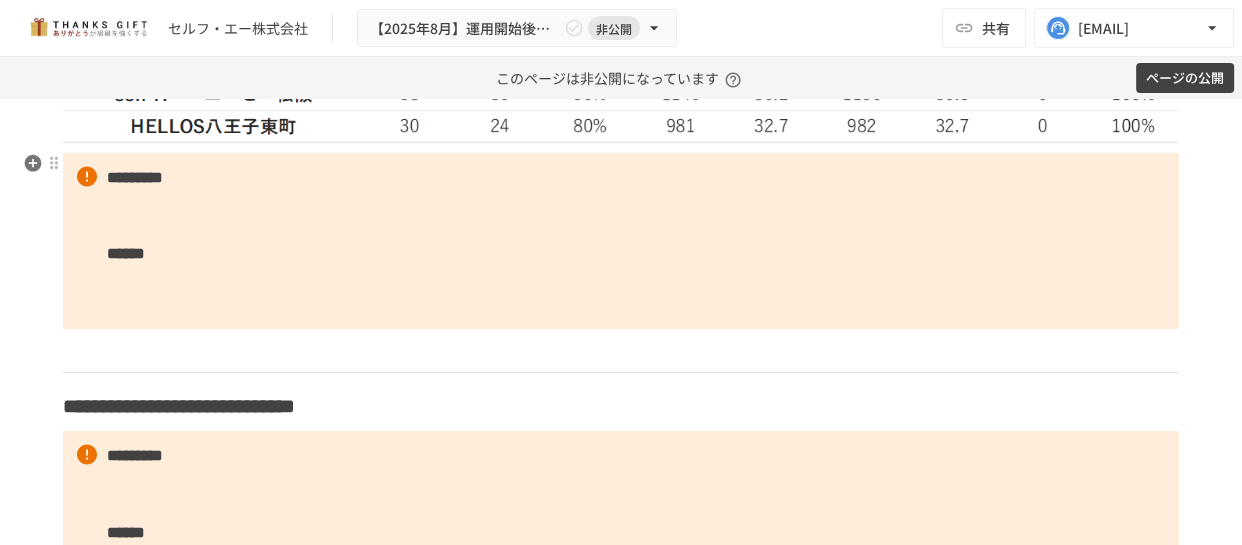 click on "********* ******" at bounding box center (621, 242) 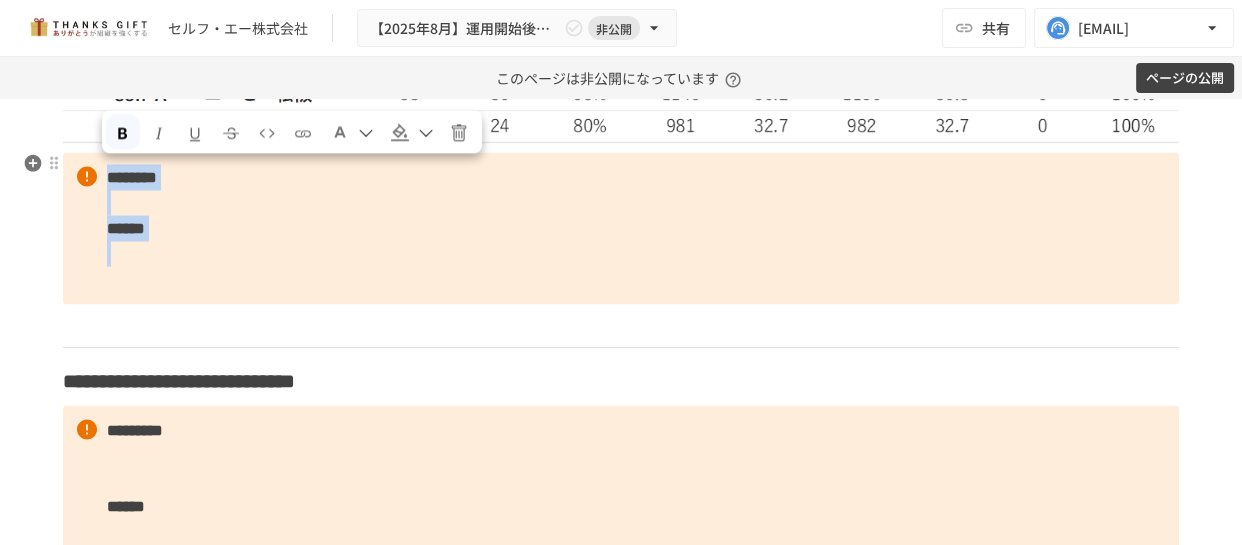 drag, startPoint x: 138, startPoint y: 290, endPoint x: 100, endPoint y: 187, distance: 109.786156 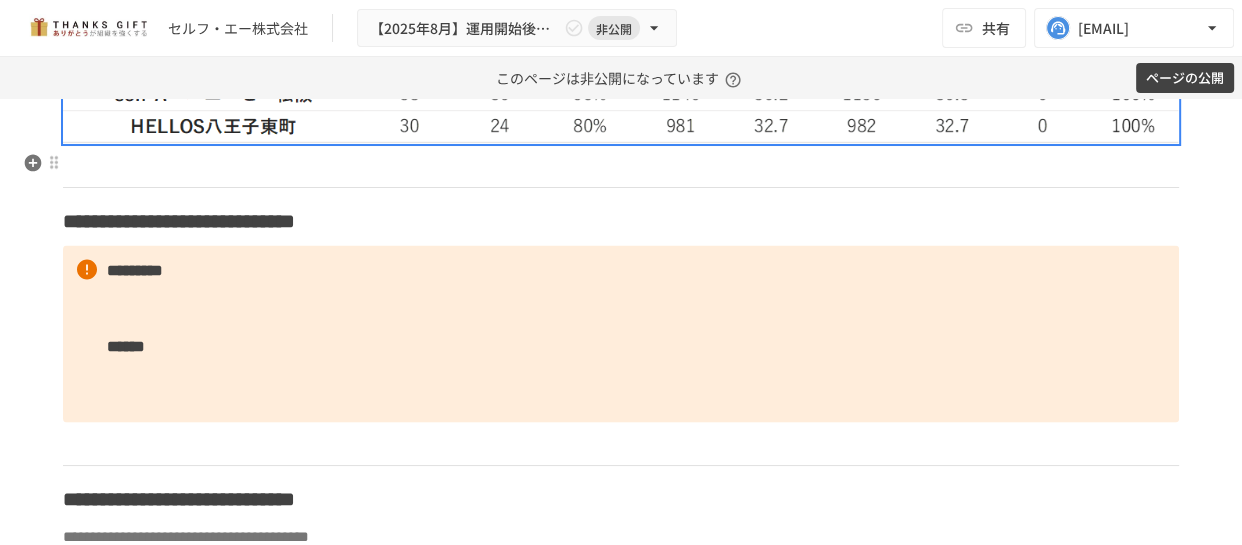 click at bounding box center (621, 166) 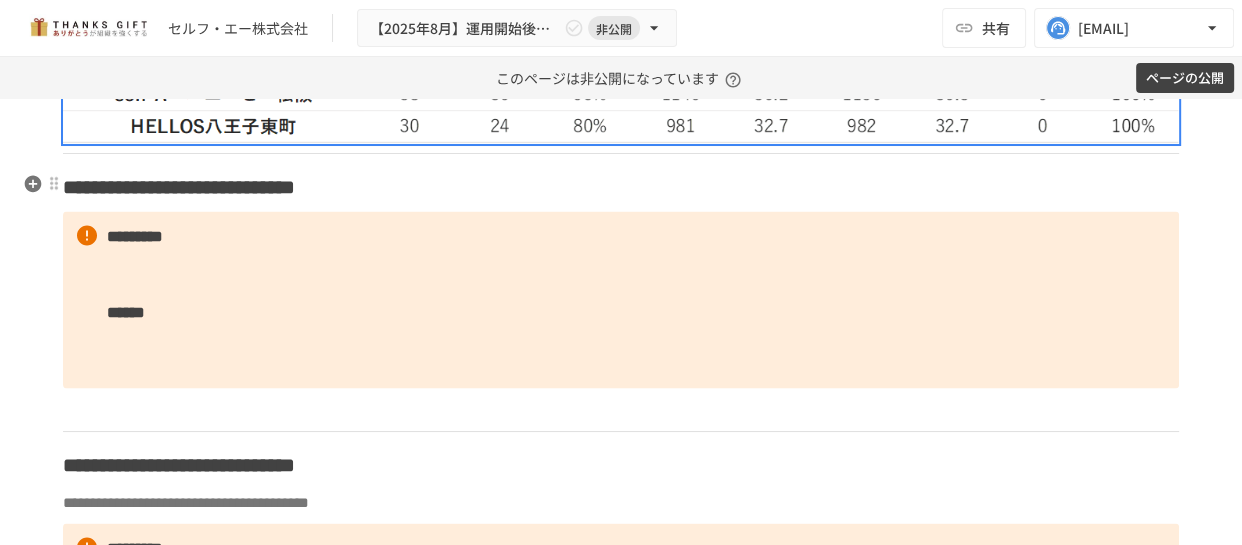 click on "**********" at bounding box center (621, 187) 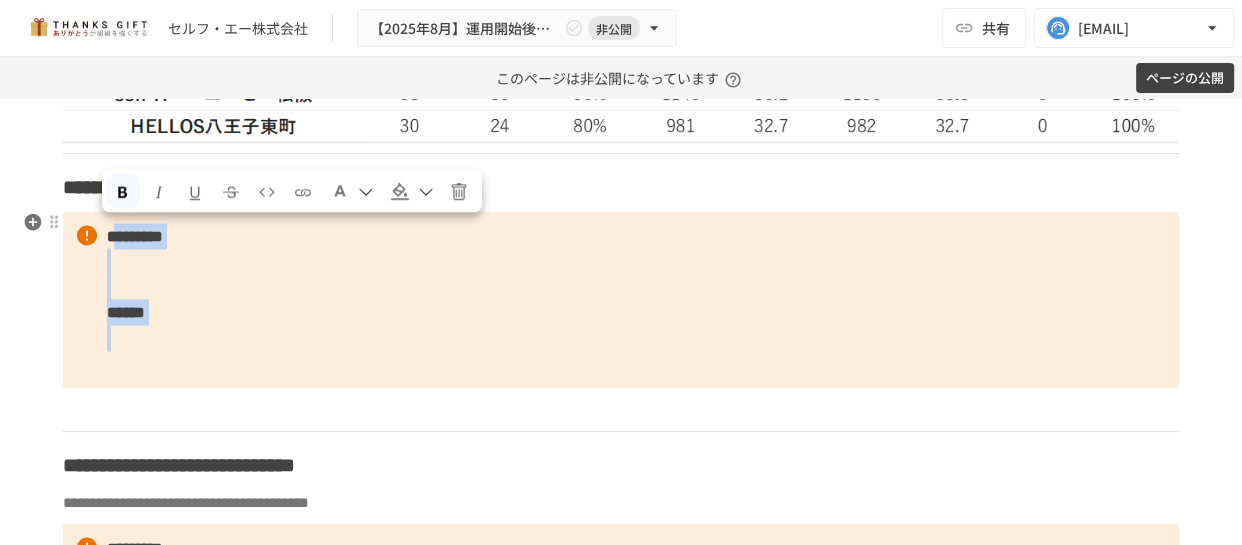 drag, startPoint x: 223, startPoint y: 346, endPoint x: 109, endPoint y: 231, distance: 161.929 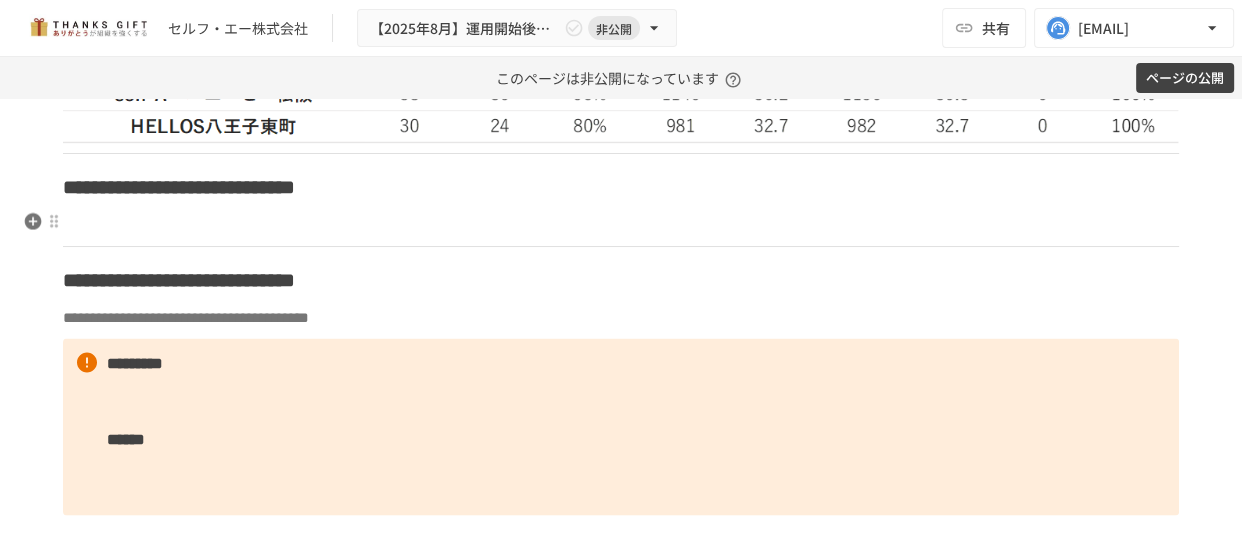 click at bounding box center [621, 225] 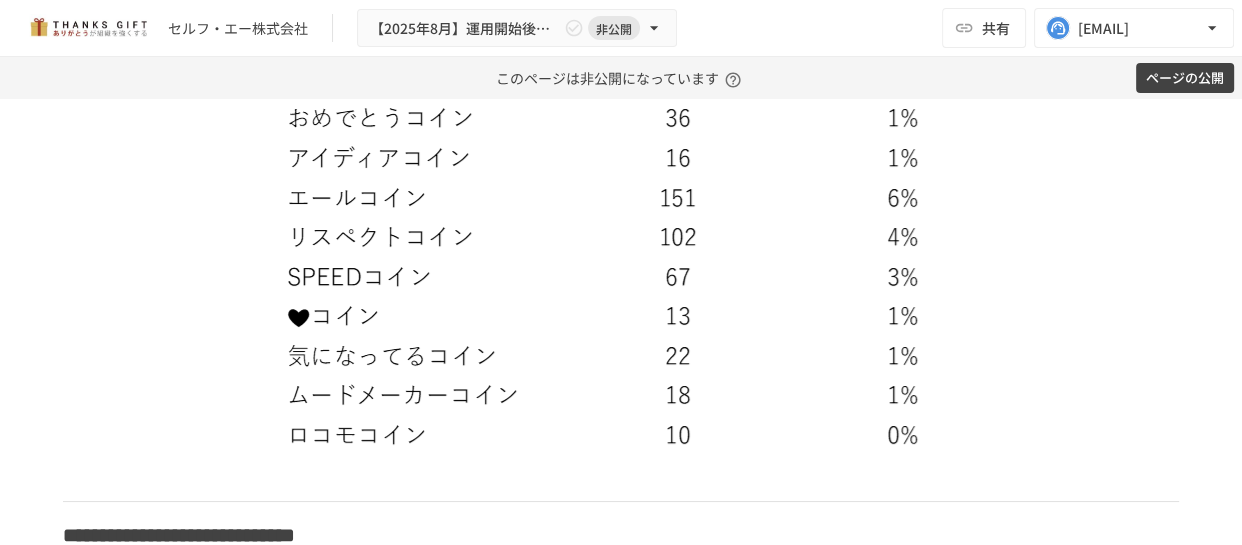 scroll, scrollTop: 3900, scrollLeft: 0, axis: vertical 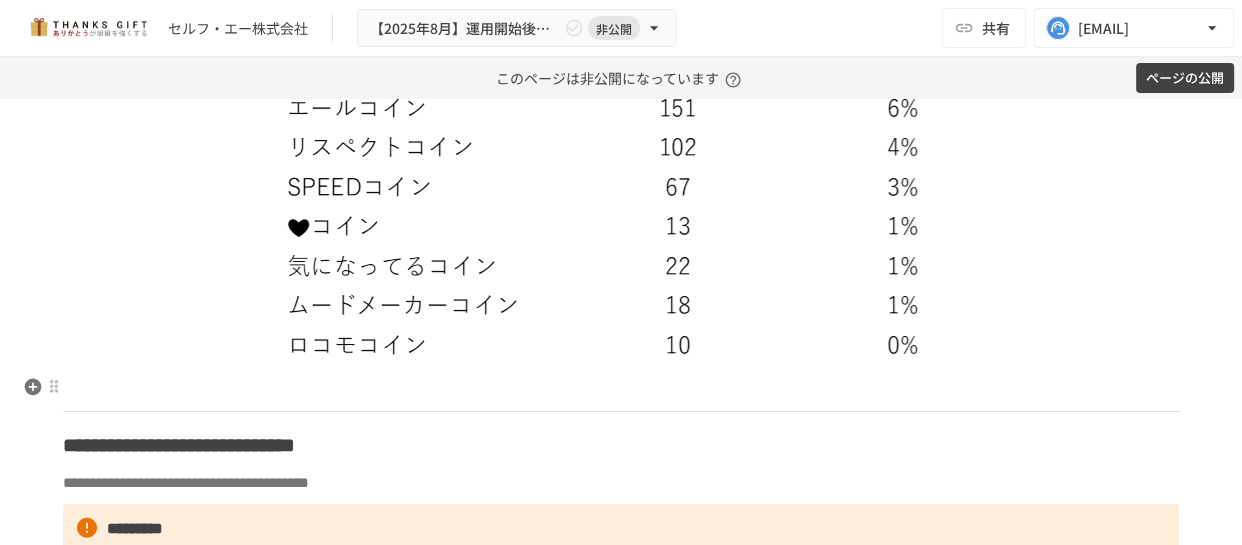 click at bounding box center [621, 390] 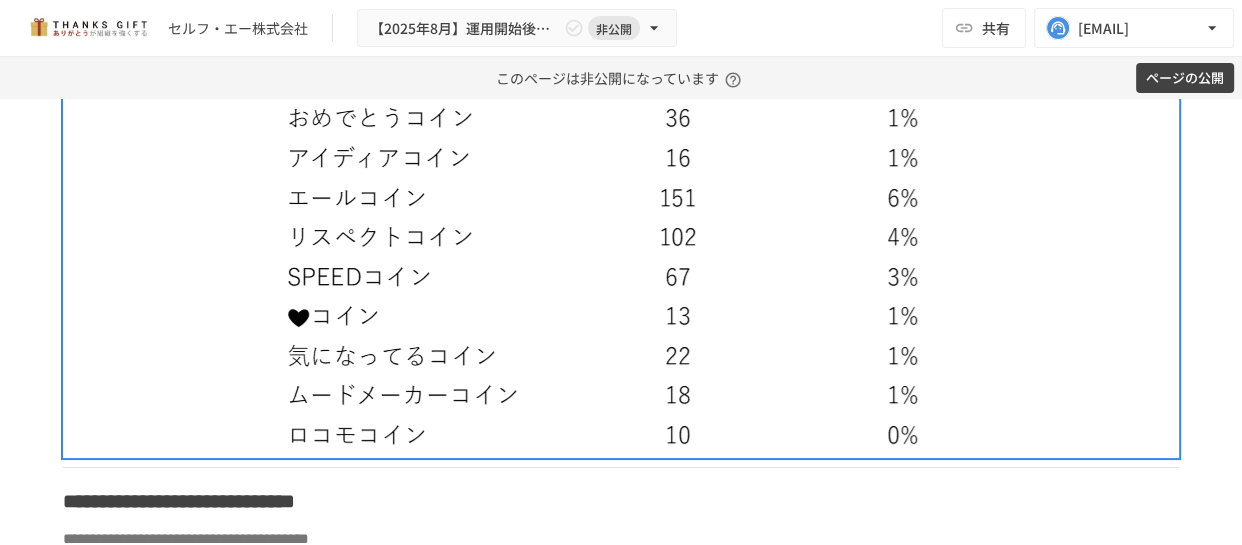 scroll, scrollTop: 4082, scrollLeft: 0, axis: vertical 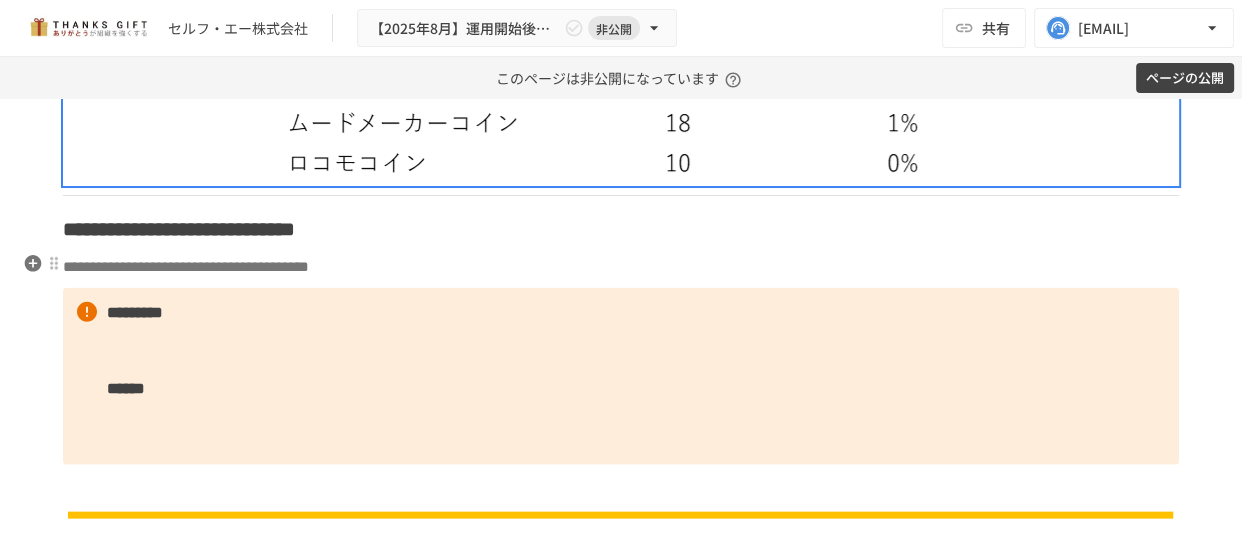 click on "**********" at bounding box center (621, 819) 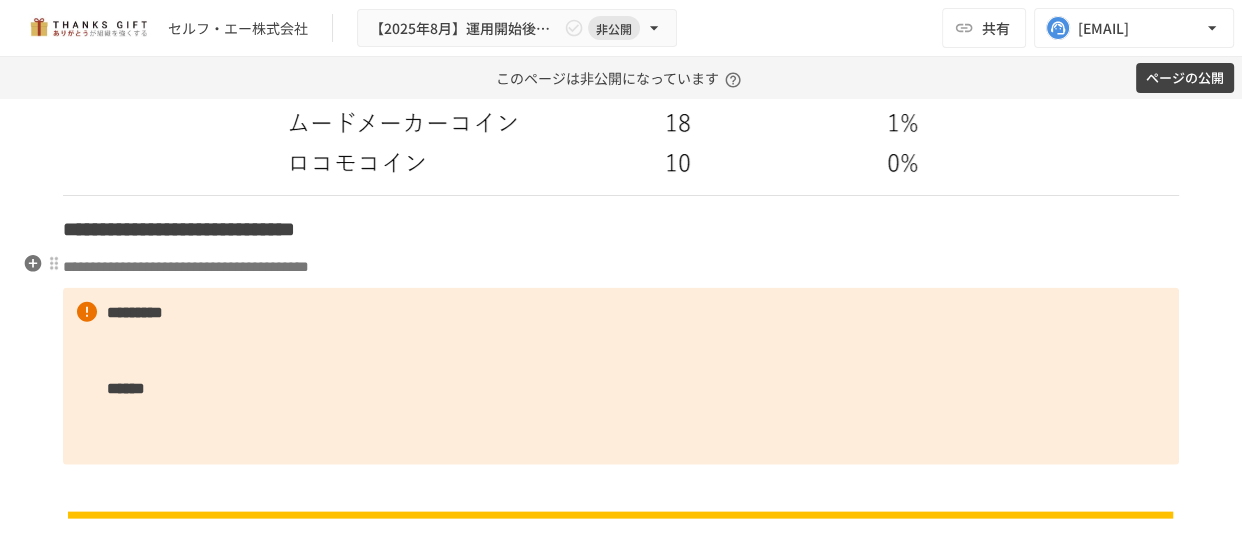 click on "**********" at bounding box center [621, 267] 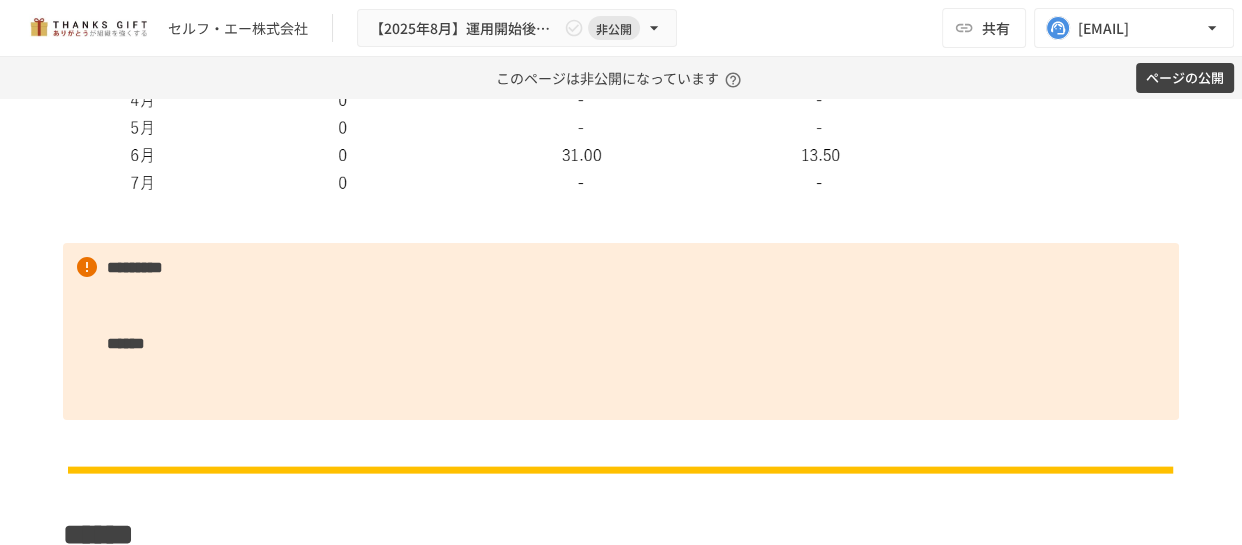 scroll, scrollTop: 4810, scrollLeft: 0, axis: vertical 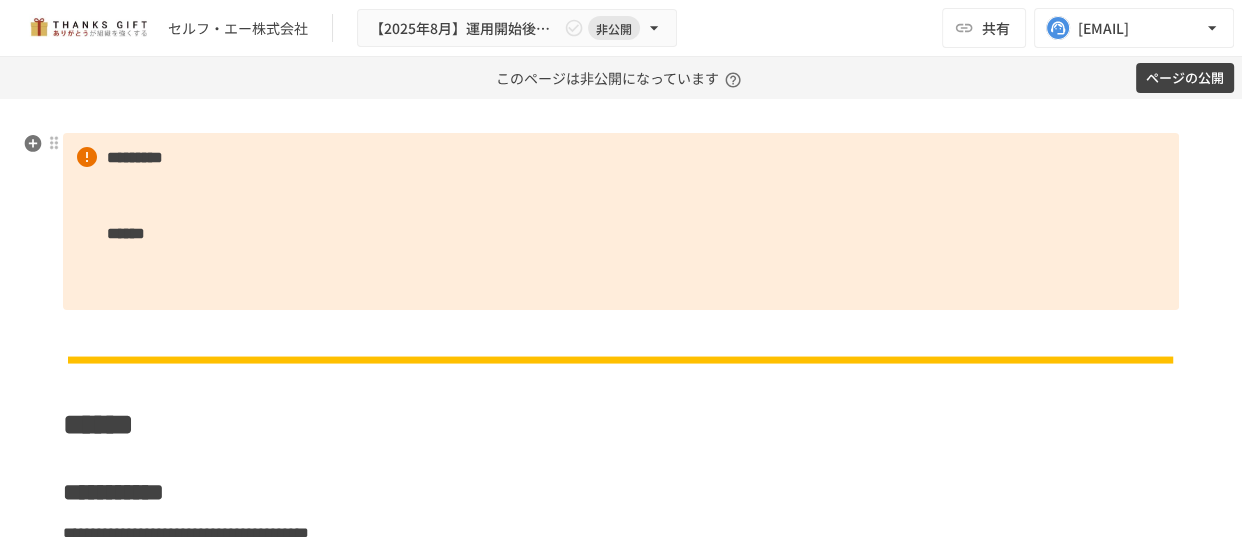click on "********* ******" at bounding box center (621, 222) 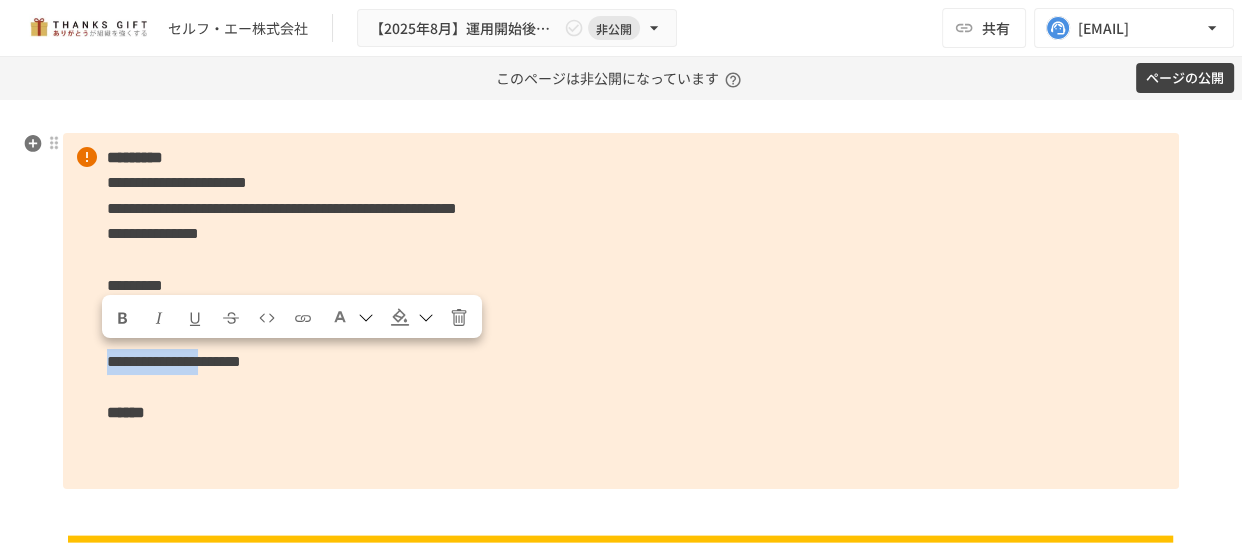 drag, startPoint x: 340, startPoint y: 355, endPoint x: 102, endPoint y: 369, distance: 238.4114 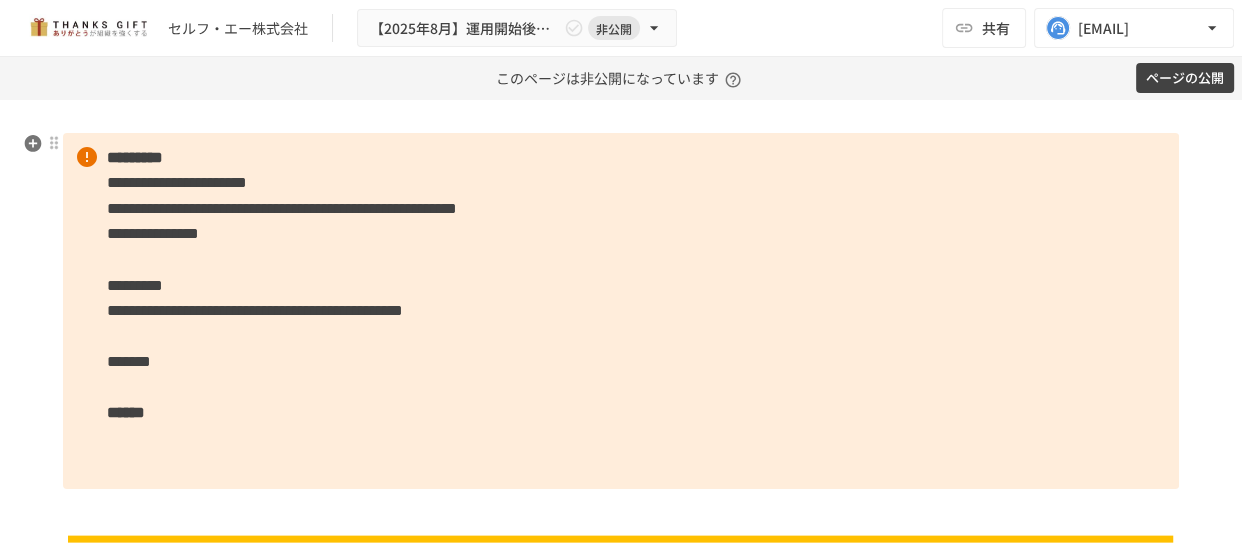 click on "**********" at bounding box center (621, 311) 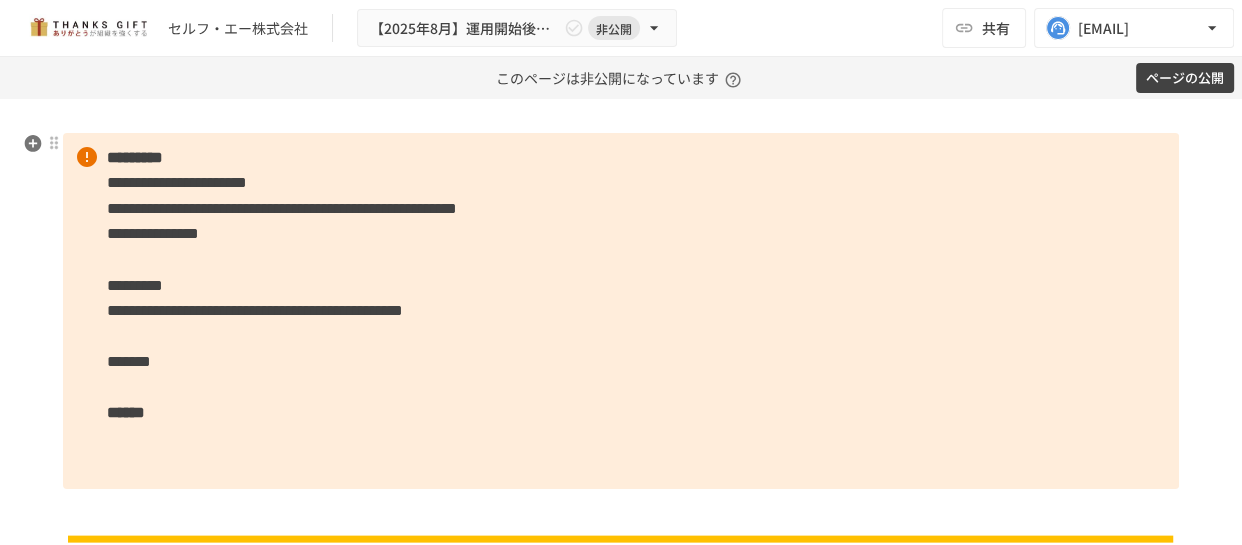 click on "**********" at bounding box center (621, 311) 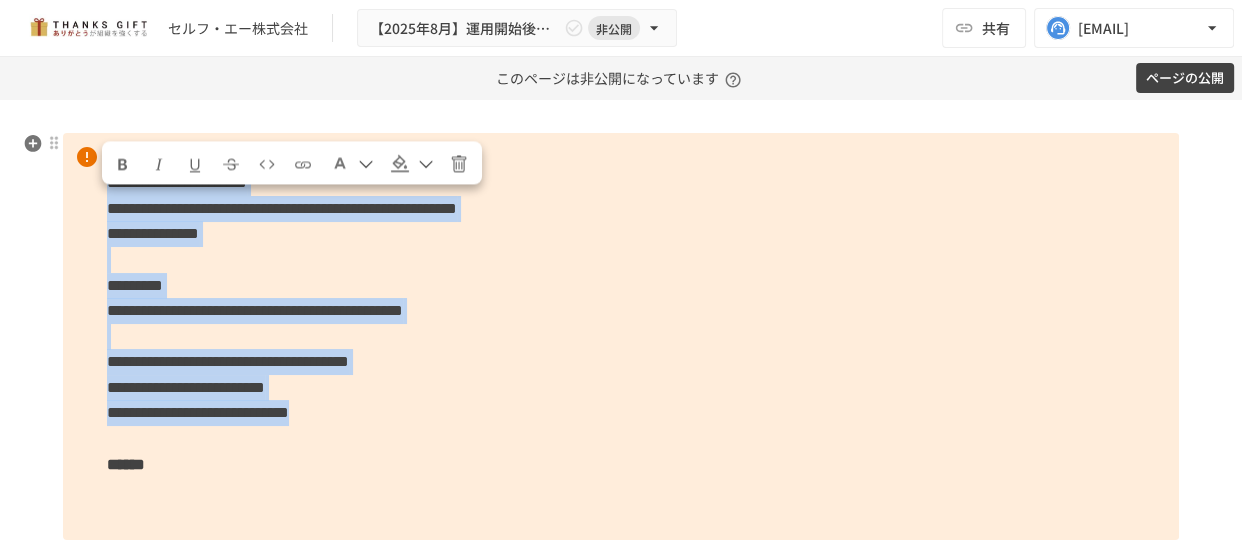 drag, startPoint x: 580, startPoint y: 416, endPoint x: 98, endPoint y: 192, distance: 531.50726 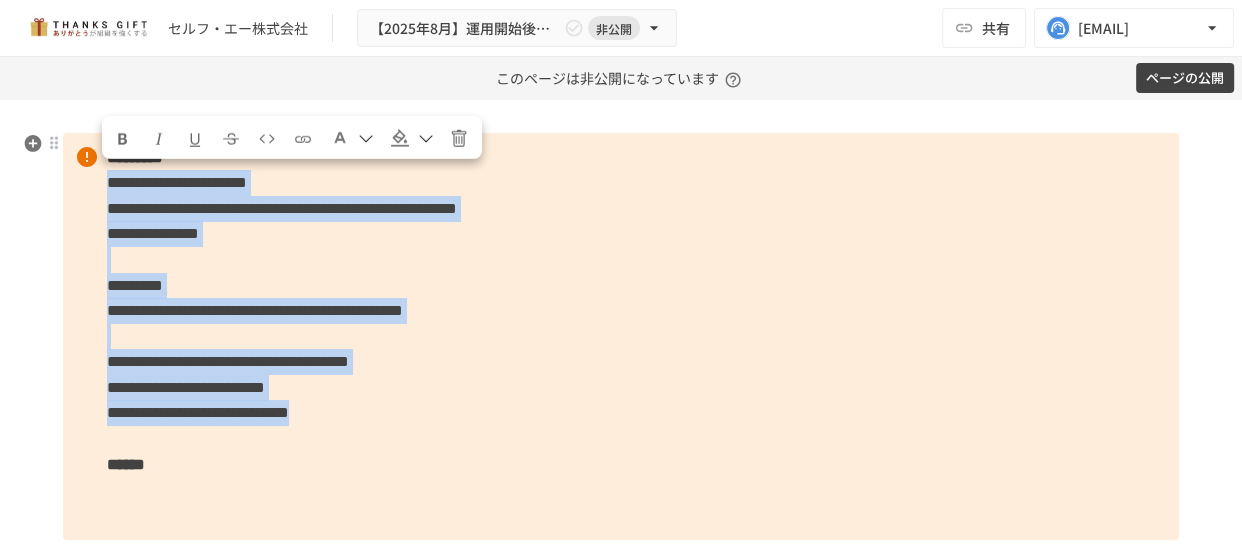 click on "**********" at bounding box center [621, 337] 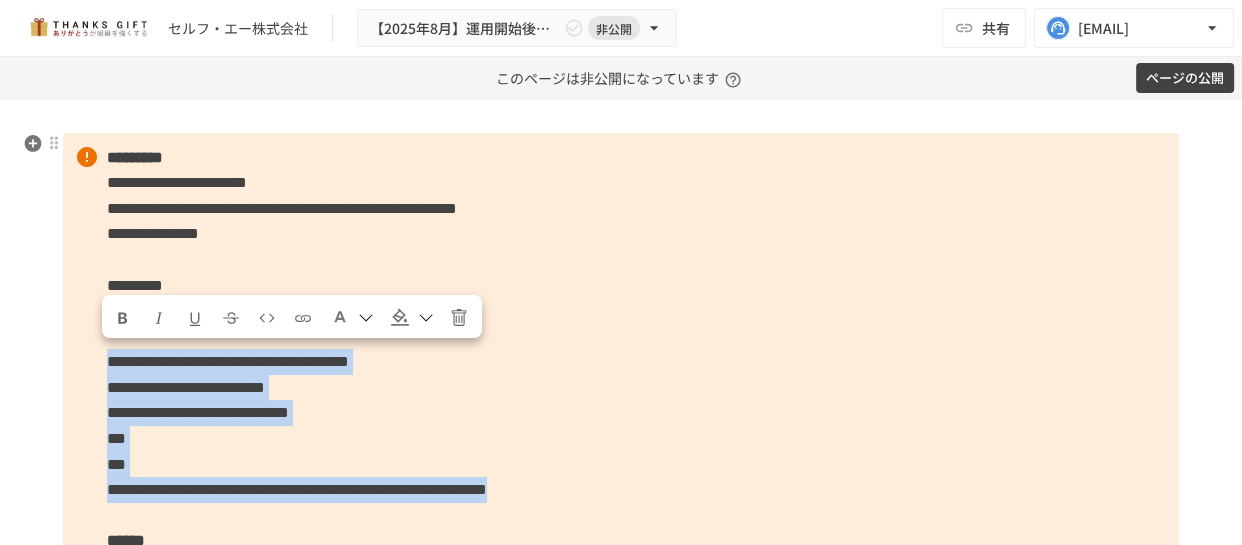 drag, startPoint x: 1110, startPoint y: 490, endPoint x: 91, endPoint y: 354, distance: 1028.0355 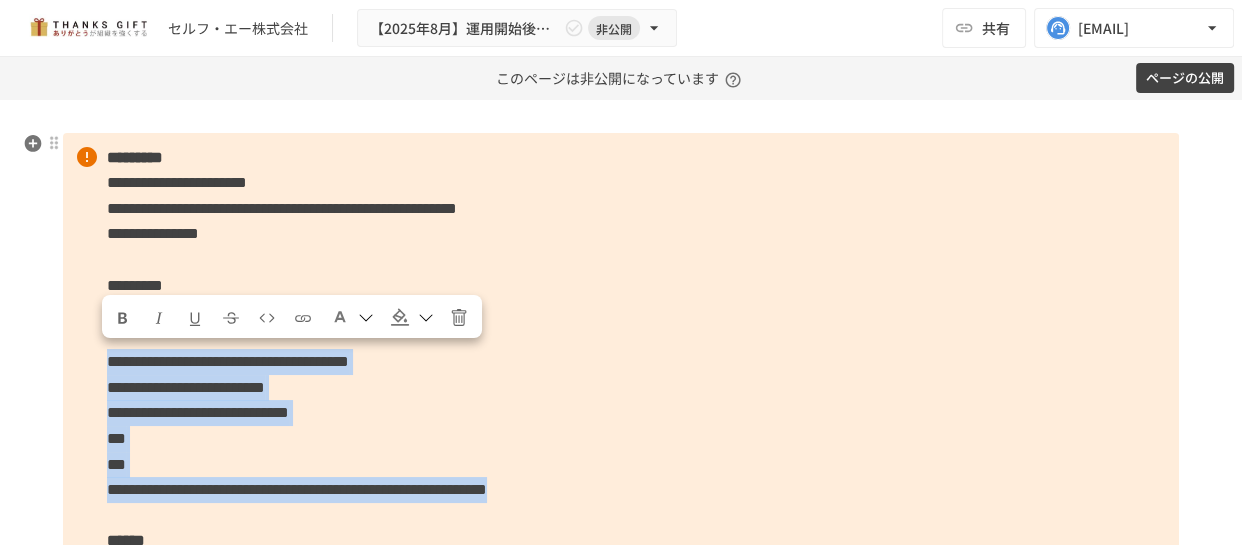 click at bounding box center (459, 316) 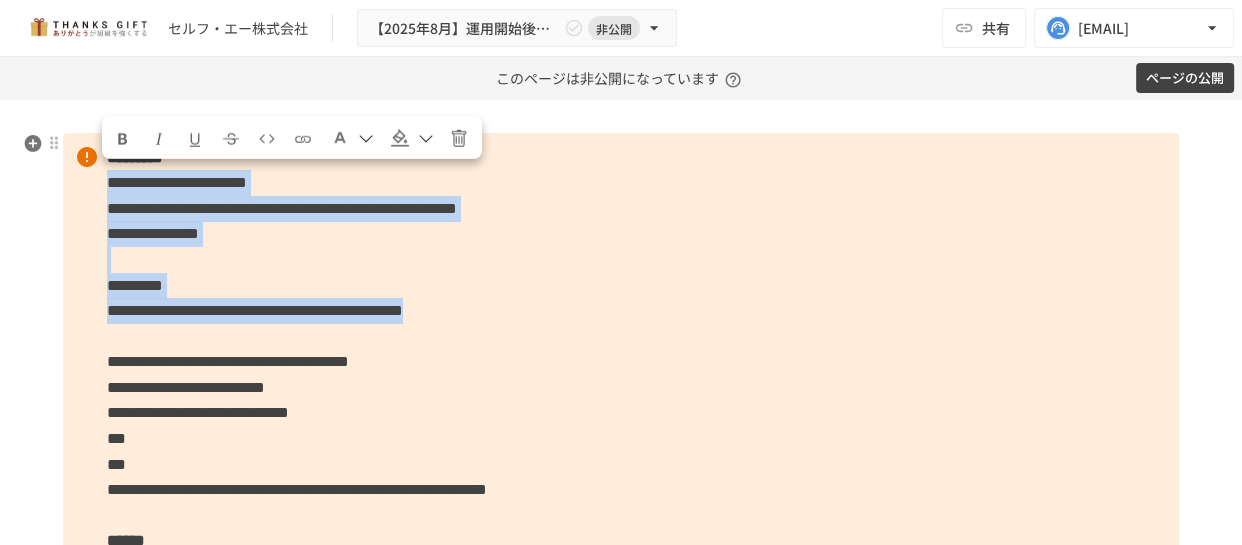 drag, startPoint x: 926, startPoint y: 307, endPoint x: 54, endPoint y: 169, distance: 882.8522 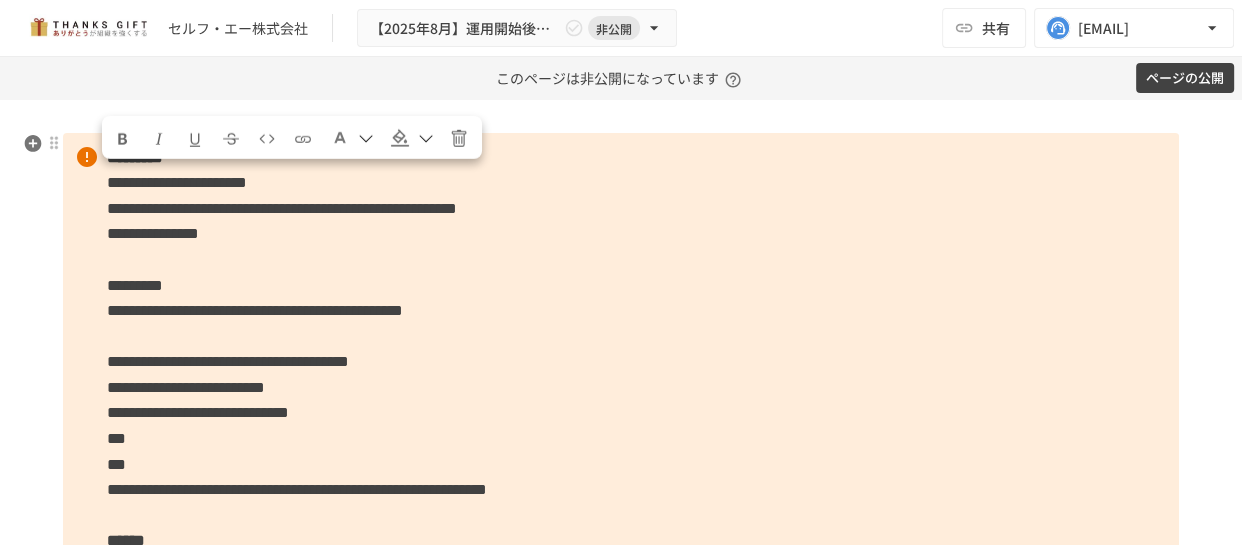 click on "**********" at bounding box center [186, 387] 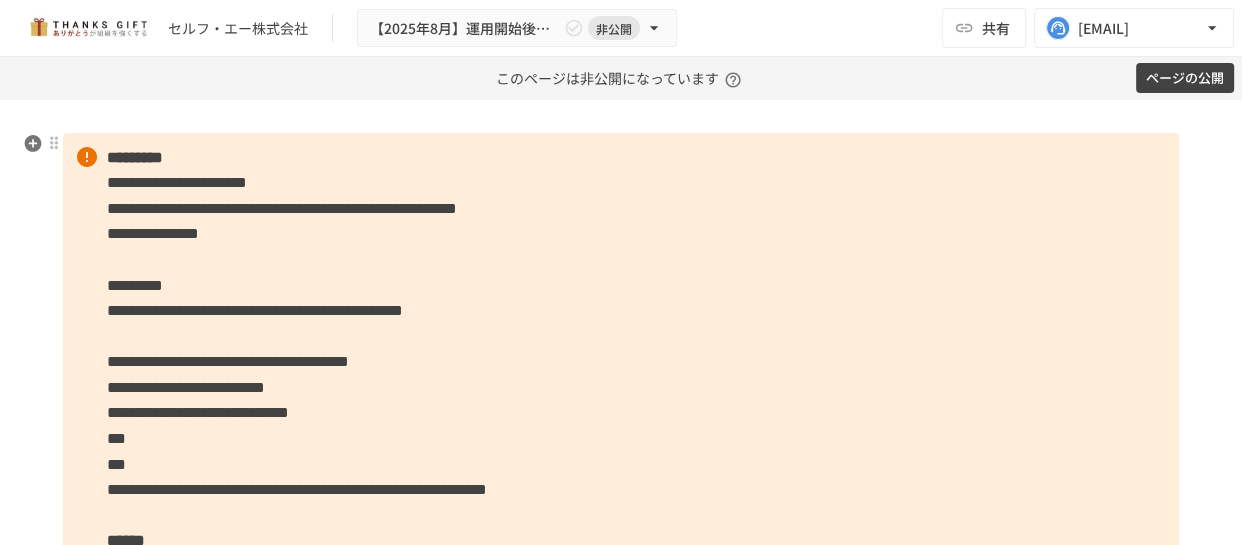click on "**********" at bounding box center [198, 412] 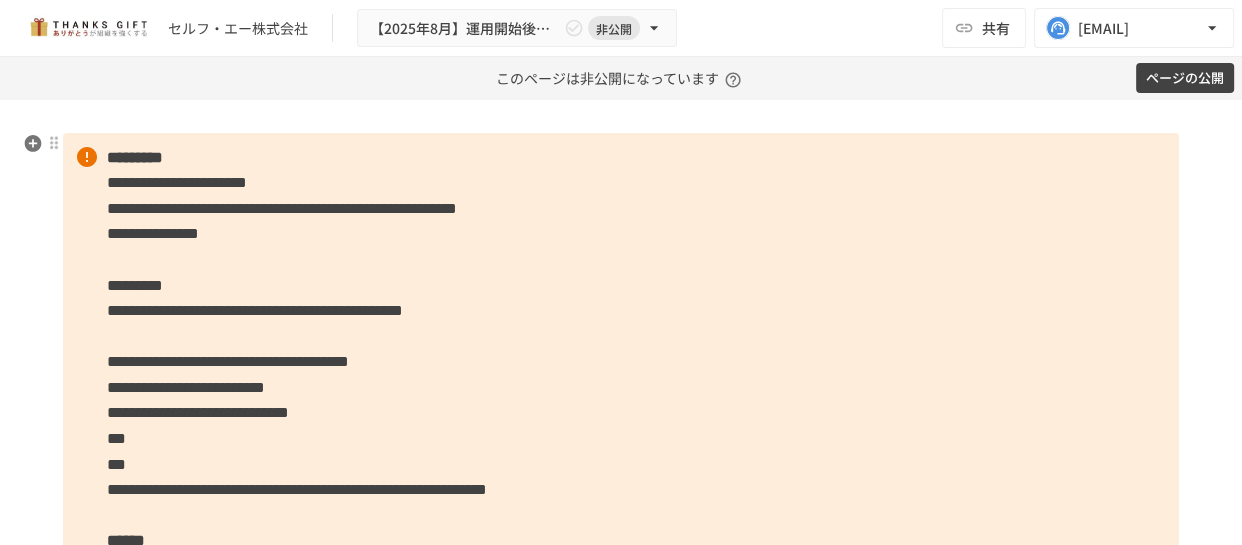 click on "**********" at bounding box center (621, 375) 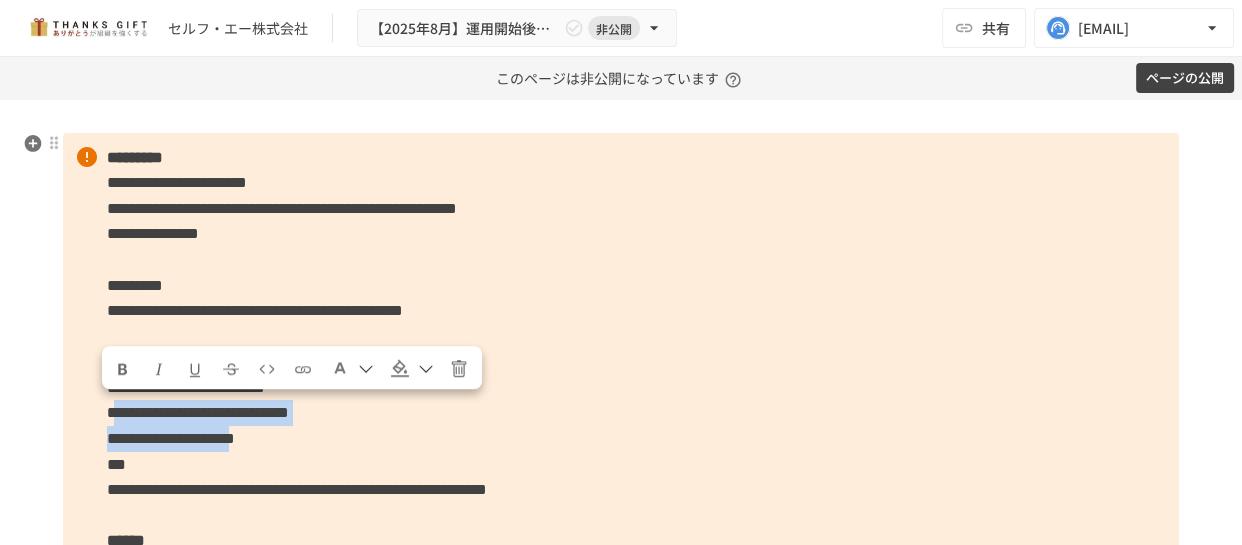 drag, startPoint x: 109, startPoint y: 411, endPoint x: 423, endPoint y: 433, distance: 314.76974 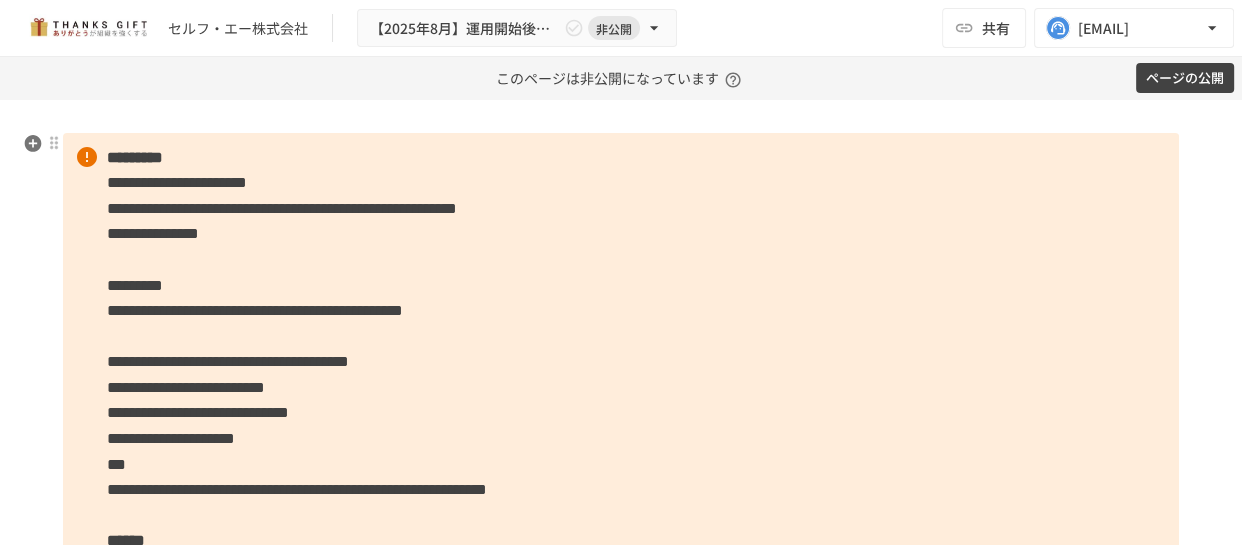 click on "**********" at bounding box center (621, 375) 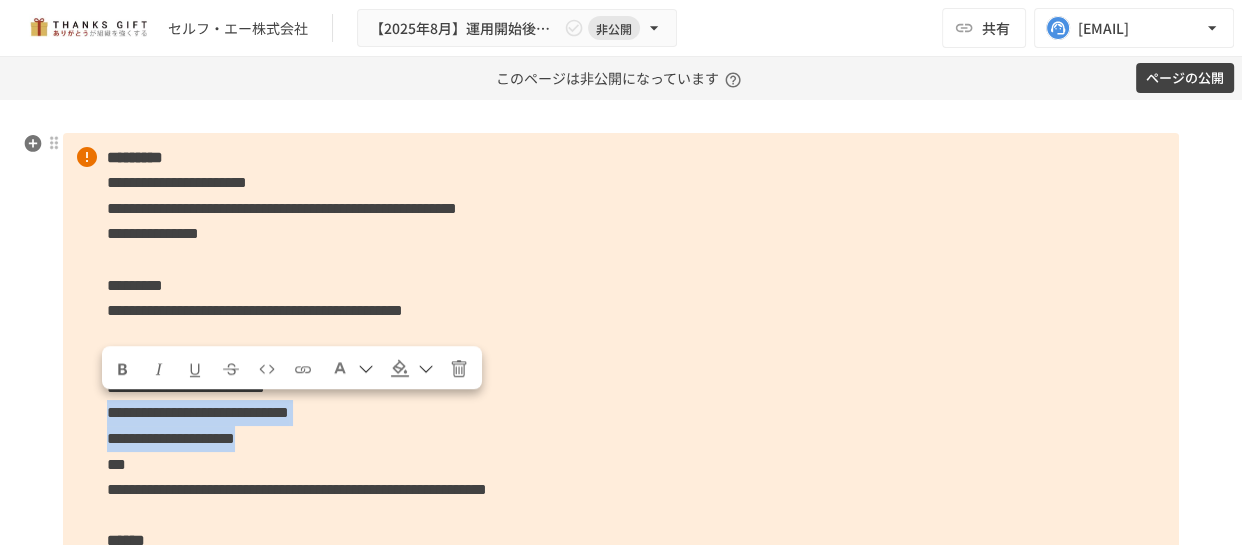 drag, startPoint x: 435, startPoint y: 439, endPoint x: 81, endPoint y: 414, distance: 354.88168 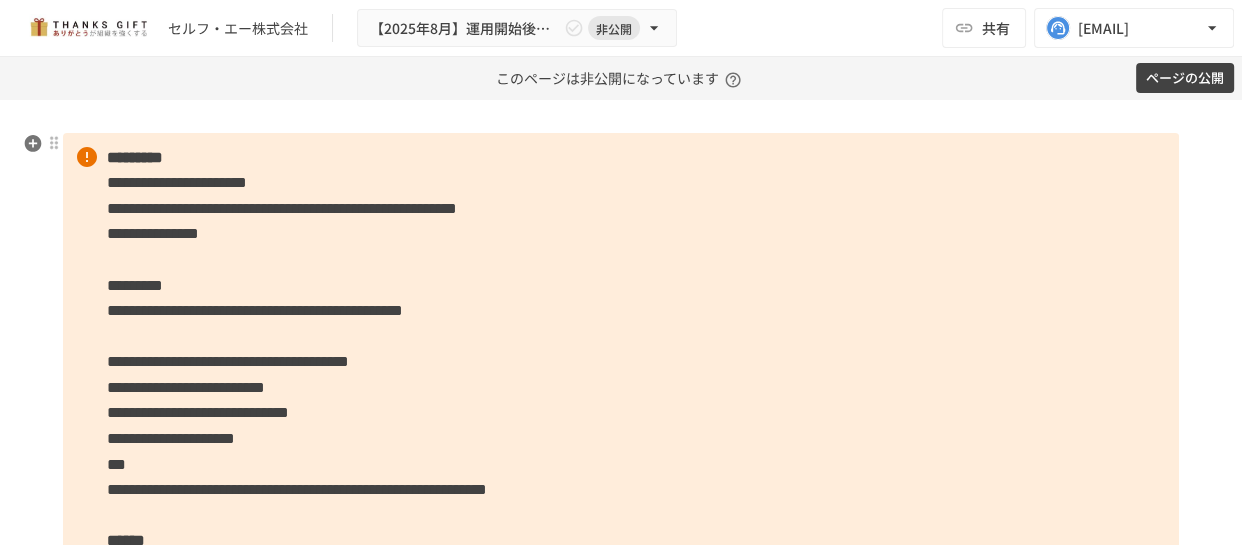 click on "**********" at bounding box center (621, 375) 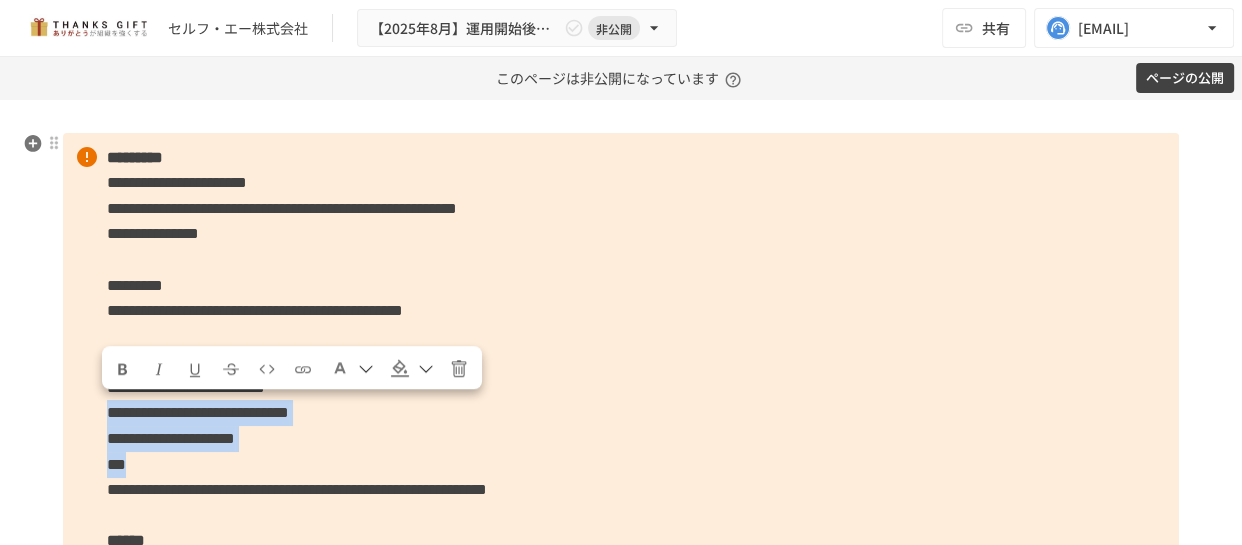 drag, startPoint x: 155, startPoint y: 461, endPoint x: 72, endPoint y: 420, distance: 92.574295 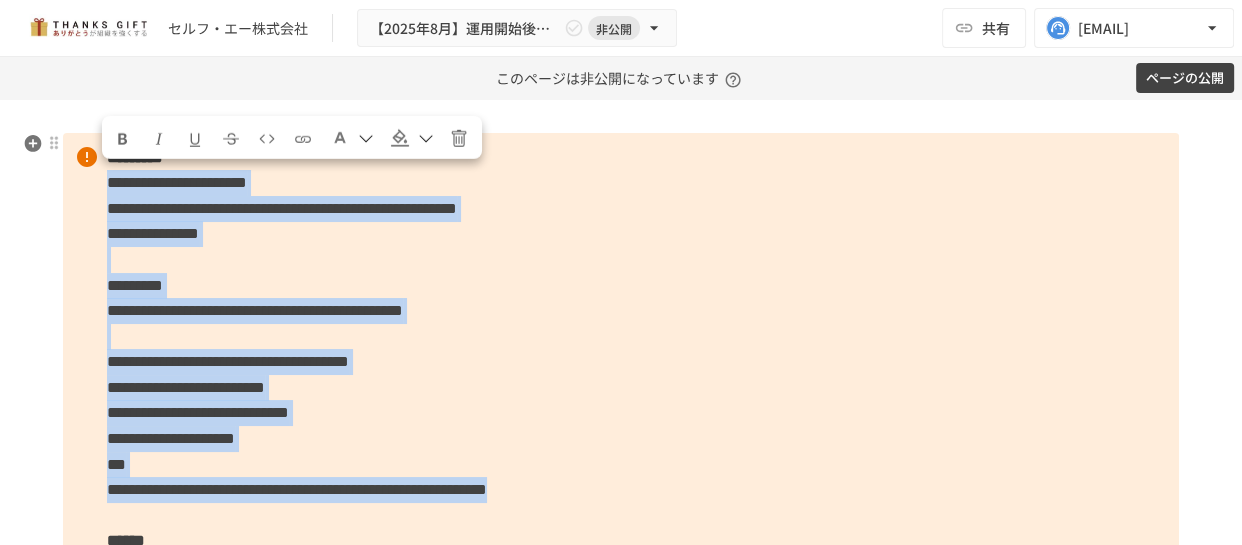 drag, startPoint x: 1100, startPoint y: 488, endPoint x: 76, endPoint y: 187, distance: 1067.3224 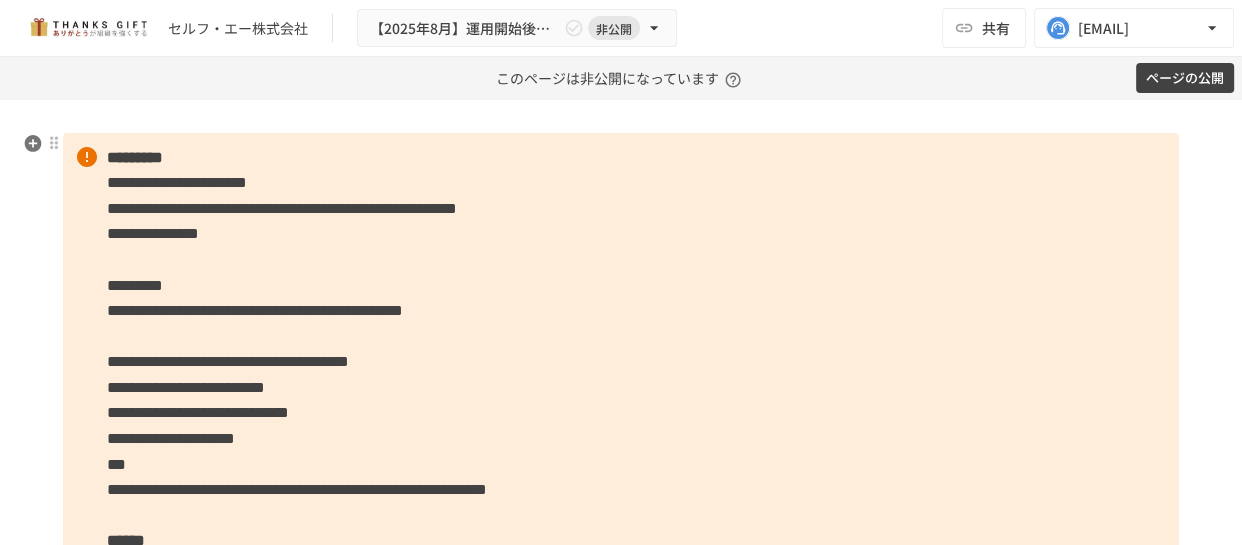 click on "**********" at bounding box center [621, 375] 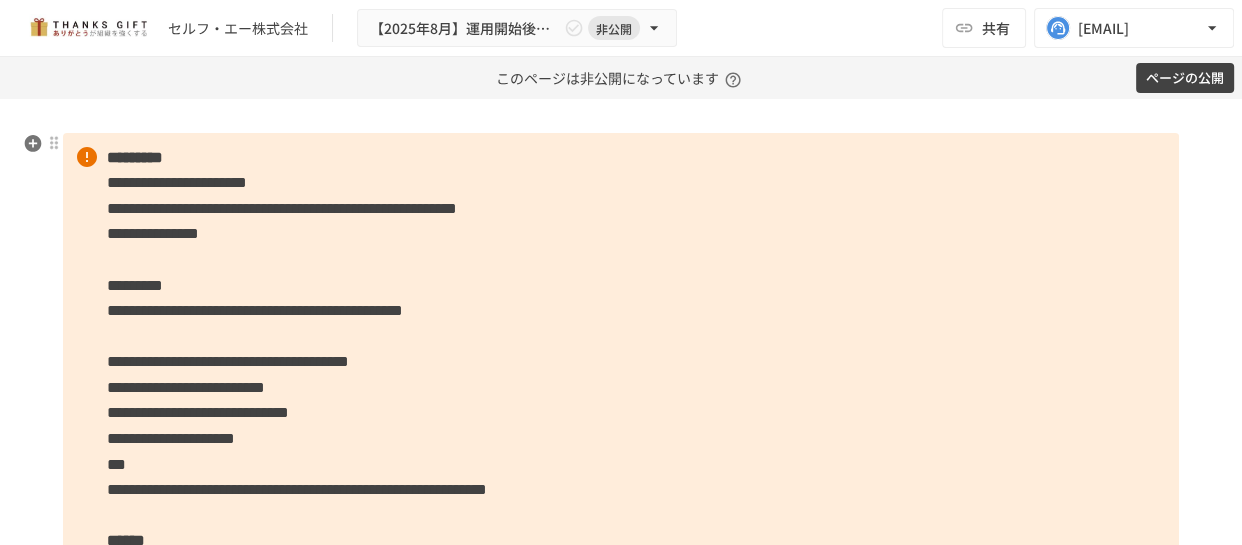 click on "**********" at bounding box center [621, 375] 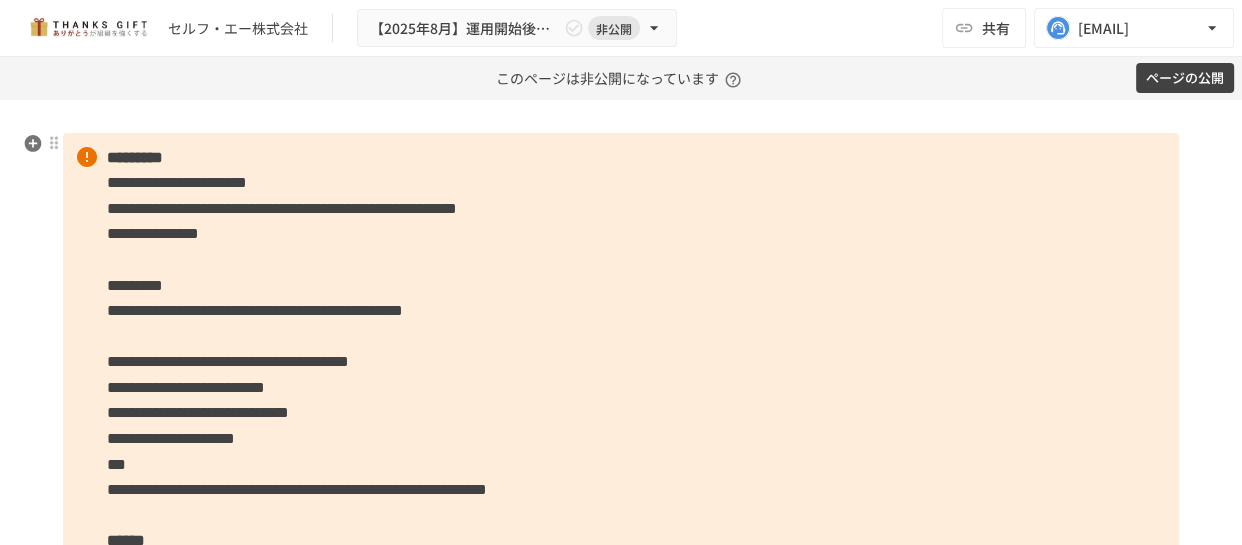 click on "**********" at bounding box center (621, 375) 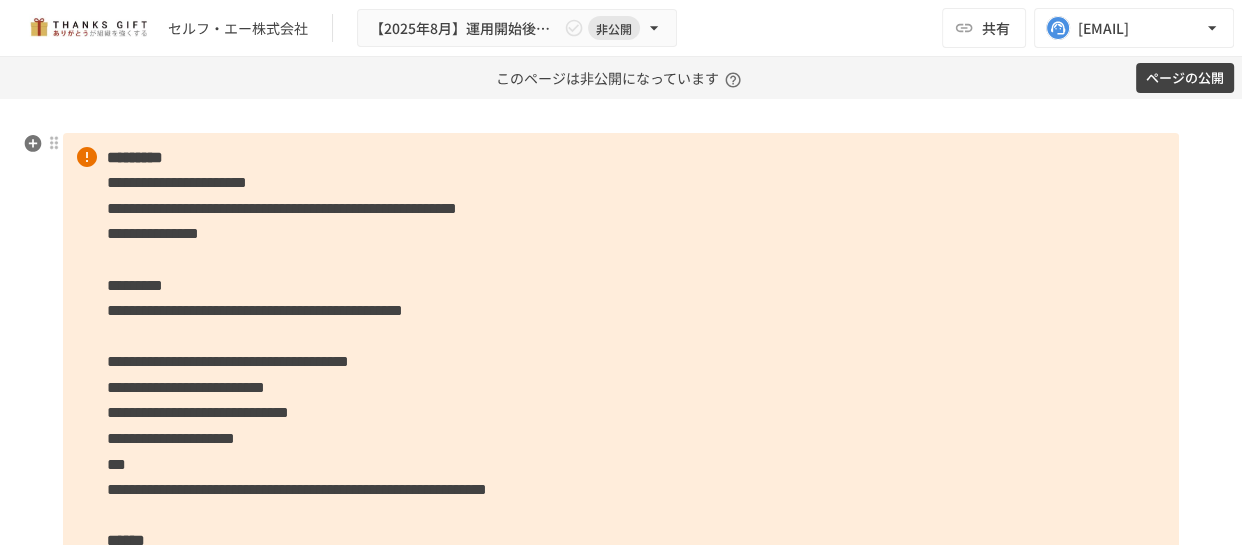 click on "**********" at bounding box center [621, 375] 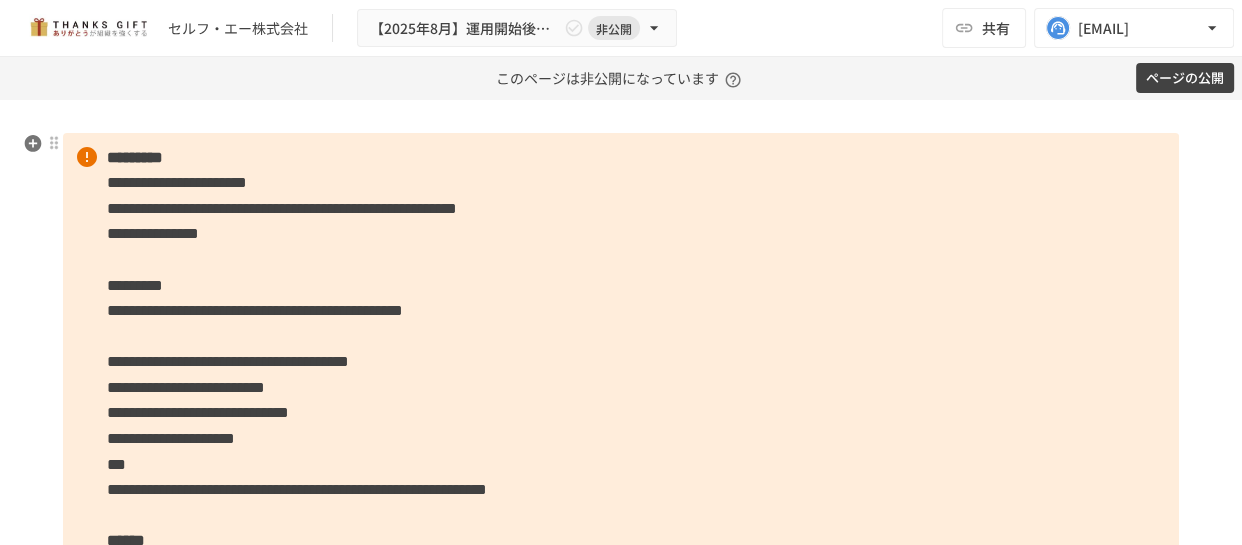 click on "**********" at bounding box center (621, 375) 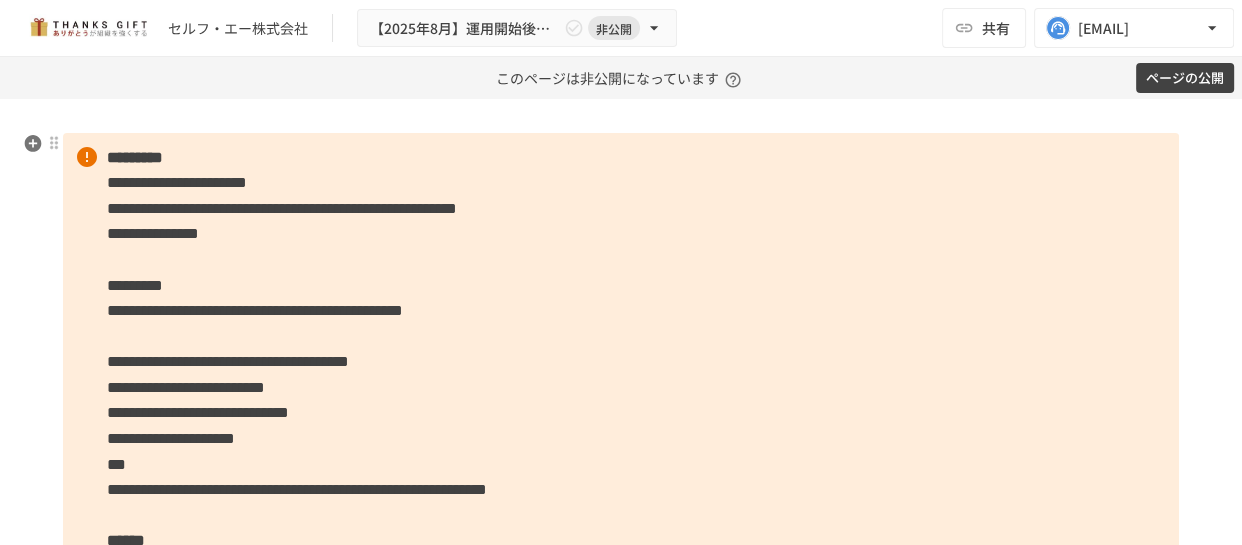 click on "**********" at bounding box center [621, 375] 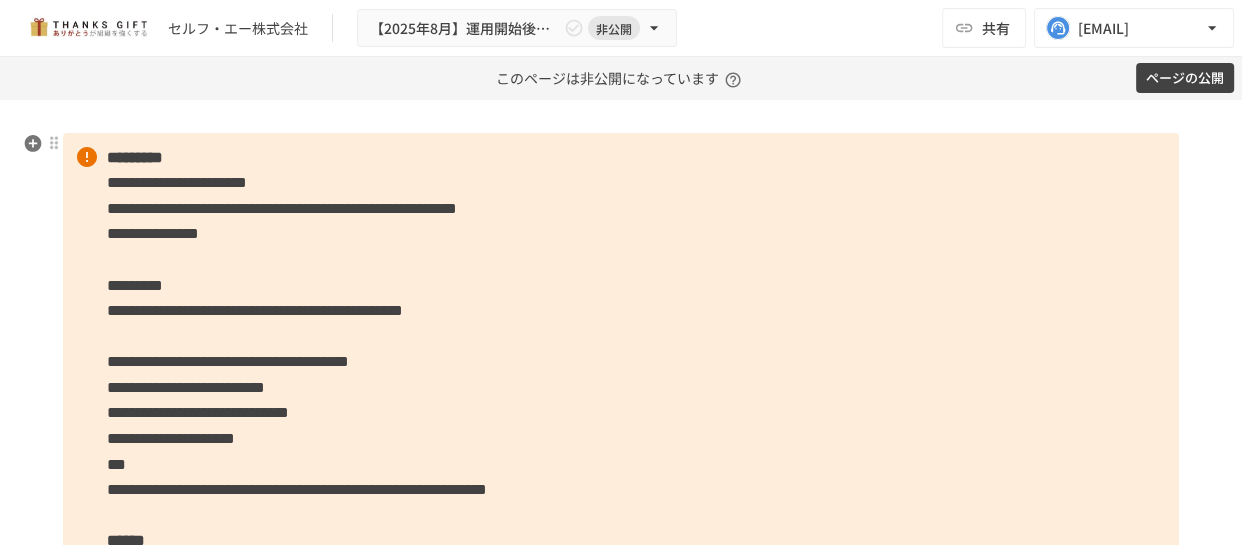 click on "**********" at bounding box center [621, 375] 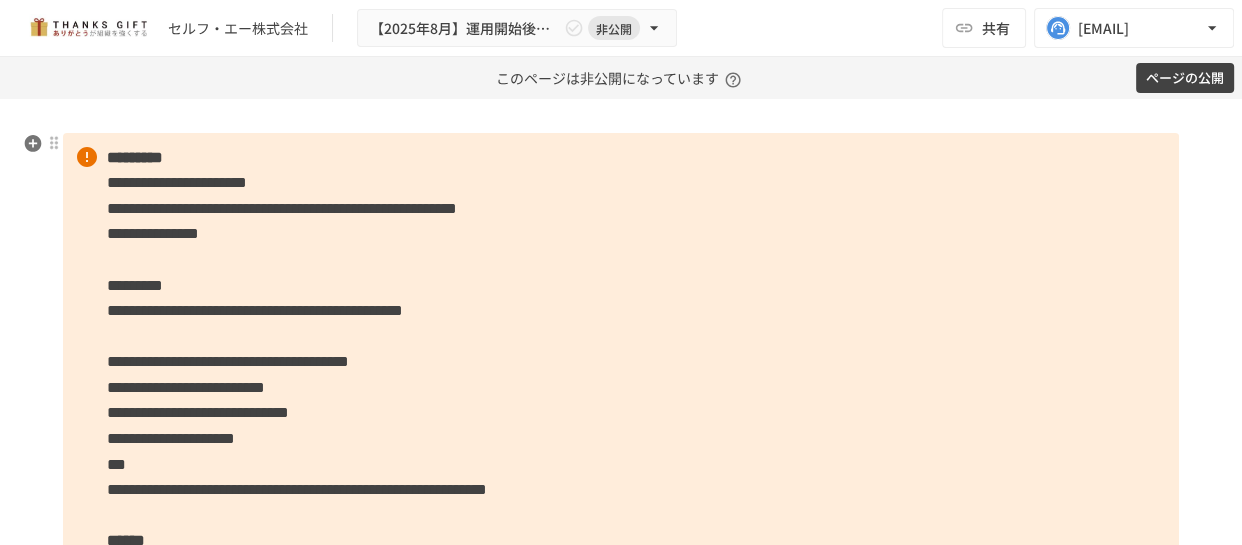 click on "**********" at bounding box center [621, 375] 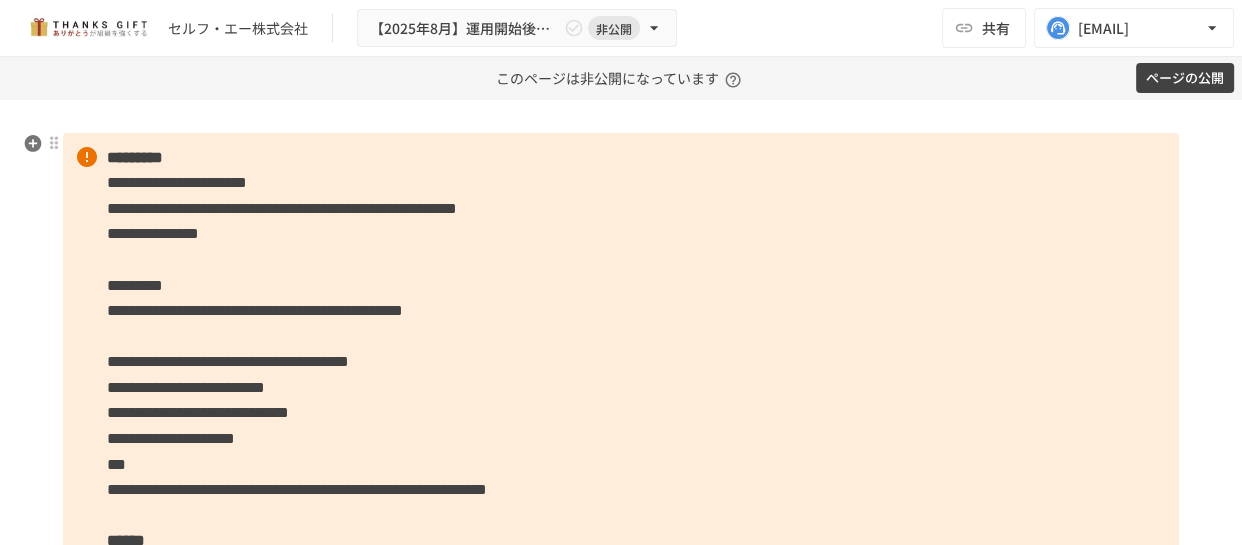 click on "**********" at bounding box center [621, 375] 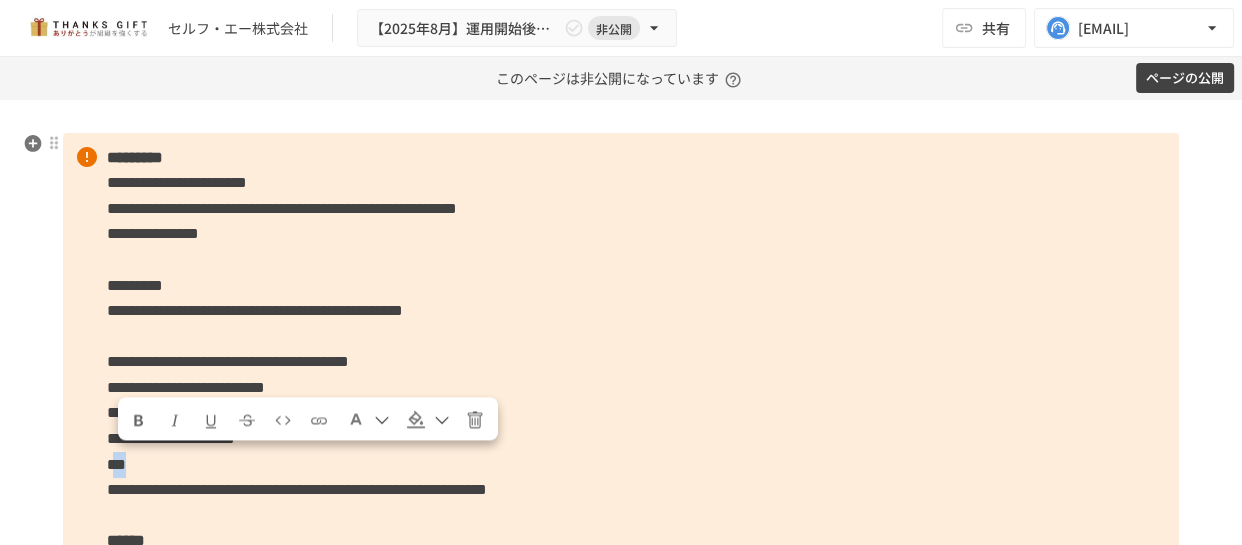 drag, startPoint x: 153, startPoint y: 459, endPoint x: 119, endPoint y: 458, distance: 34.0147 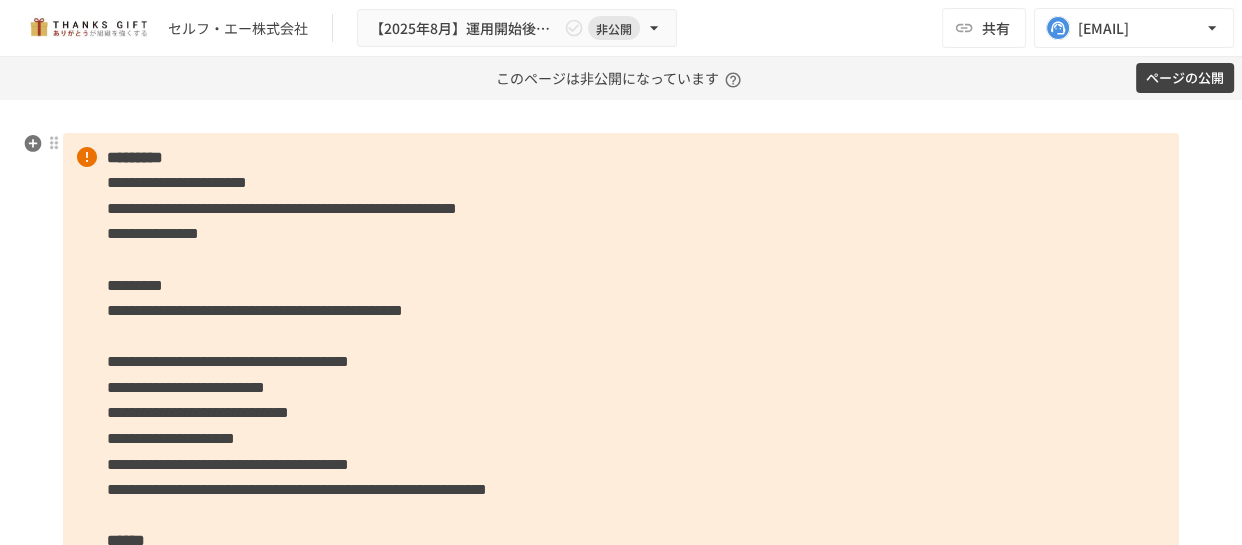 click on "**********" at bounding box center [228, 464] 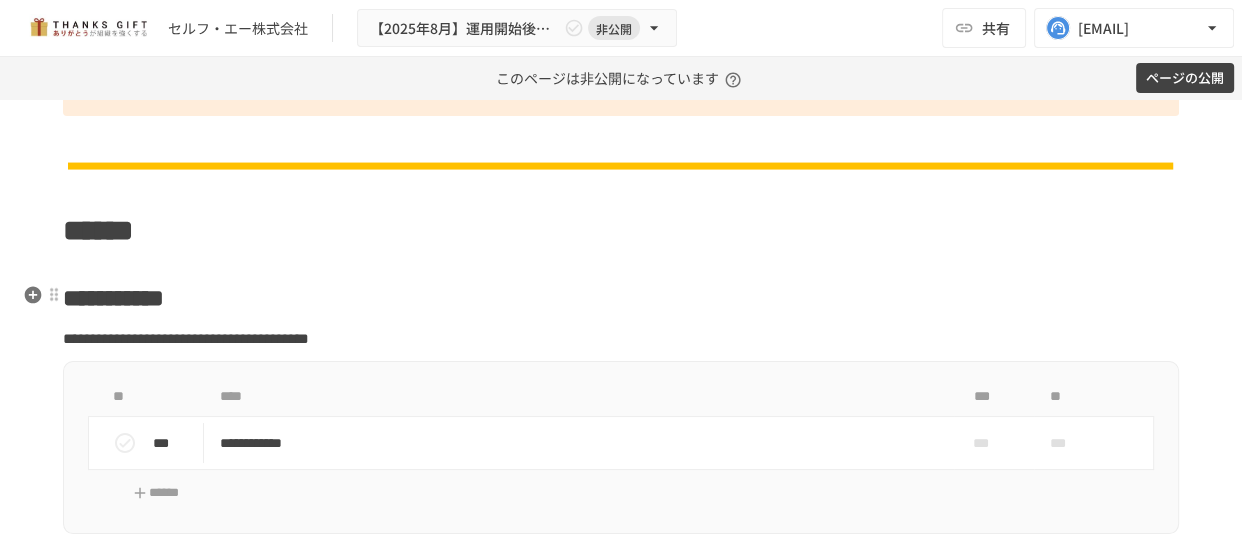 scroll, scrollTop: 5355, scrollLeft: 0, axis: vertical 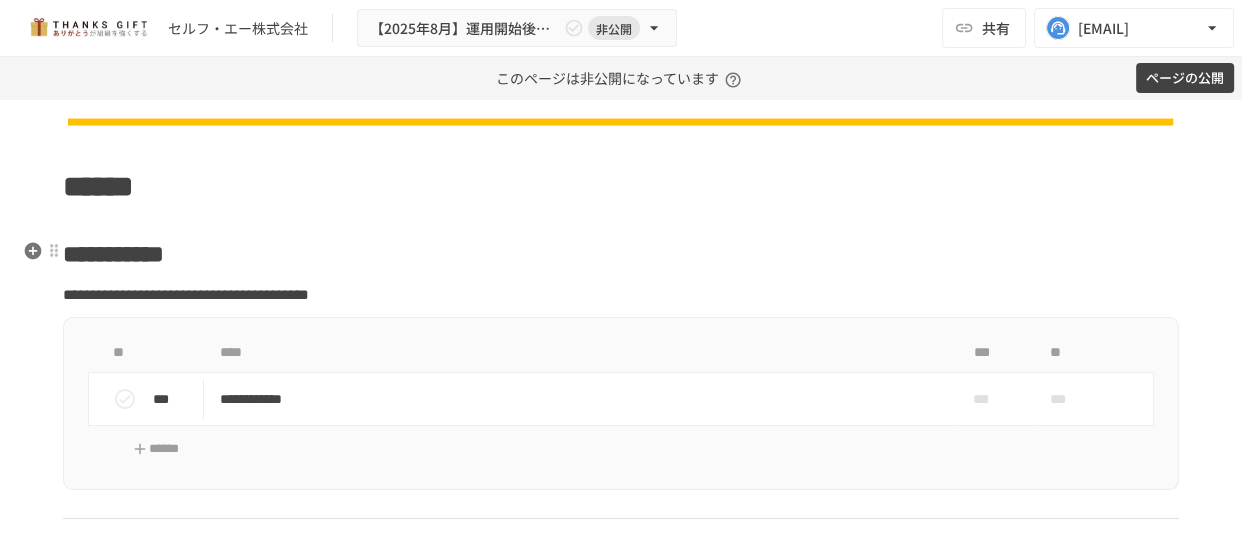 click on "**********" at bounding box center [579, 399] 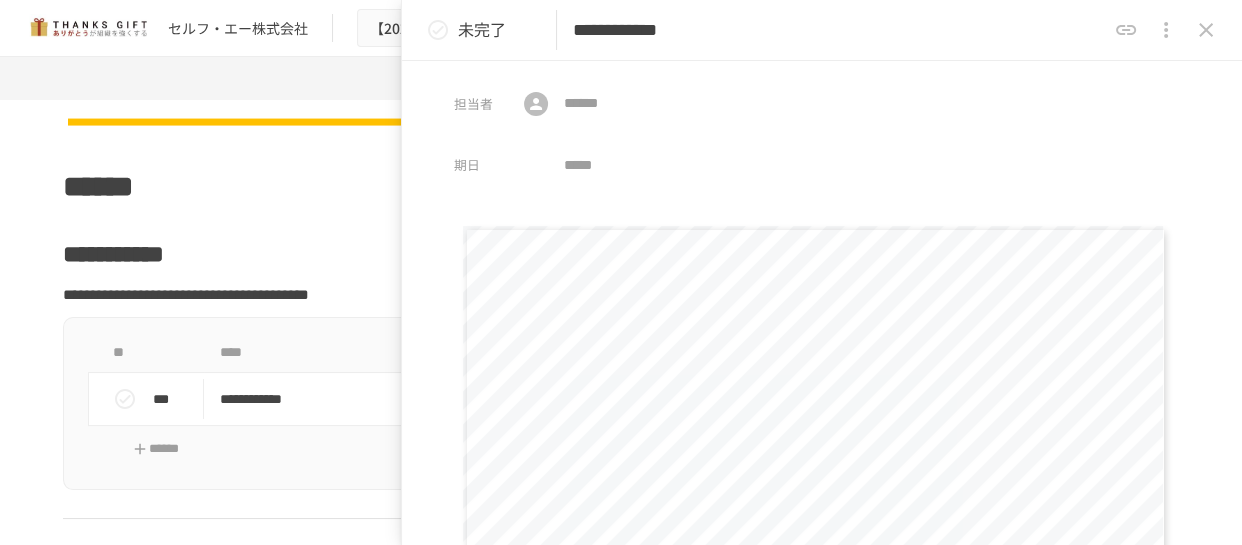 click 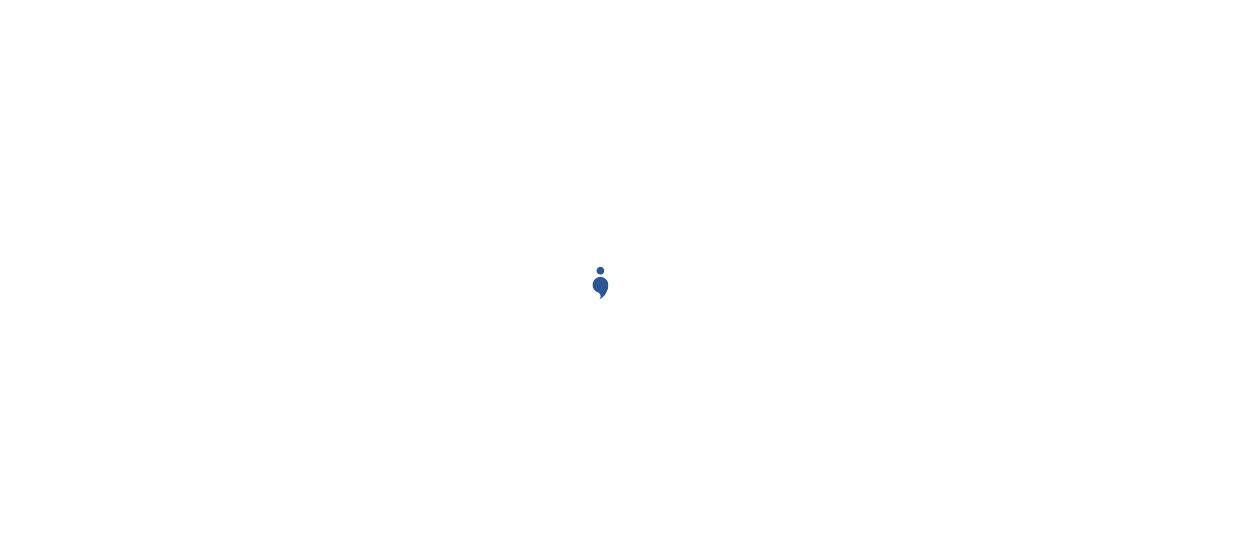 scroll, scrollTop: 0, scrollLeft: 0, axis: both 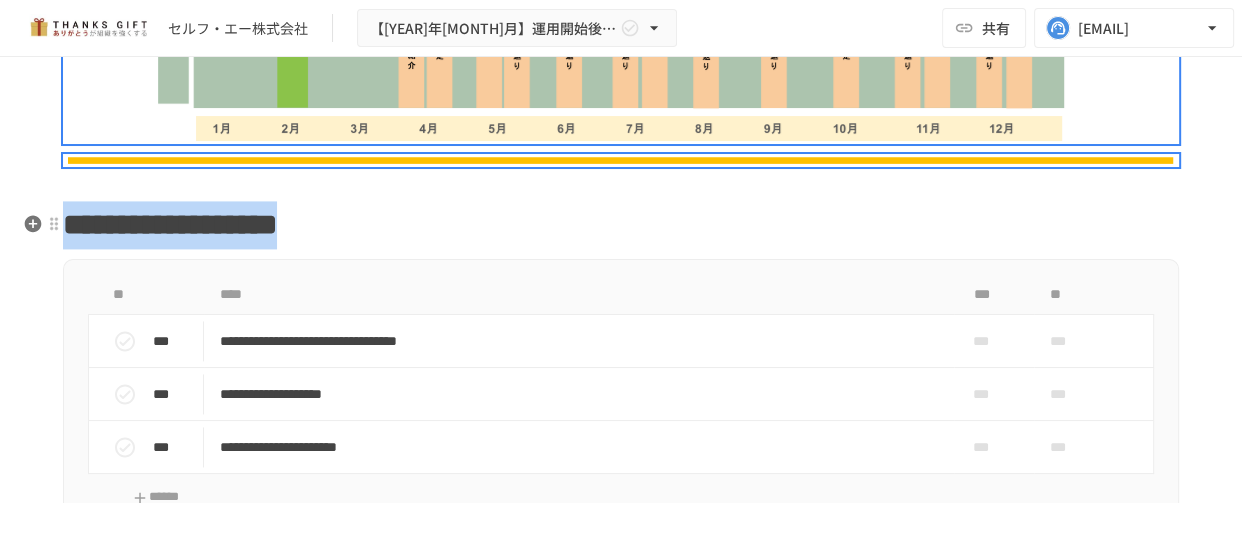 drag, startPoint x: 112, startPoint y: 230, endPoint x: 591, endPoint y: 240, distance: 479.10437 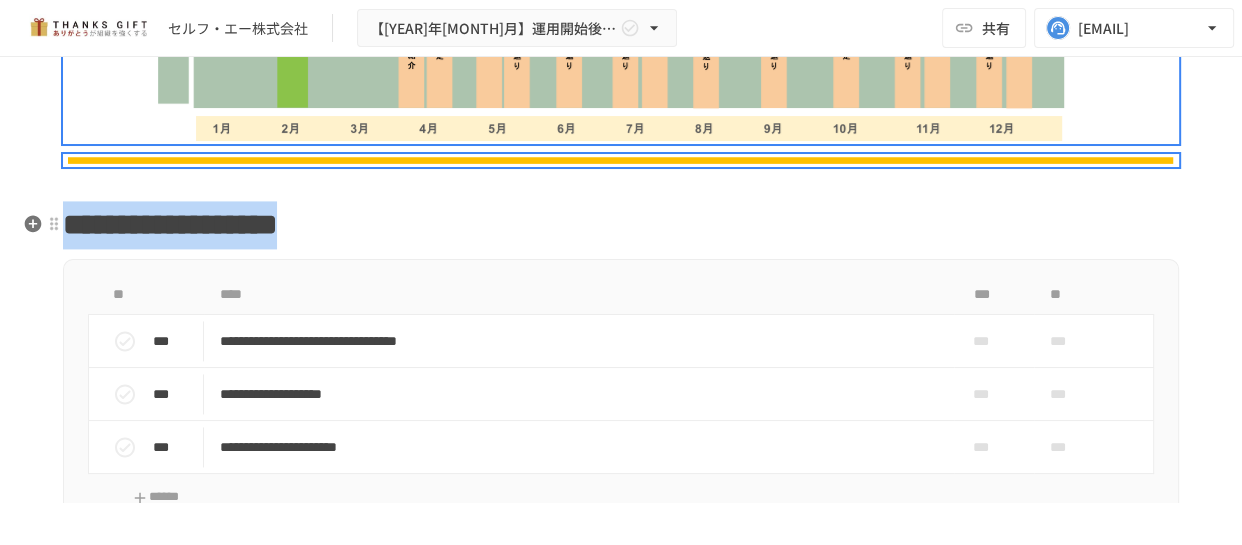 click on "**********" at bounding box center [621, 3809] 